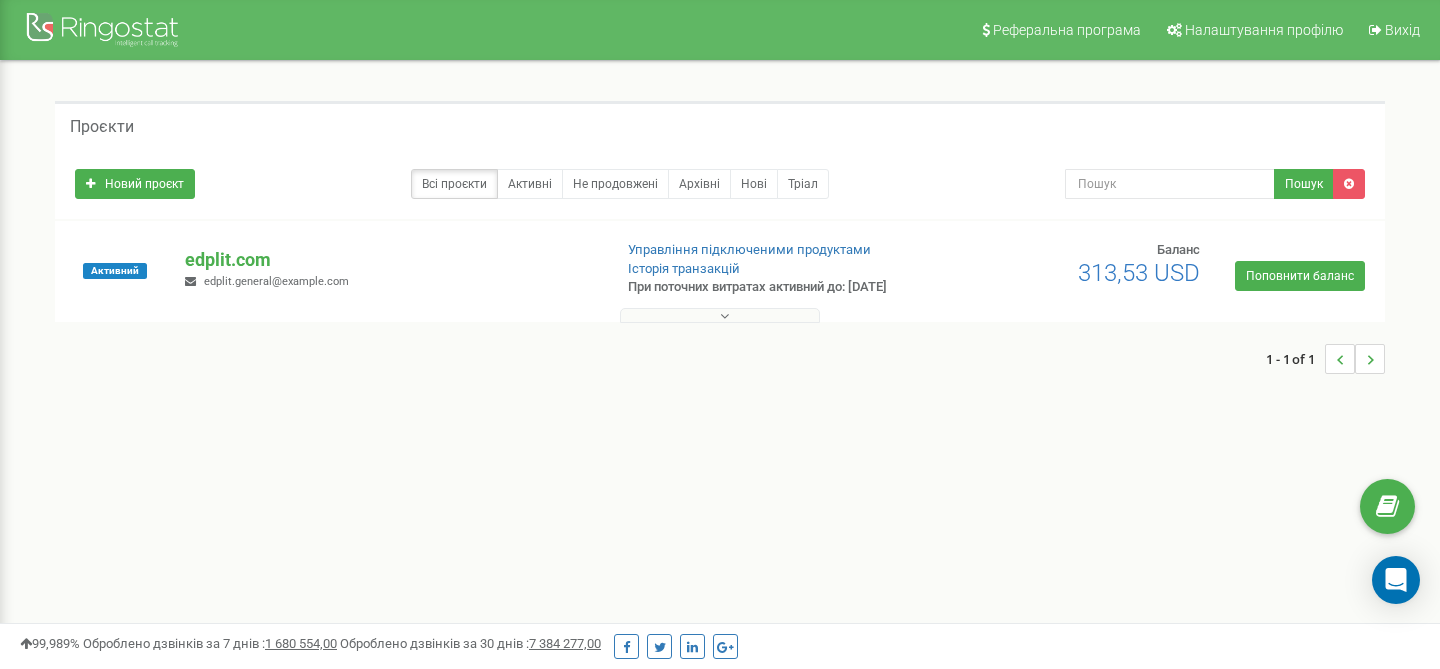 scroll, scrollTop: 0, scrollLeft: 0, axis: both 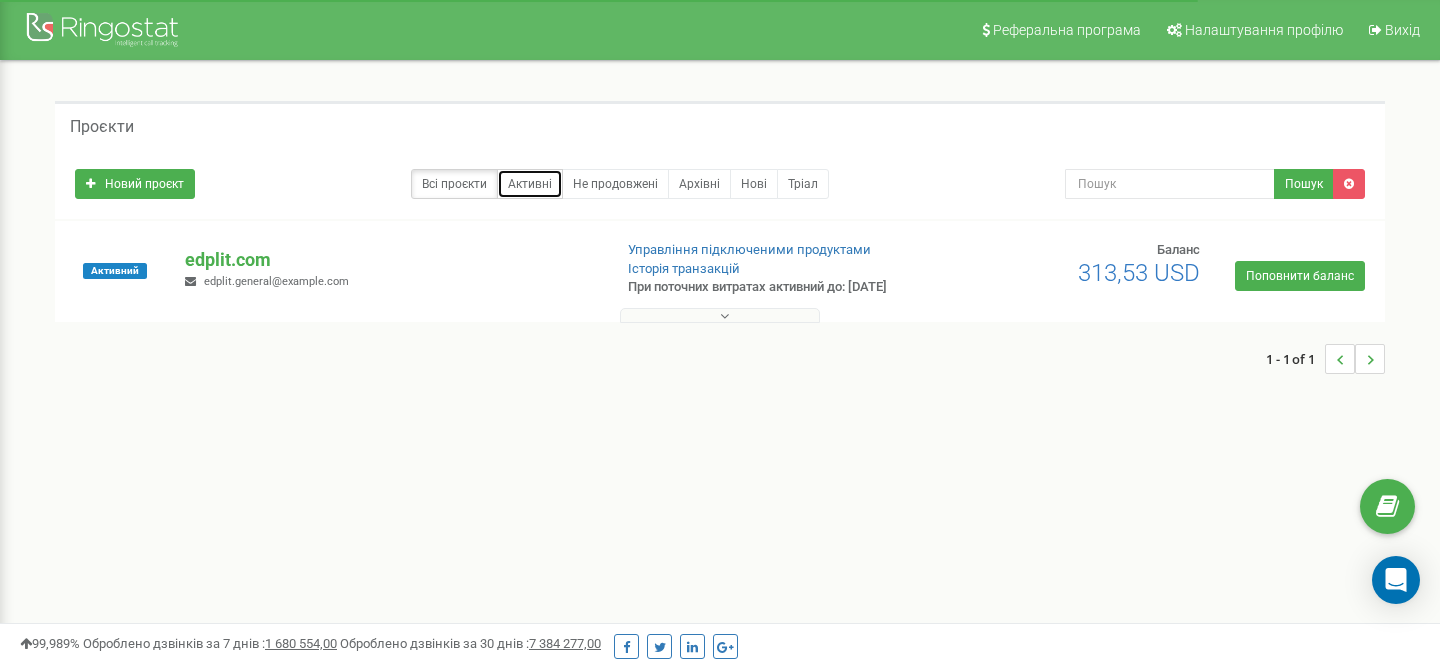 click on "Активні" at bounding box center (530, 184) 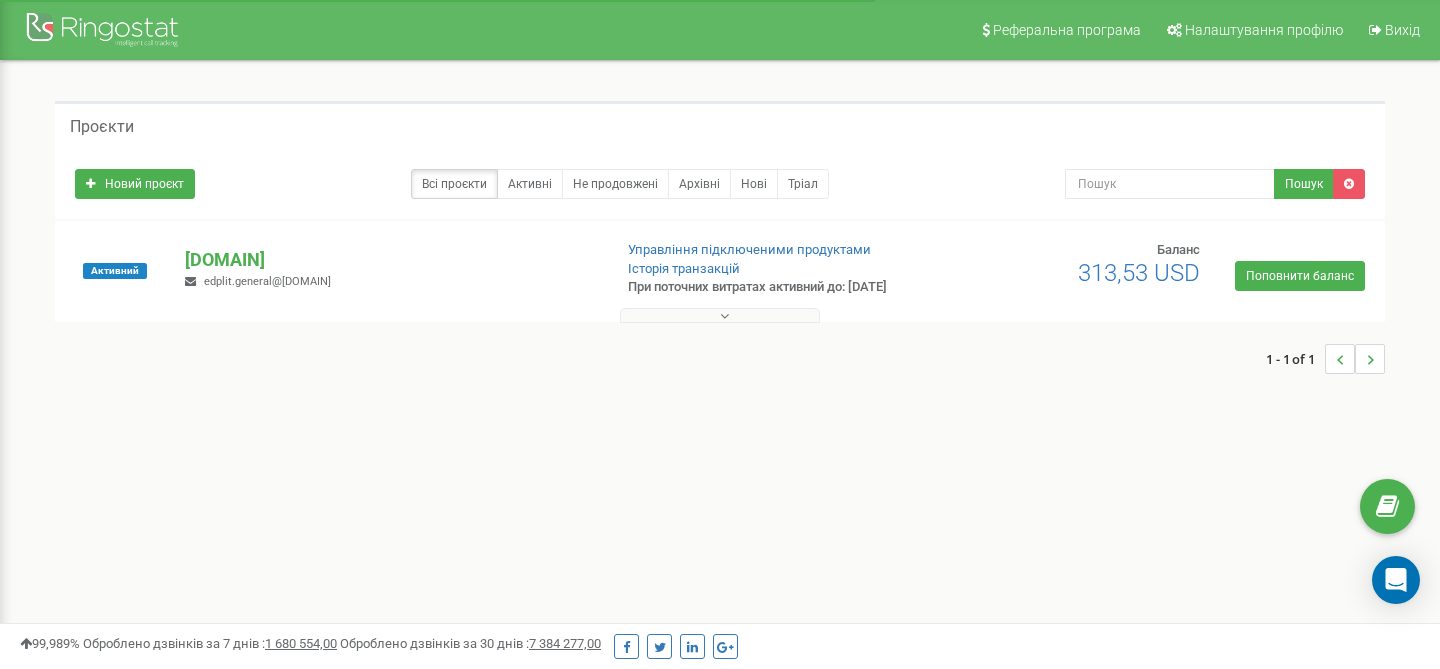 scroll, scrollTop: 0, scrollLeft: 0, axis: both 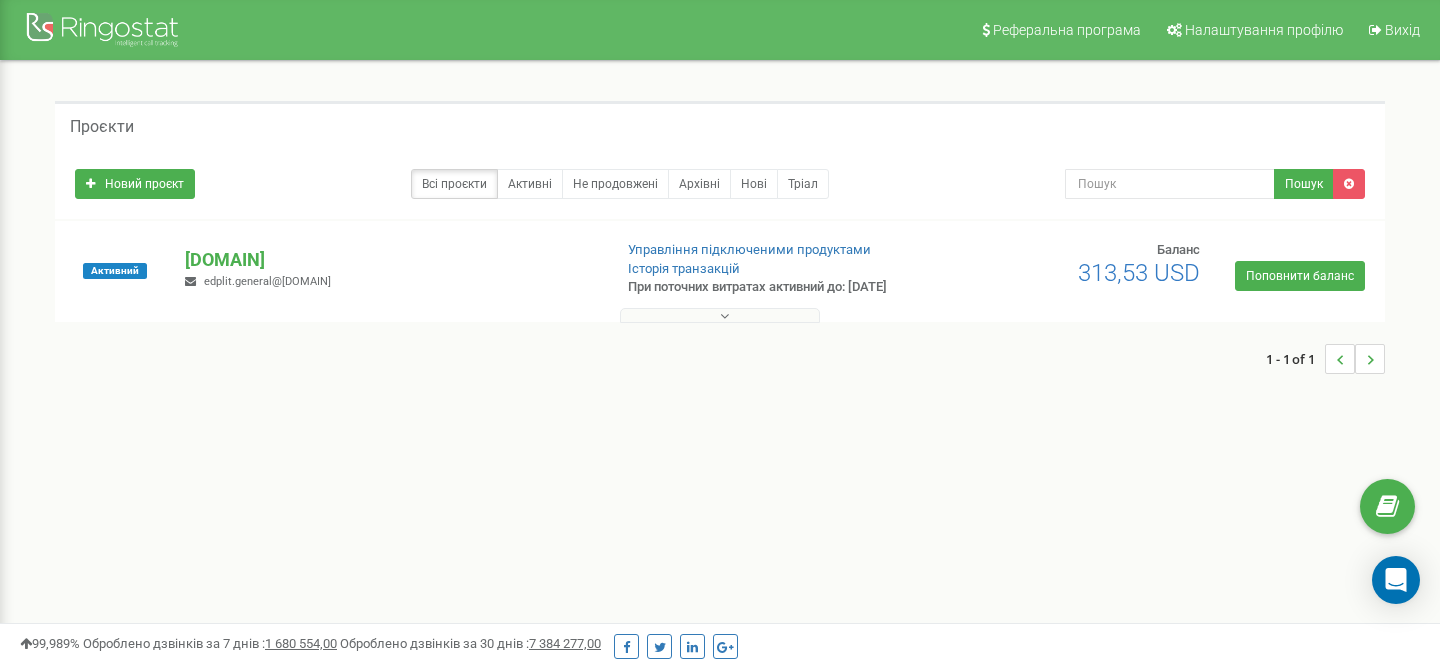 click at bounding box center [720, 315] 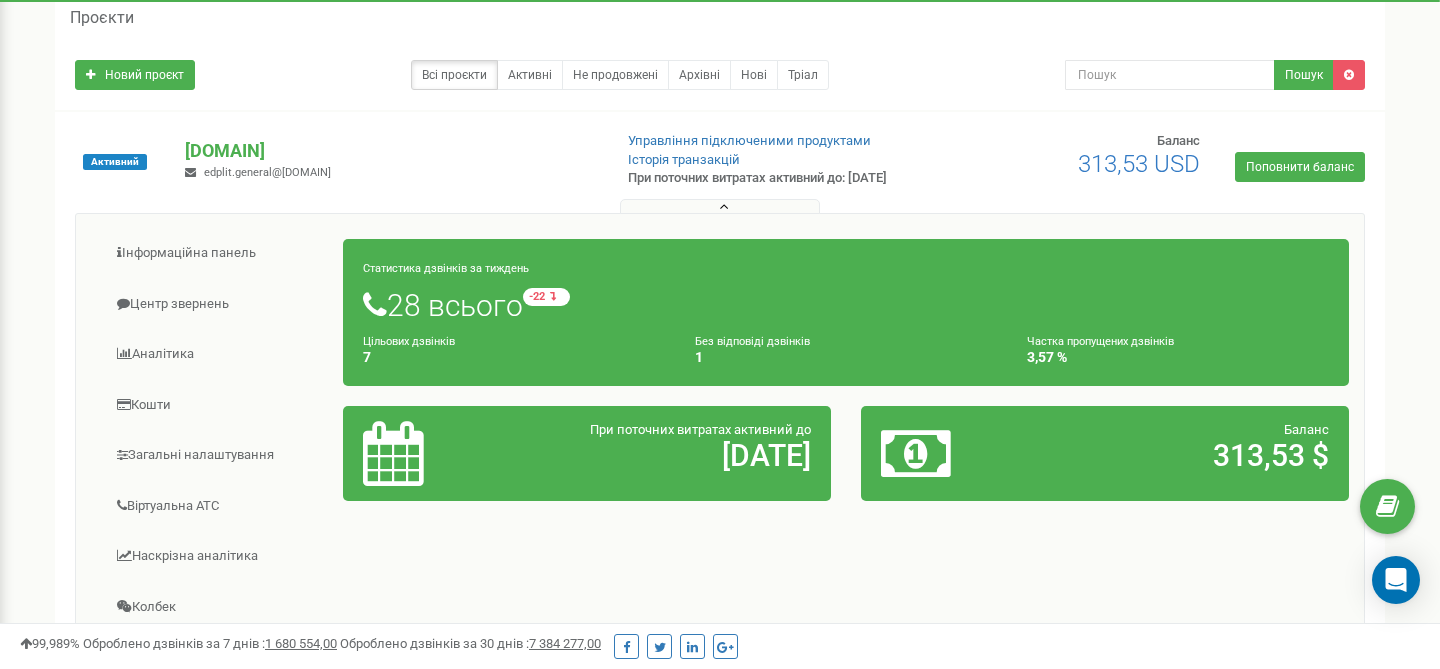 scroll, scrollTop: 96, scrollLeft: 0, axis: vertical 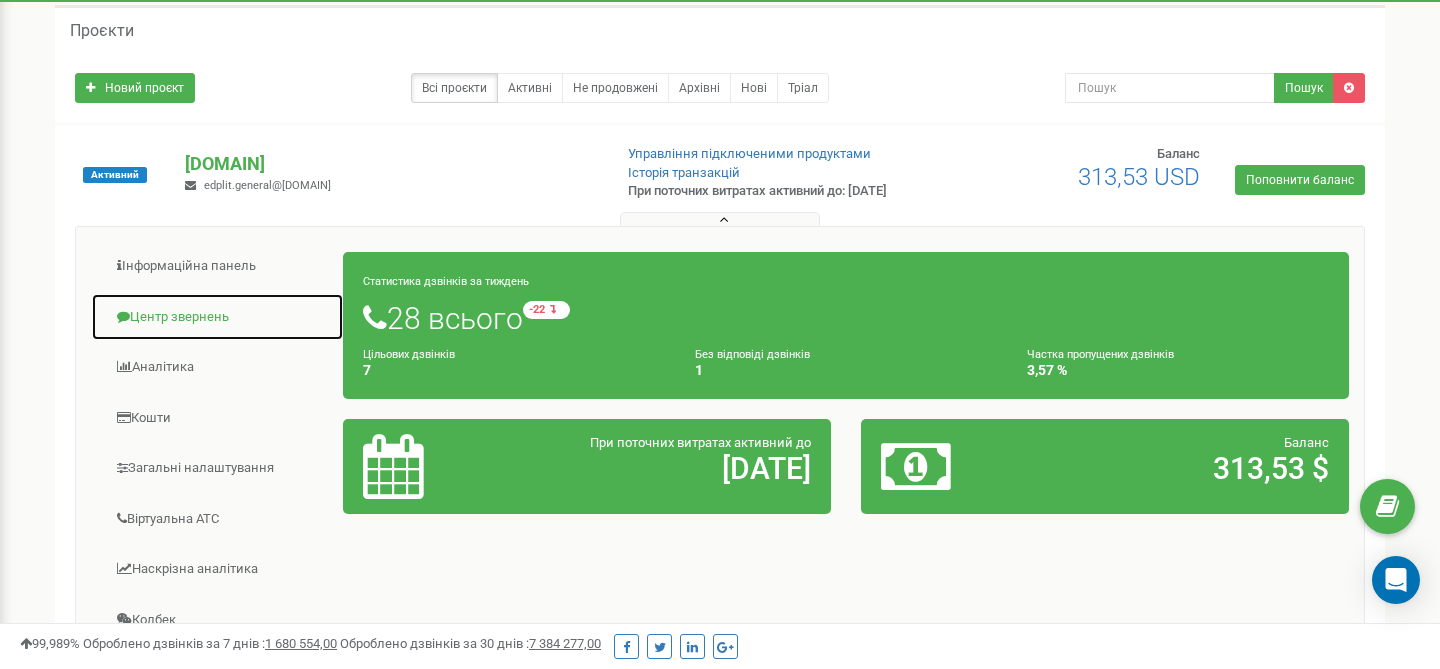click on "Центр звернень" at bounding box center [217, 317] 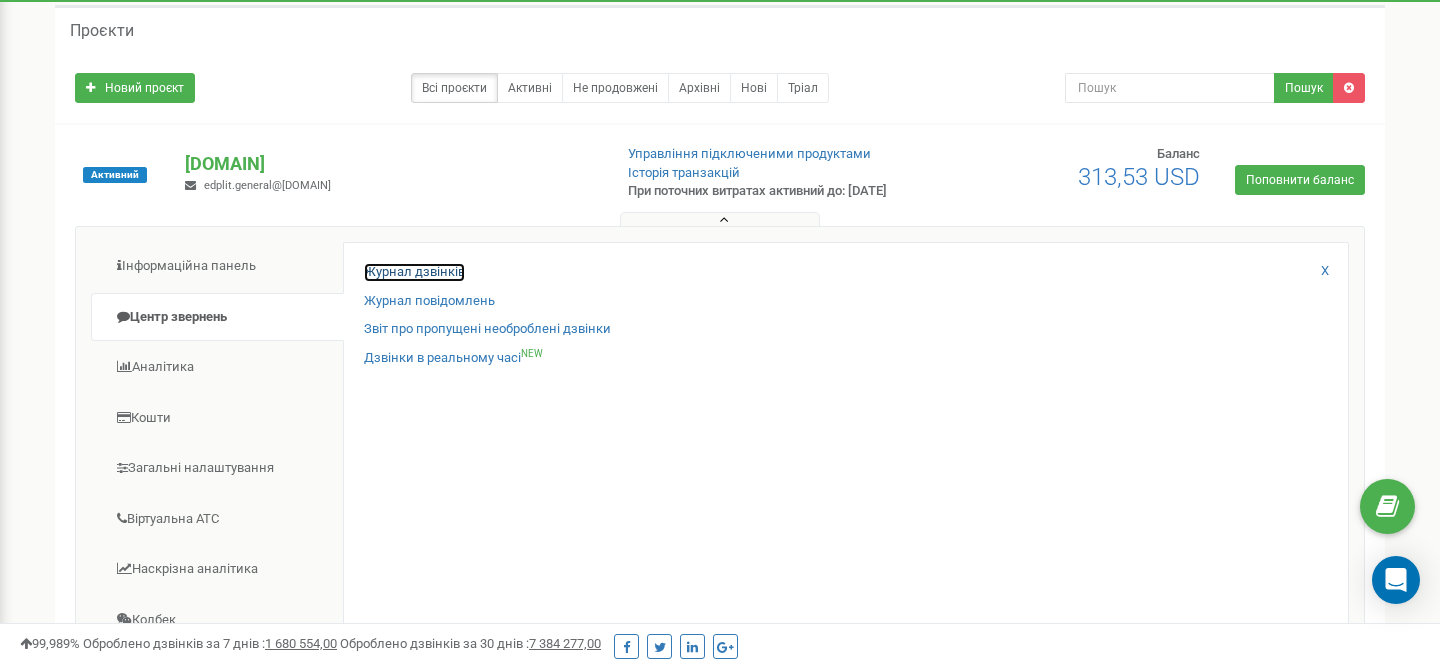 click on "Журнал дзвінків" at bounding box center [414, 272] 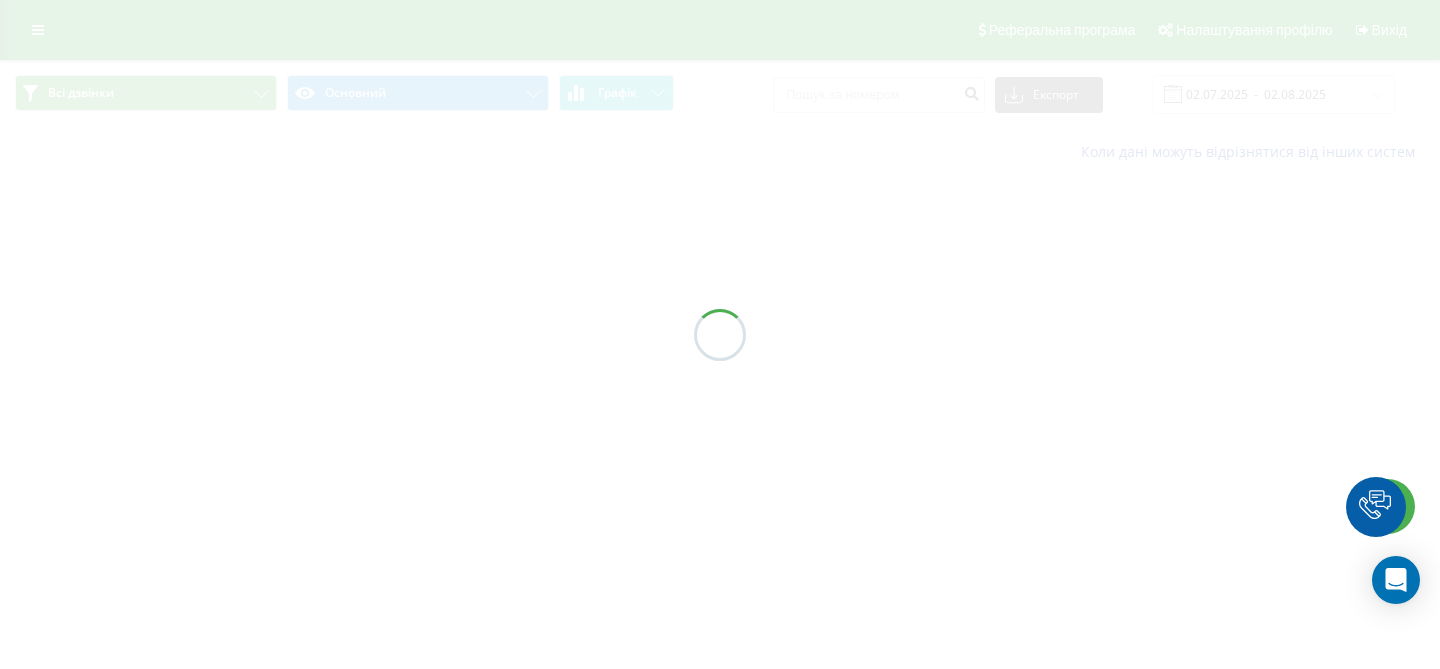 scroll, scrollTop: 0, scrollLeft: 0, axis: both 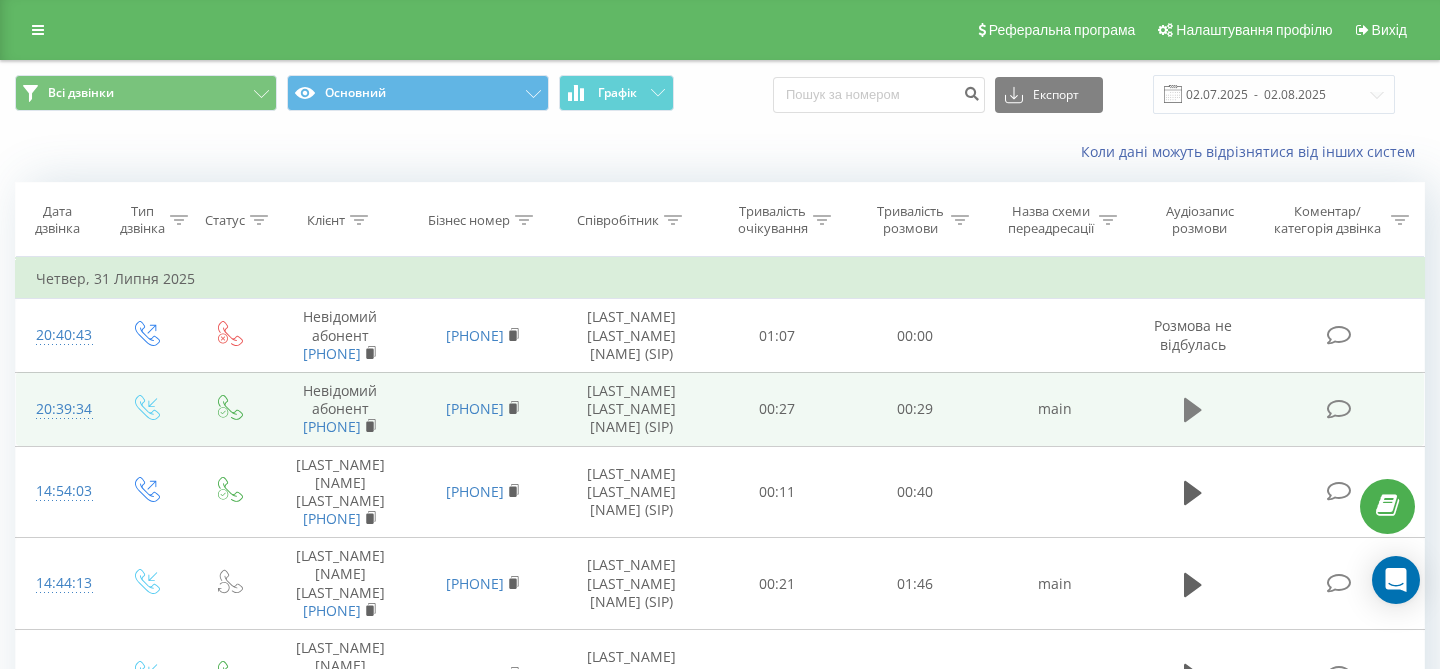 click 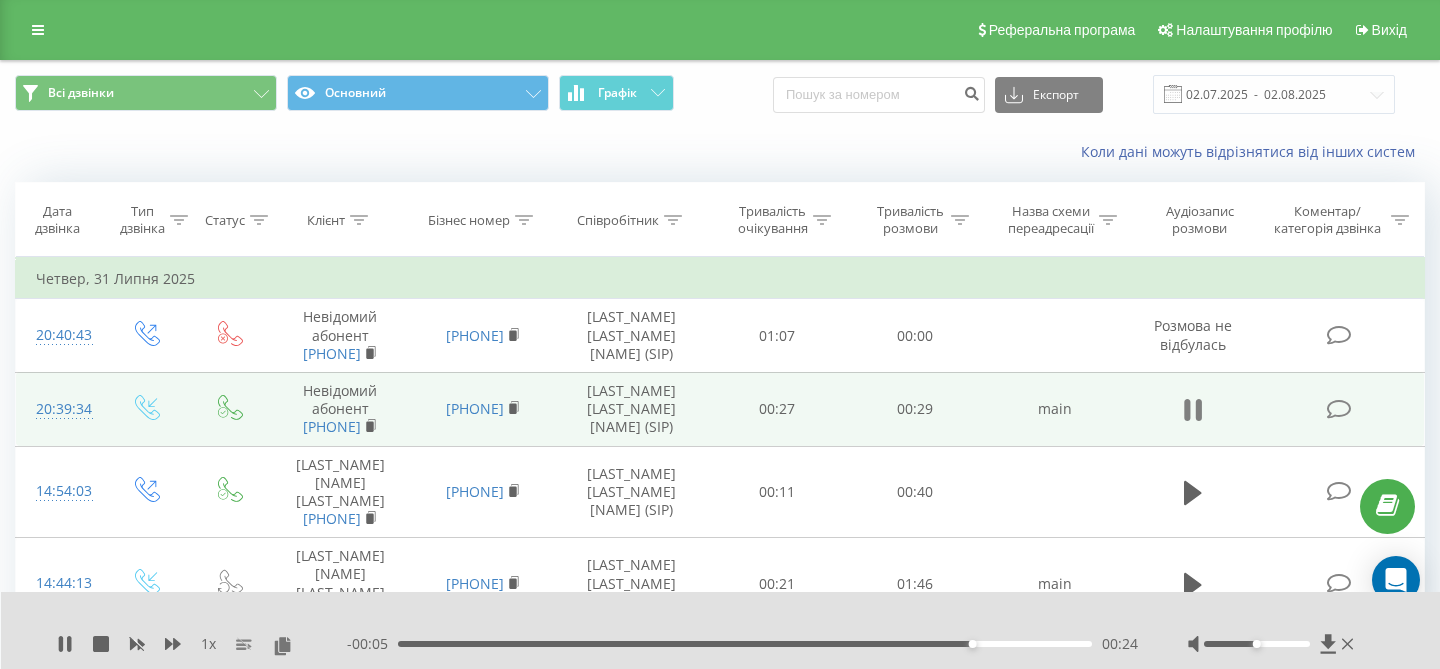 click 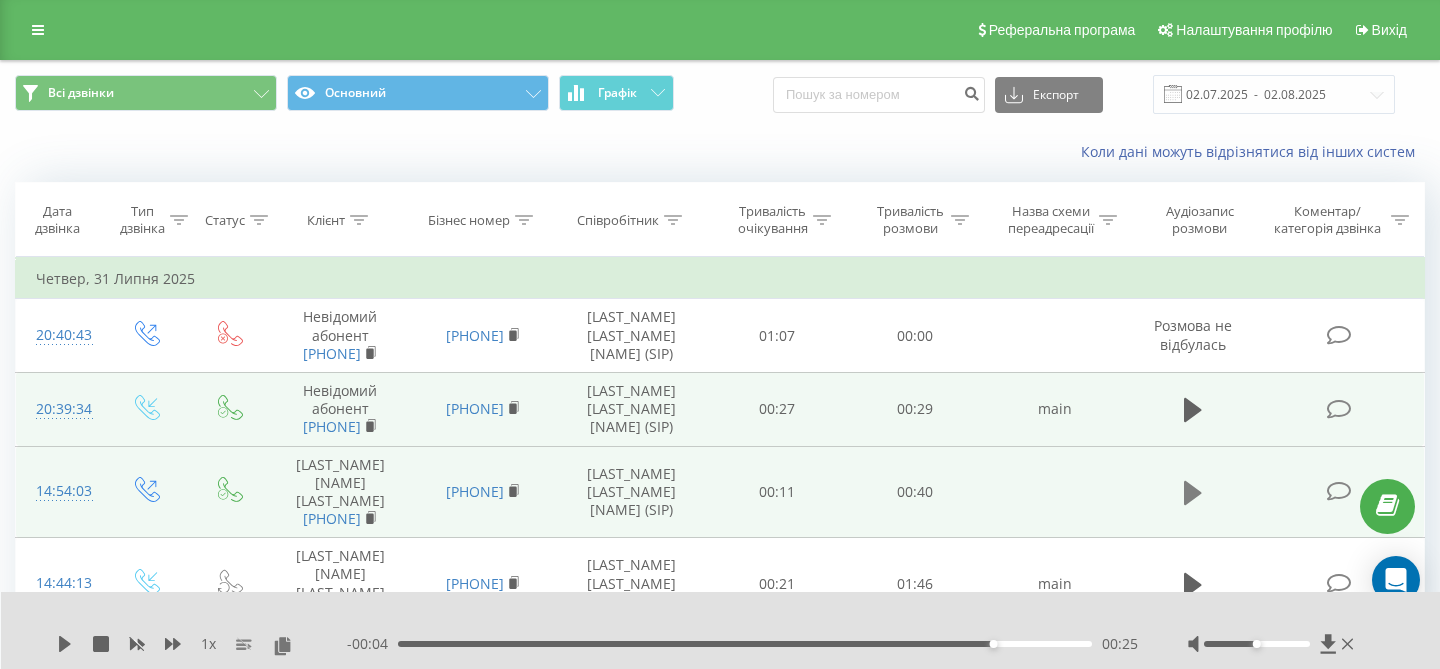 click 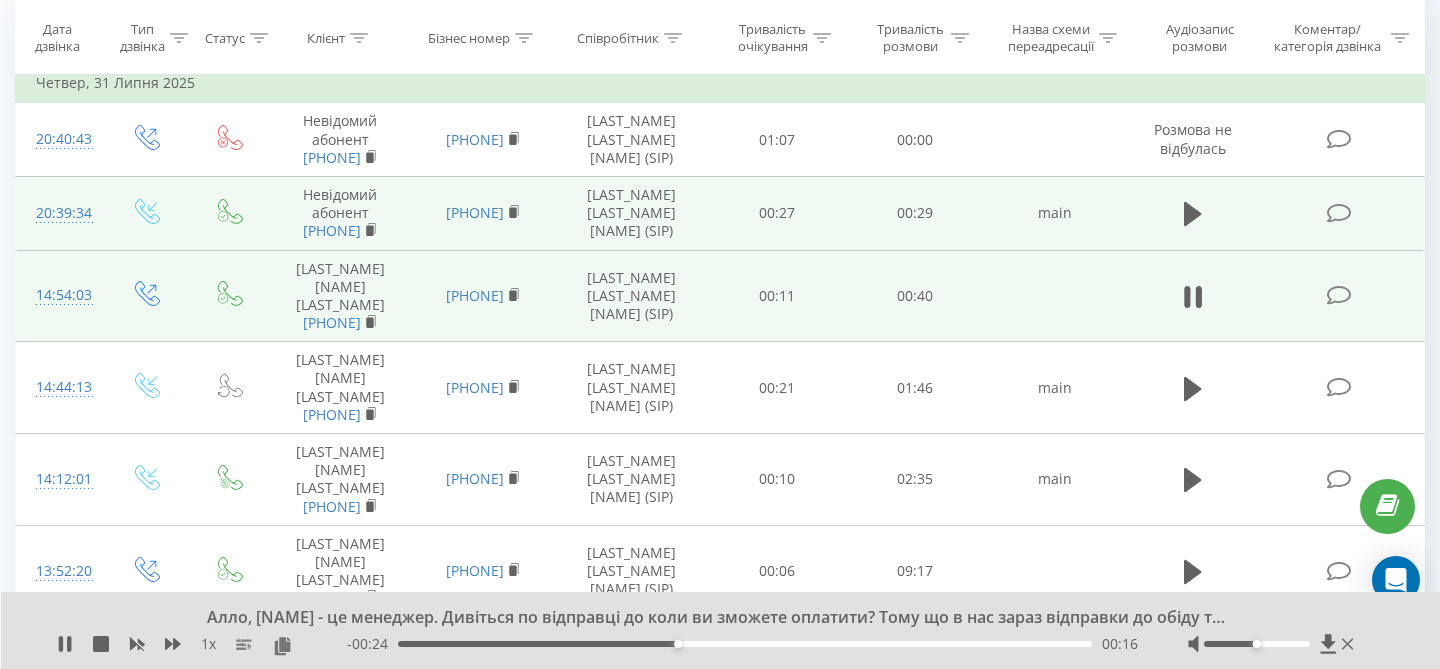 scroll, scrollTop: 199, scrollLeft: 0, axis: vertical 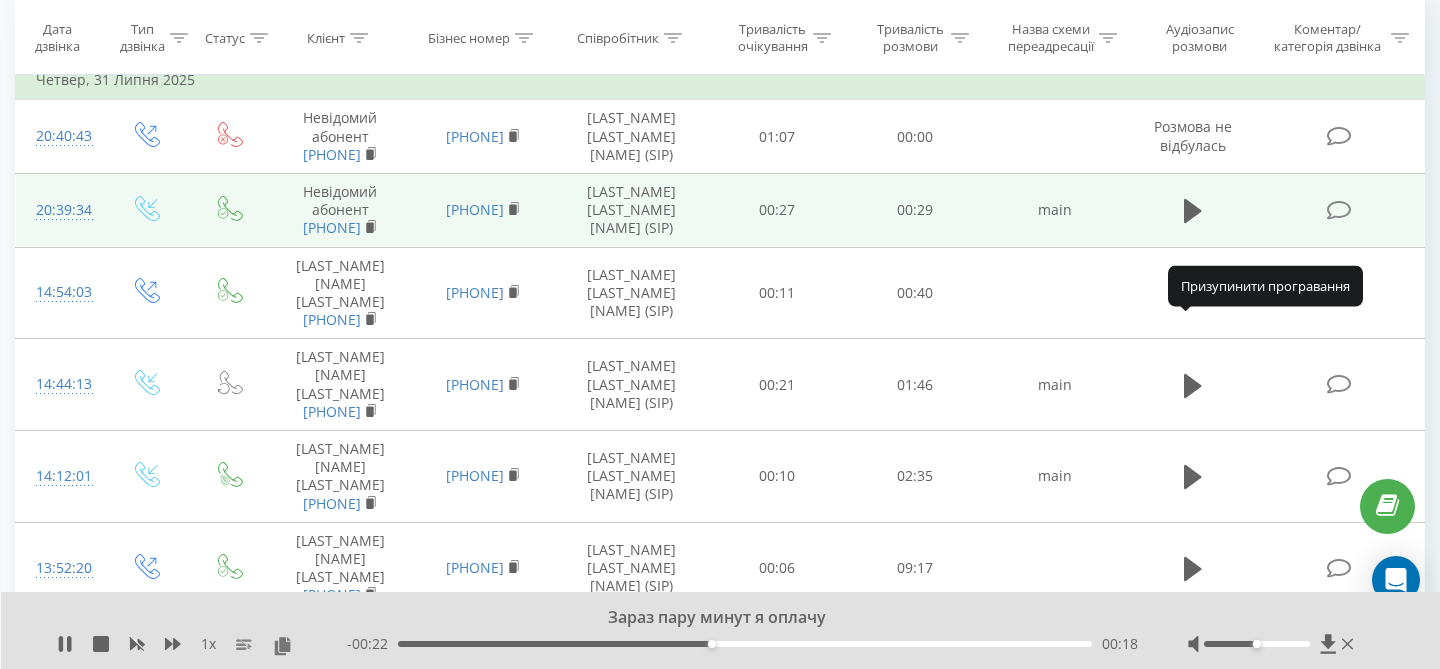 click 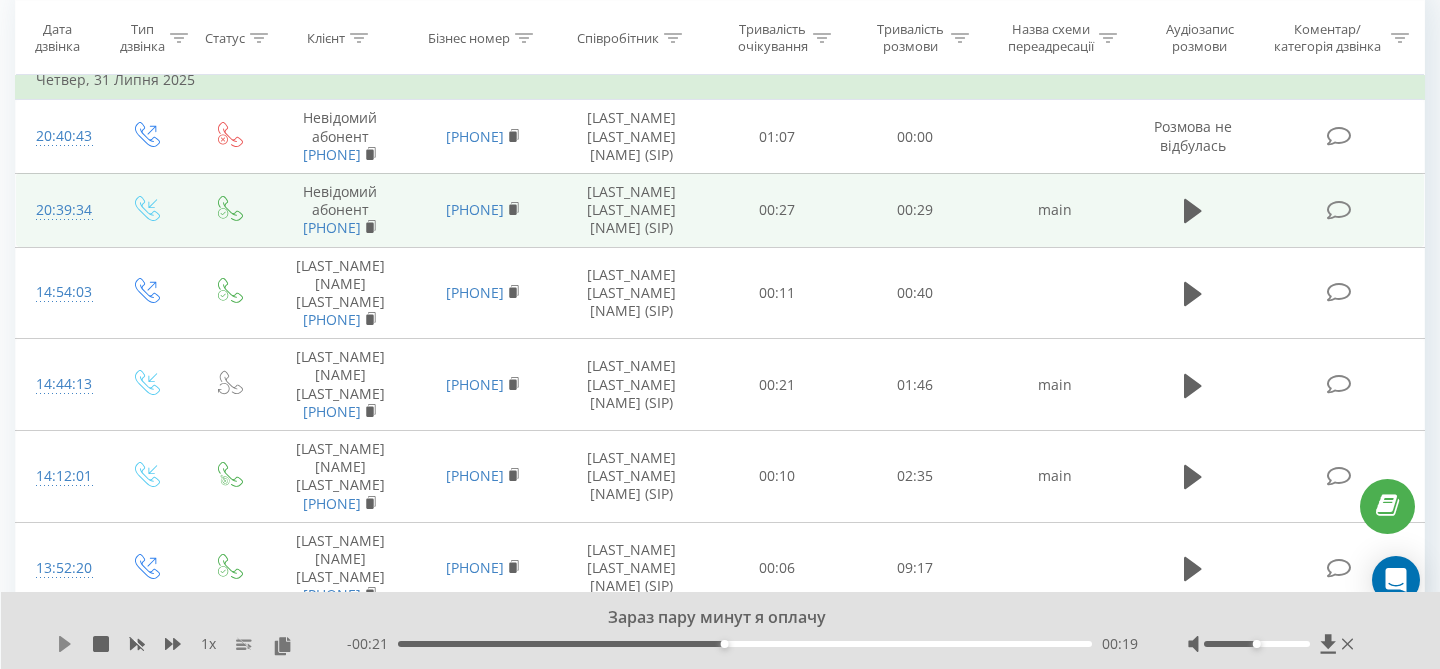 click 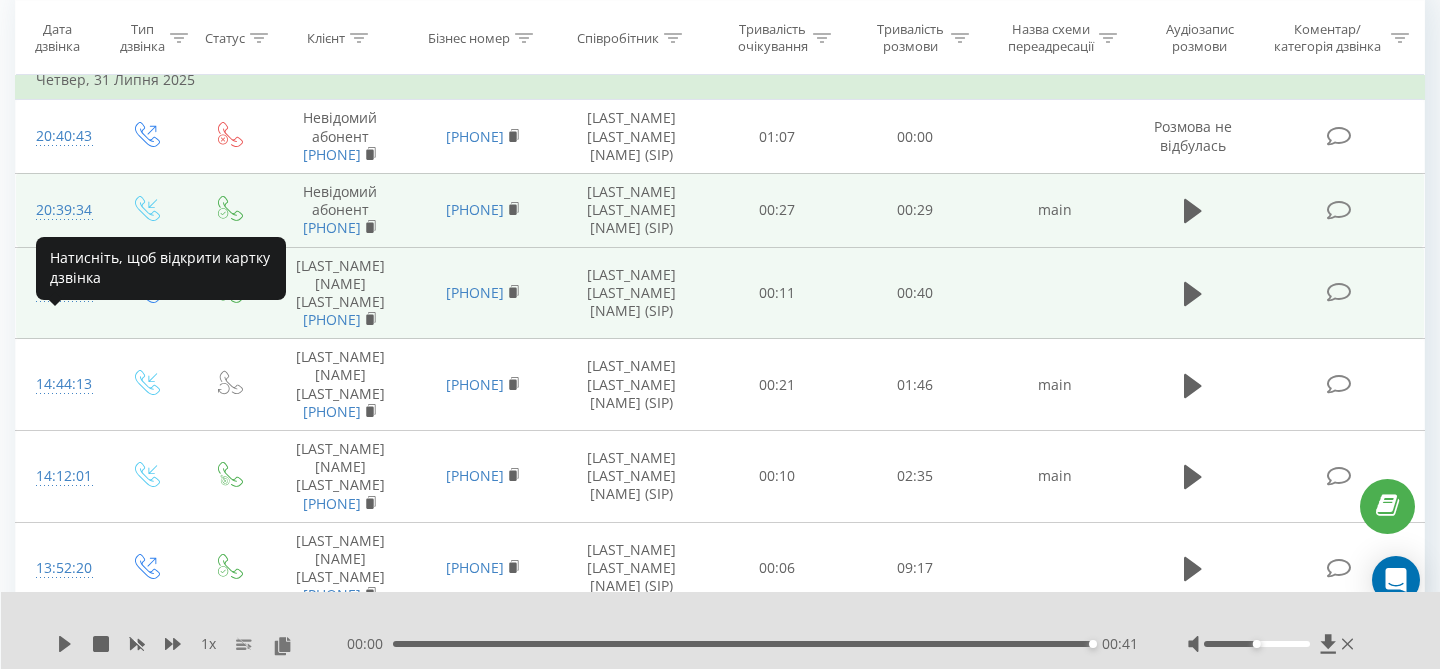 click on "14:54:03" at bounding box center [60, 292] 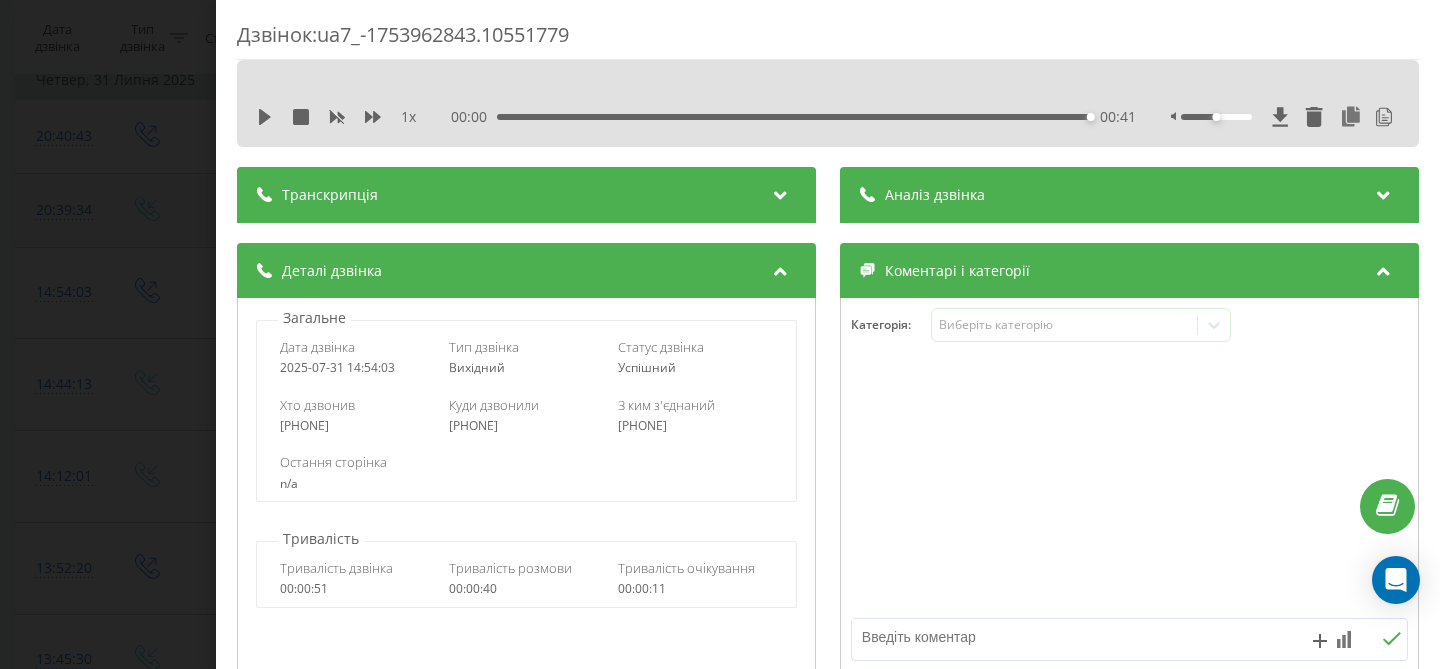 click on "Транскрипція" at bounding box center (330, 195) 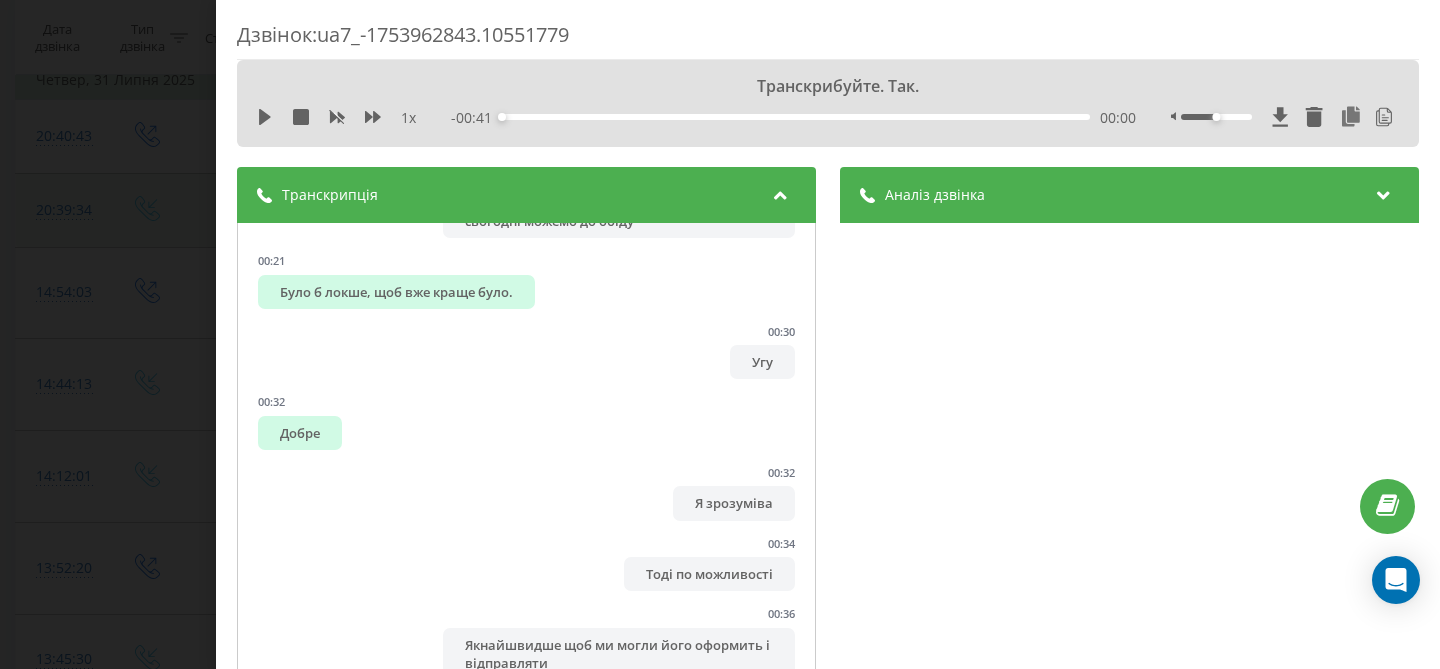 scroll, scrollTop: 375, scrollLeft: 0, axis: vertical 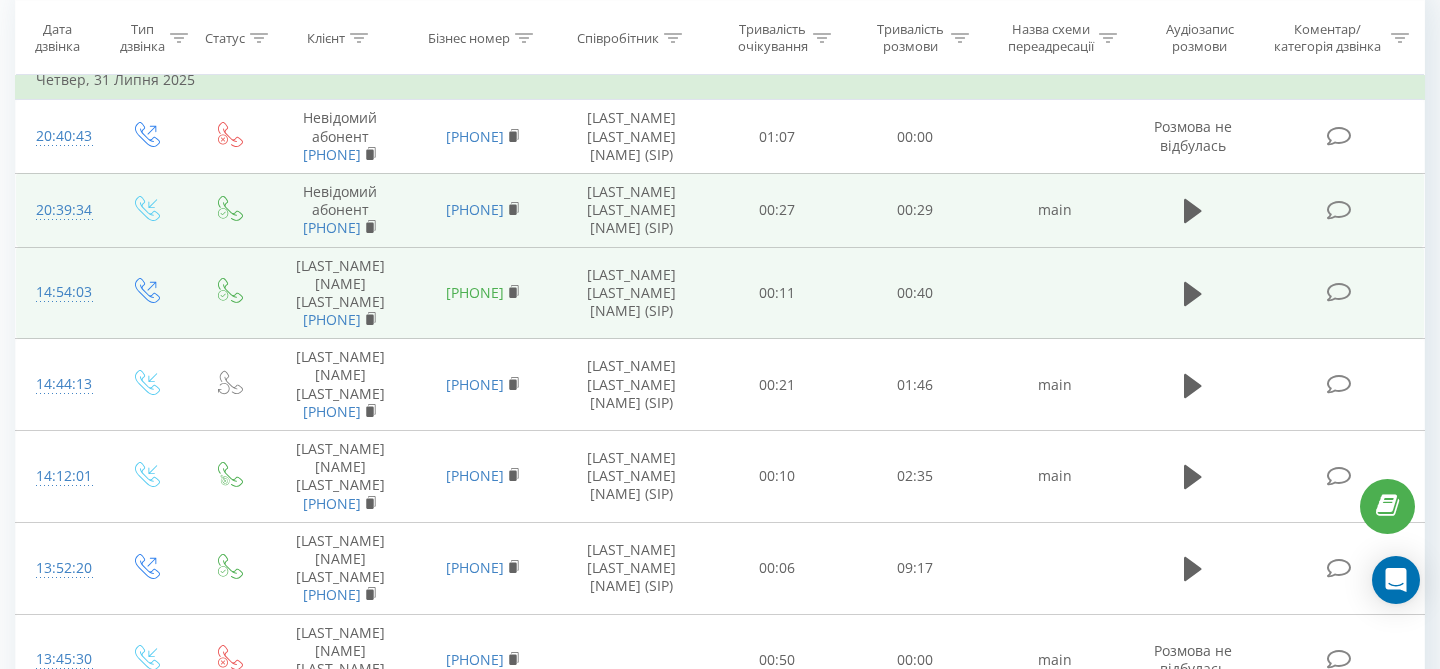 click on "[PHONE]" at bounding box center (475, 292) 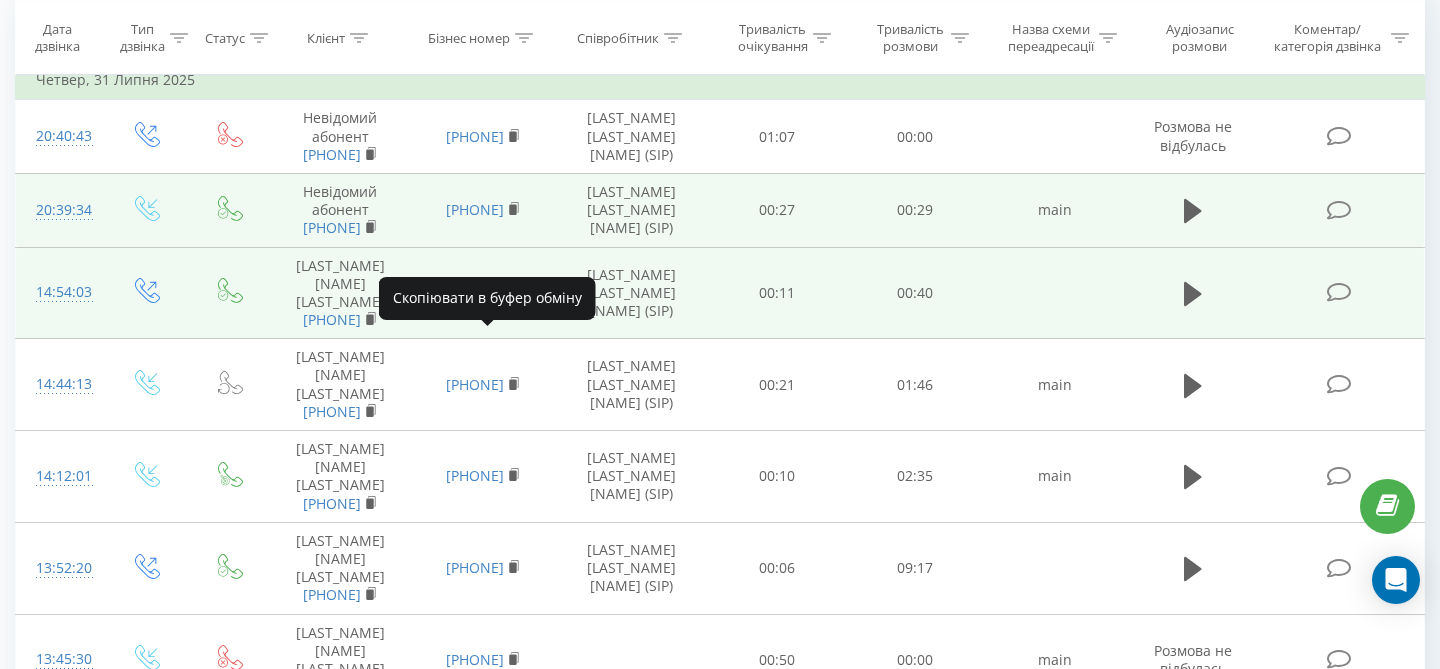 click 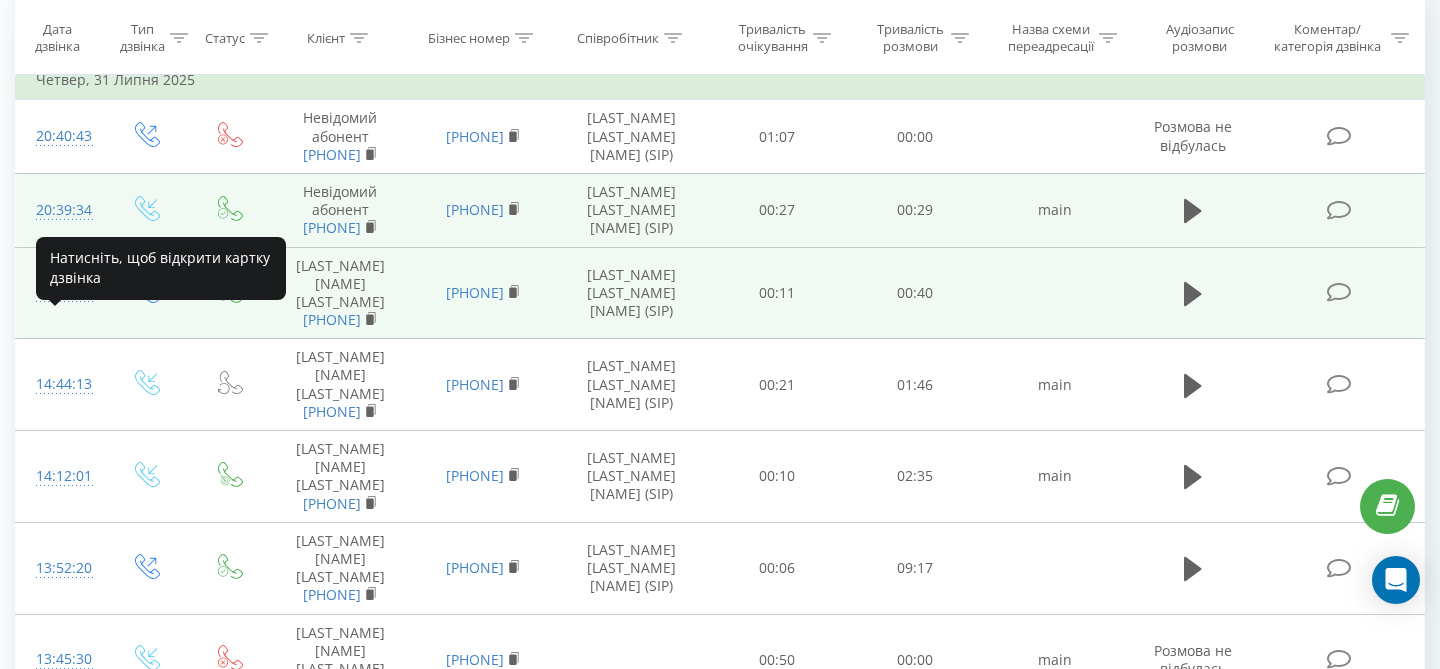 click on "14:54:03" at bounding box center (60, 292) 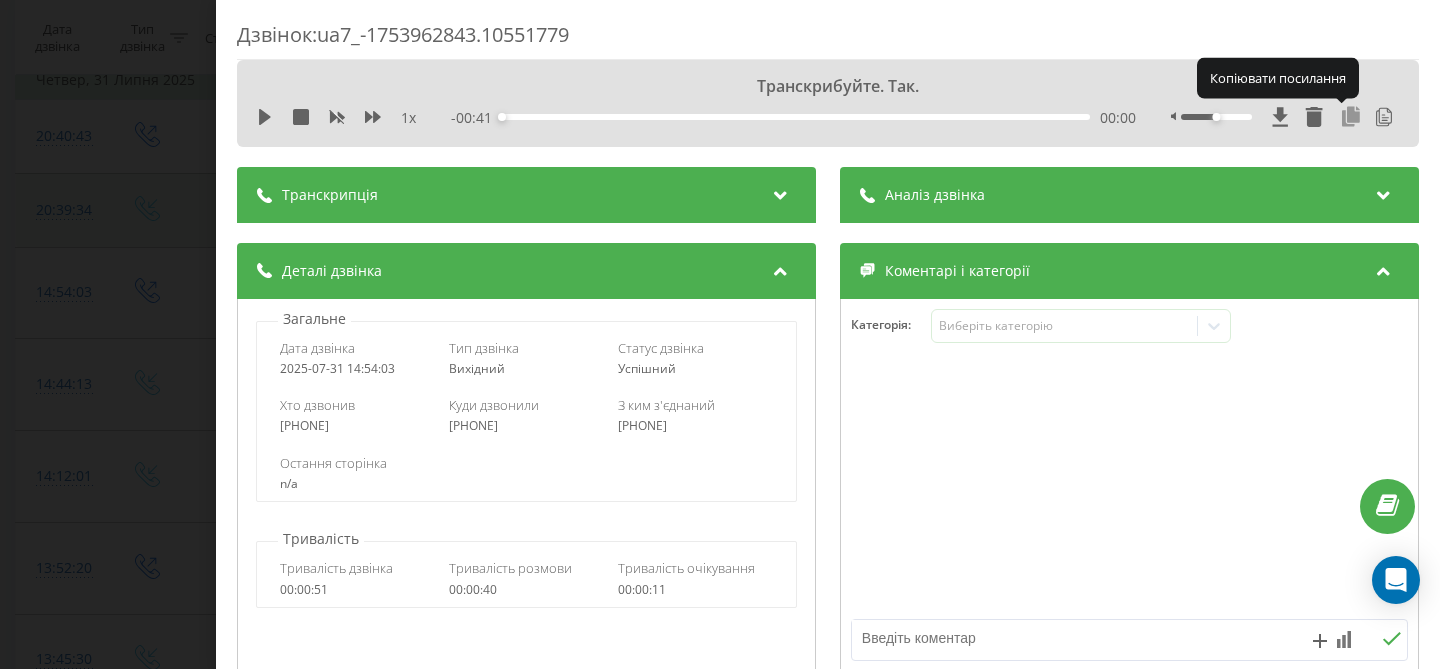 click at bounding box center (1351, 117) 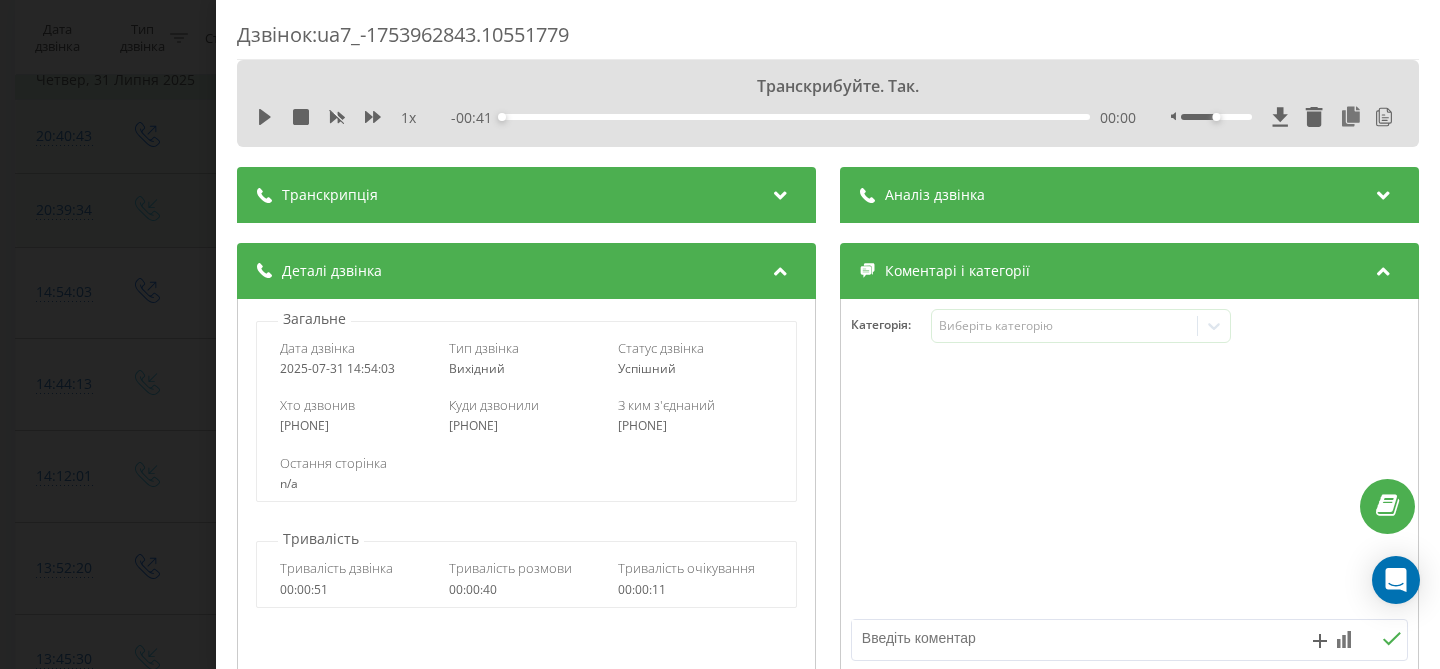 click on "Дзвінок :  ua7_-1753962843.10551779 Транскрибуйте. Так.   1 x  - 00:41 00:00   00:00   Транскрипція 00:00 Транскрибуйте. Так. 00:00 Алло, Віктор - це менеджер. Дивіться по відправці до коли ви зможете оплатити? Тому що в нас зараз відправки до обіду тобто є кілька хвилин і можемо вже його відправляти 00:17 Зараз пару минут я оплачу 00:17 Окей. Або зможемо вже завтра відправити просто, але якщо вам прям терміновало то сьогодні можемо до обіду 00:21 Було б локше, щоб вже краще було. 00:30 Угу 00:32 Добре 00:32 Я зрозуміва 00:34 Тоді по можливості 00:36 Якнайшвидше щоб ми могли його оформить і відправляти 00:37 Так 2" at bounding box center (720, 334) 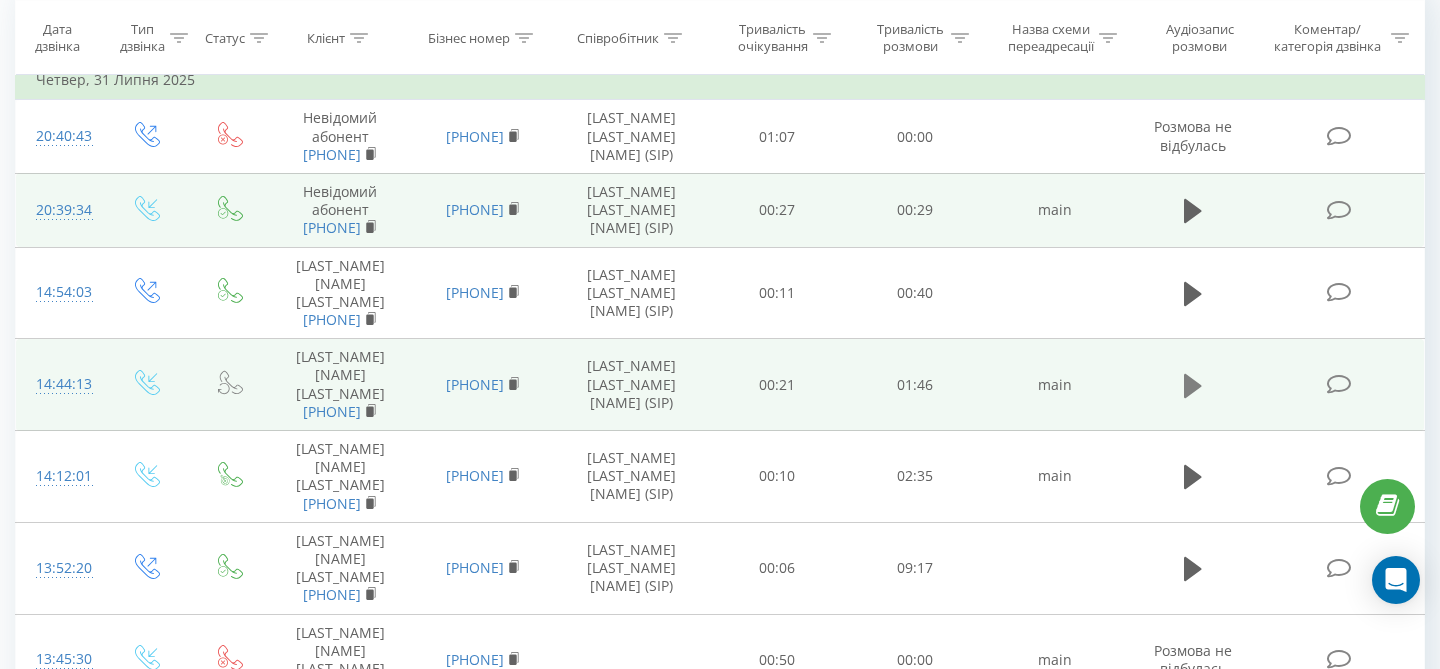 click 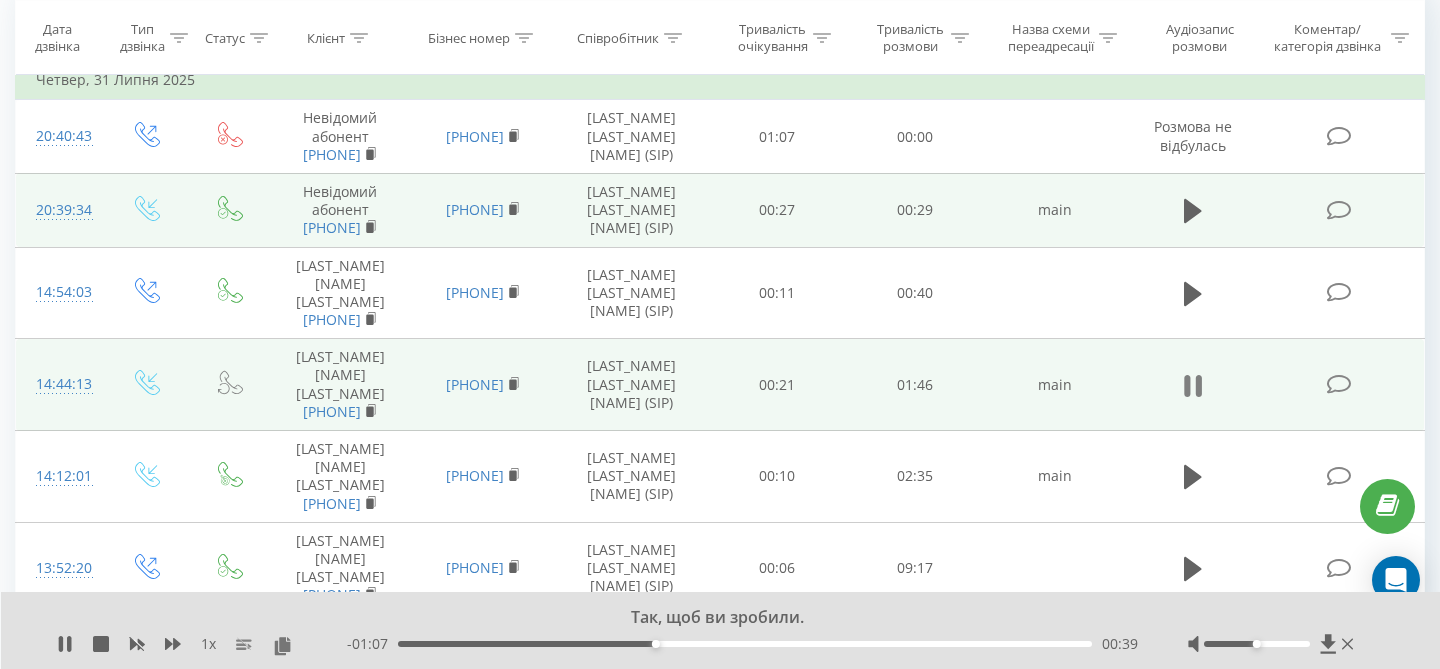 click 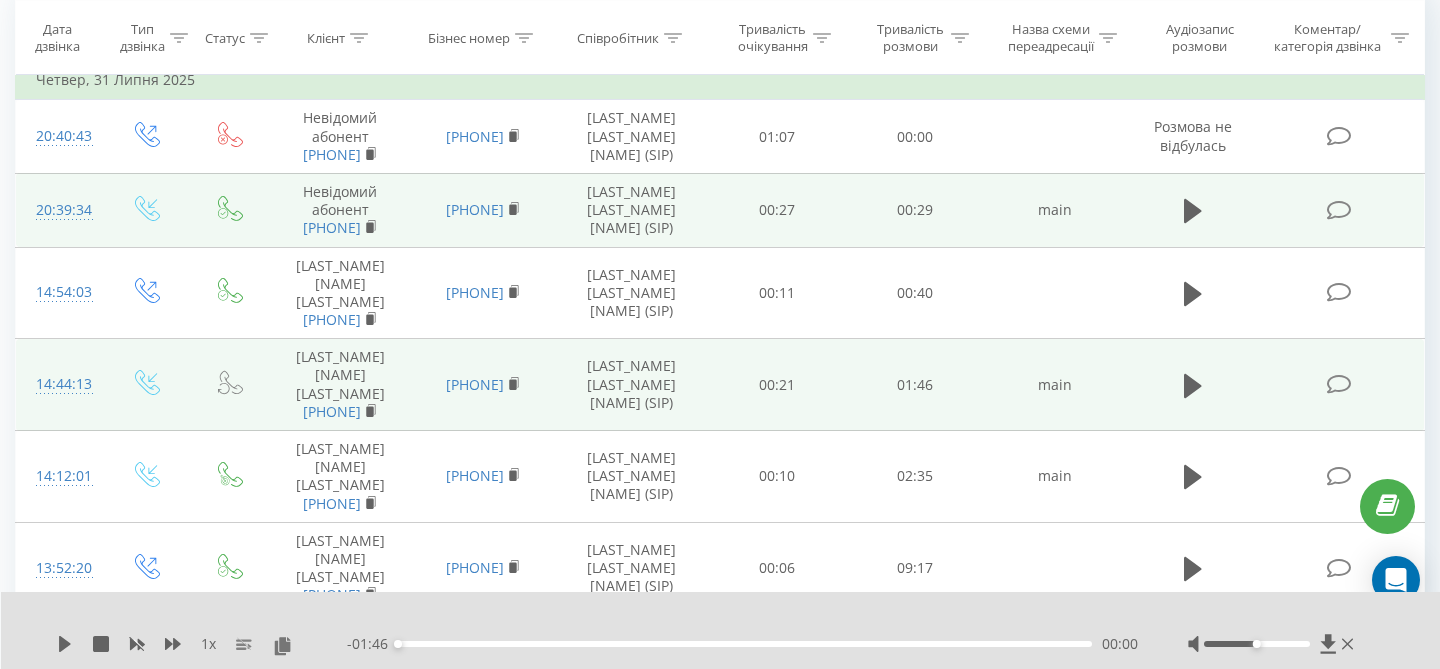 click 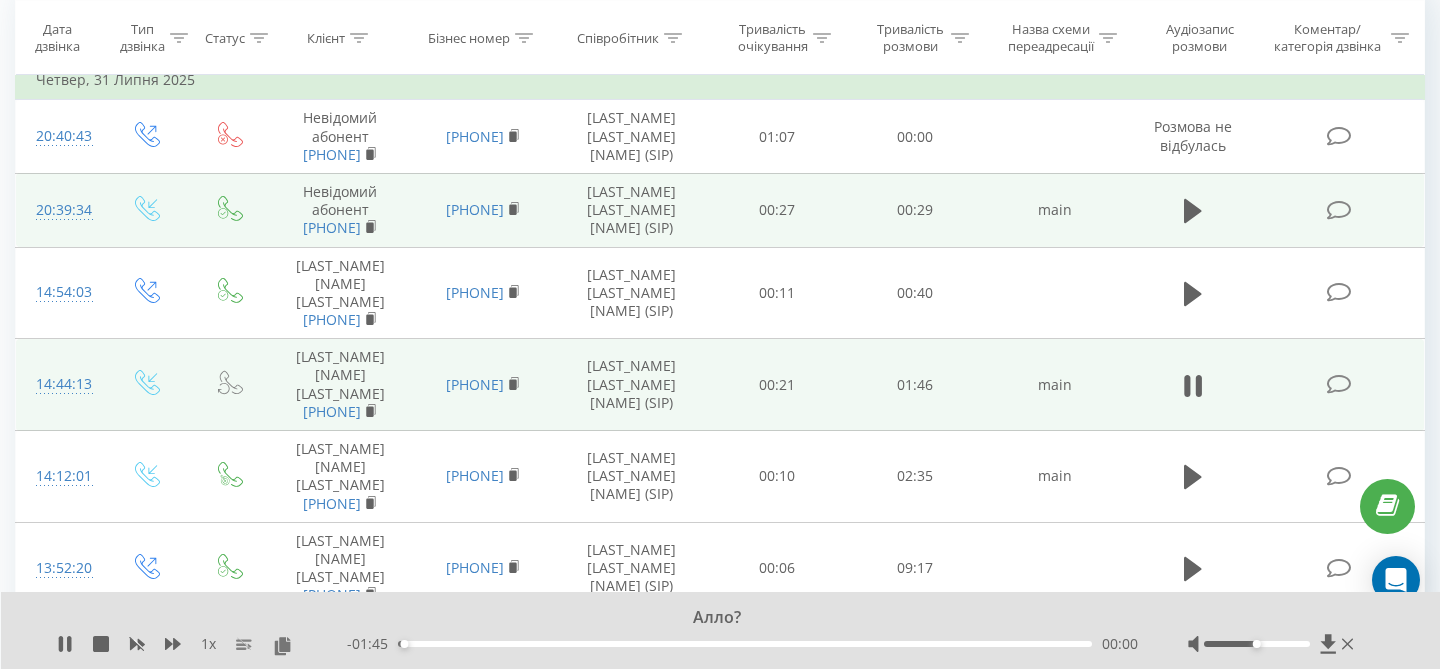 click 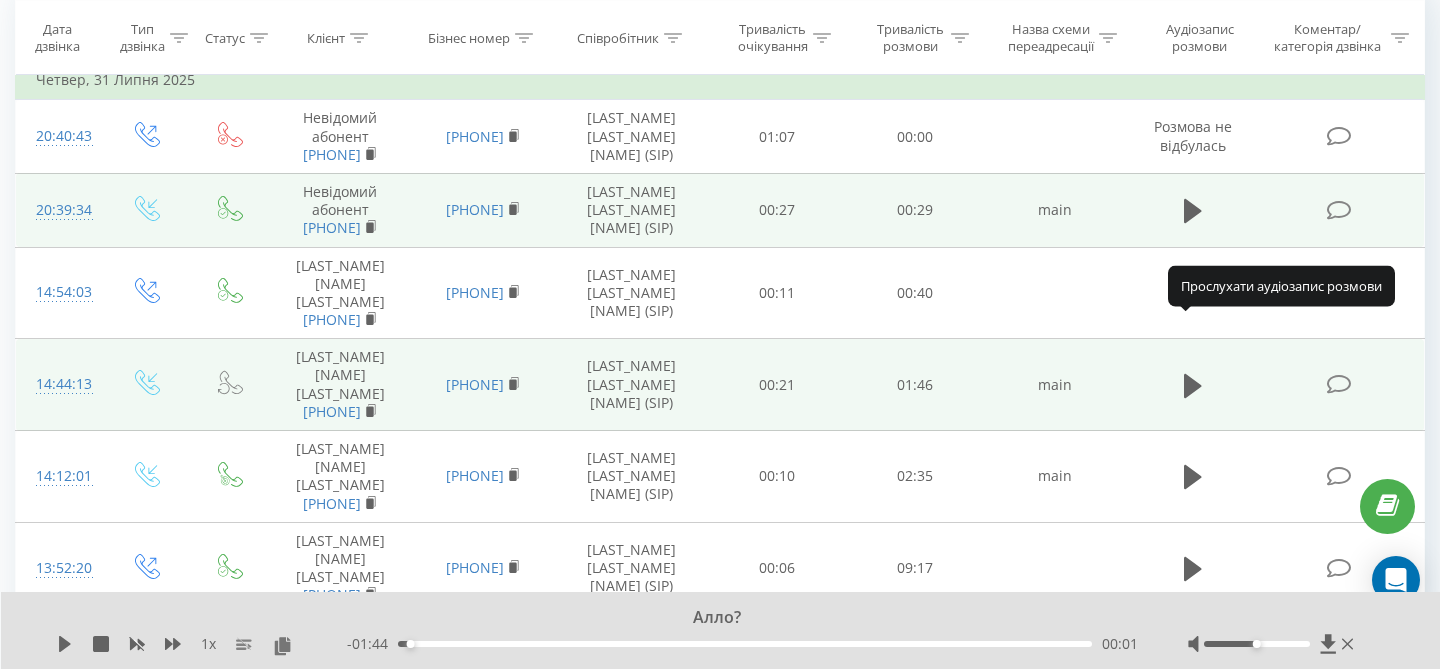click at bounding box center (1193, 294) 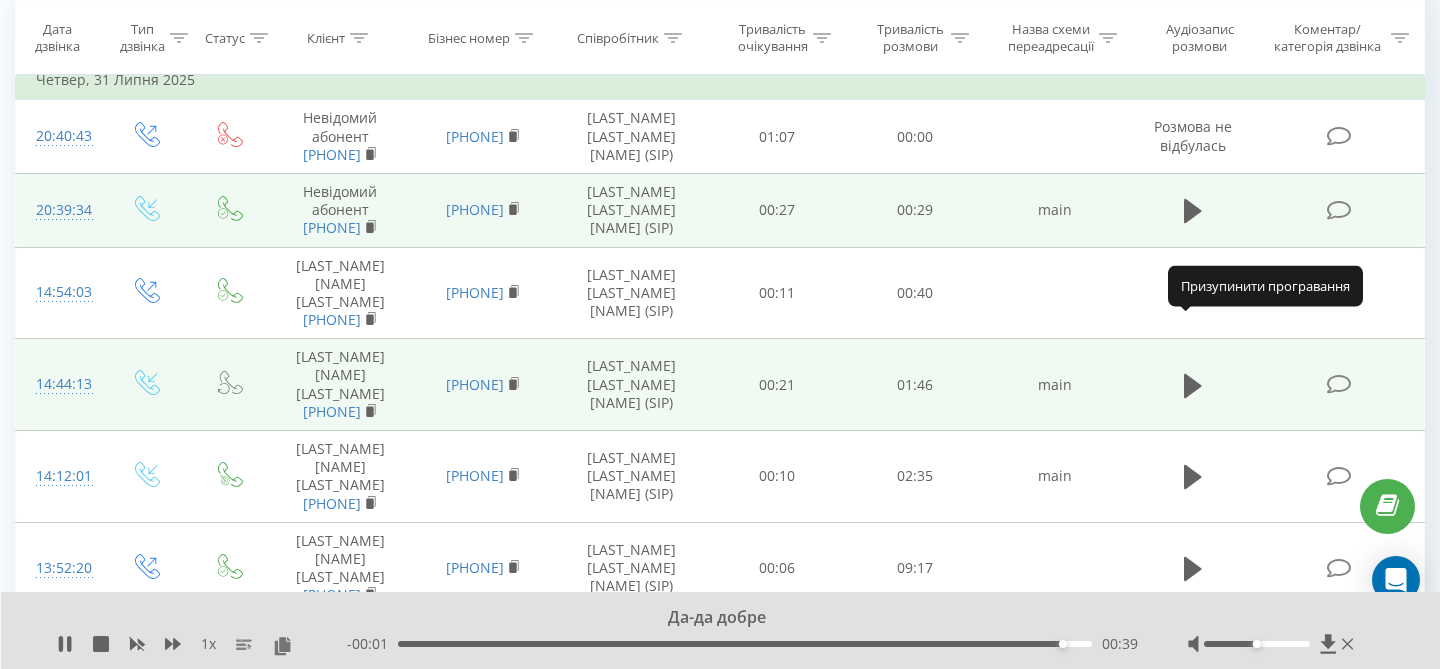 click 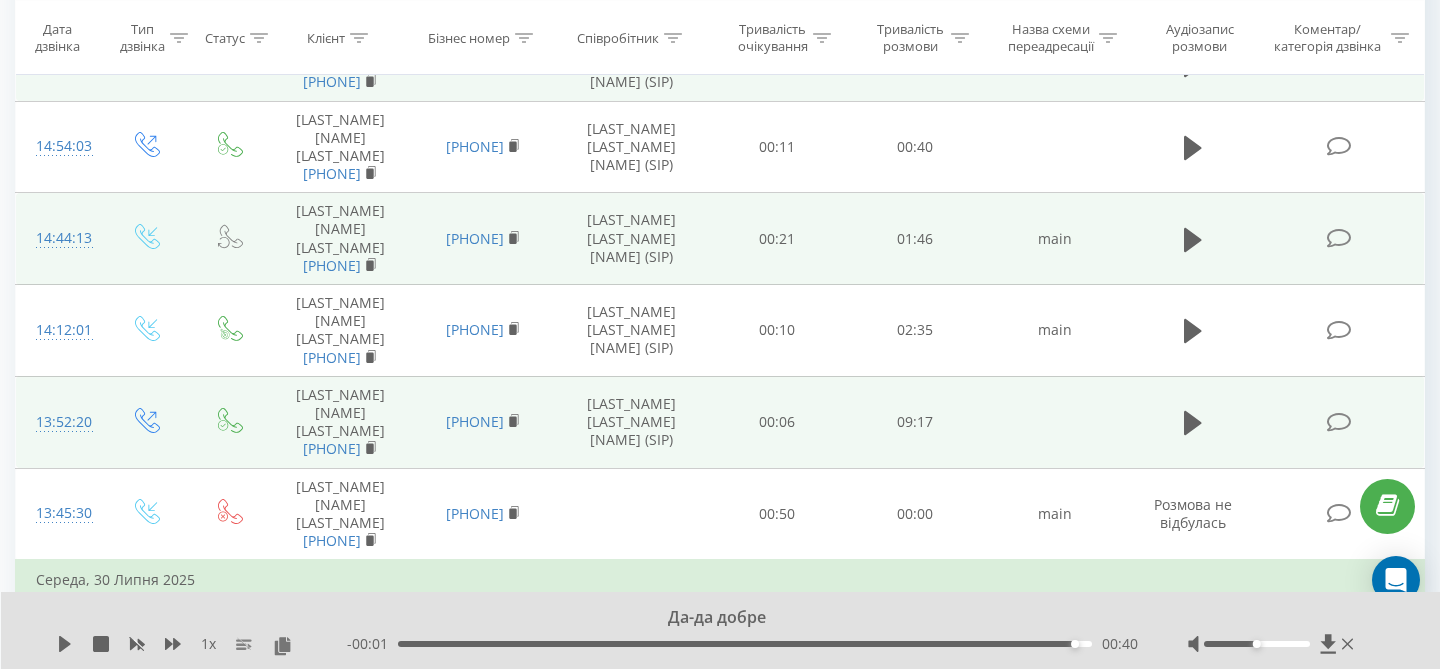 scroll, scrollTop: 343, scrollLeft: 0, axis: vertical 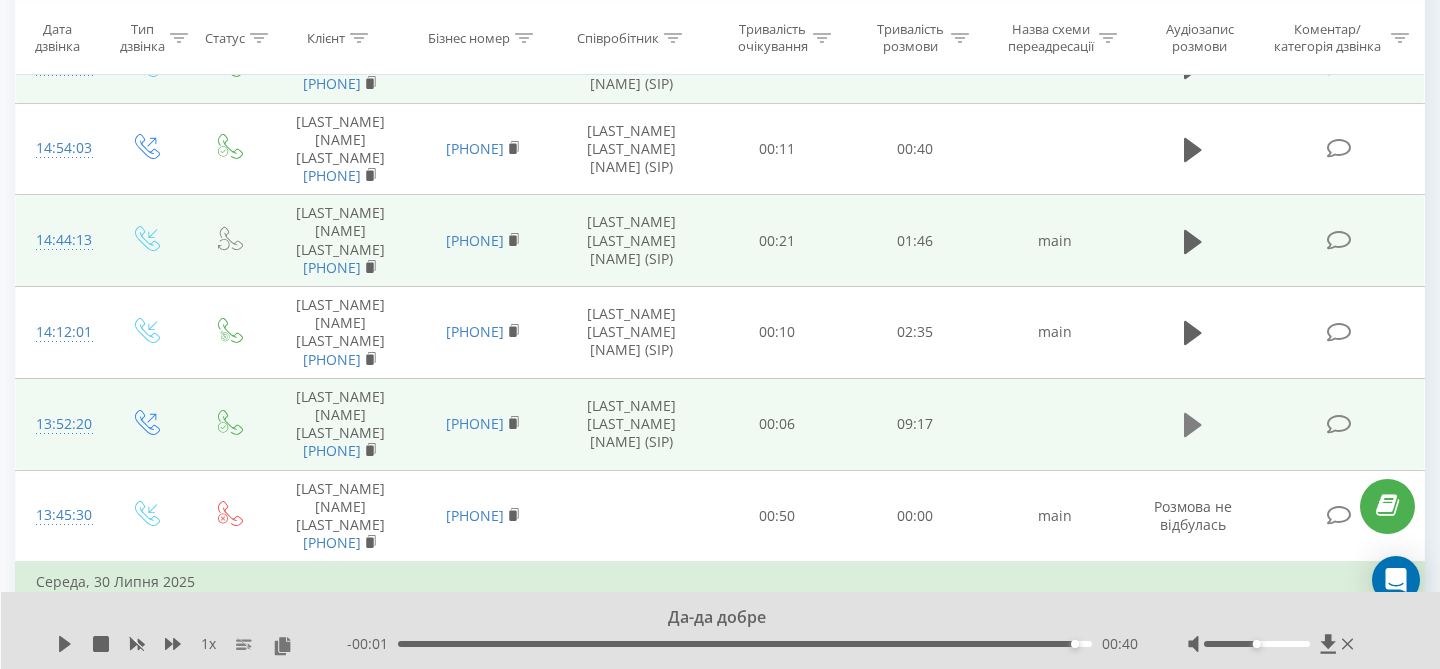 click 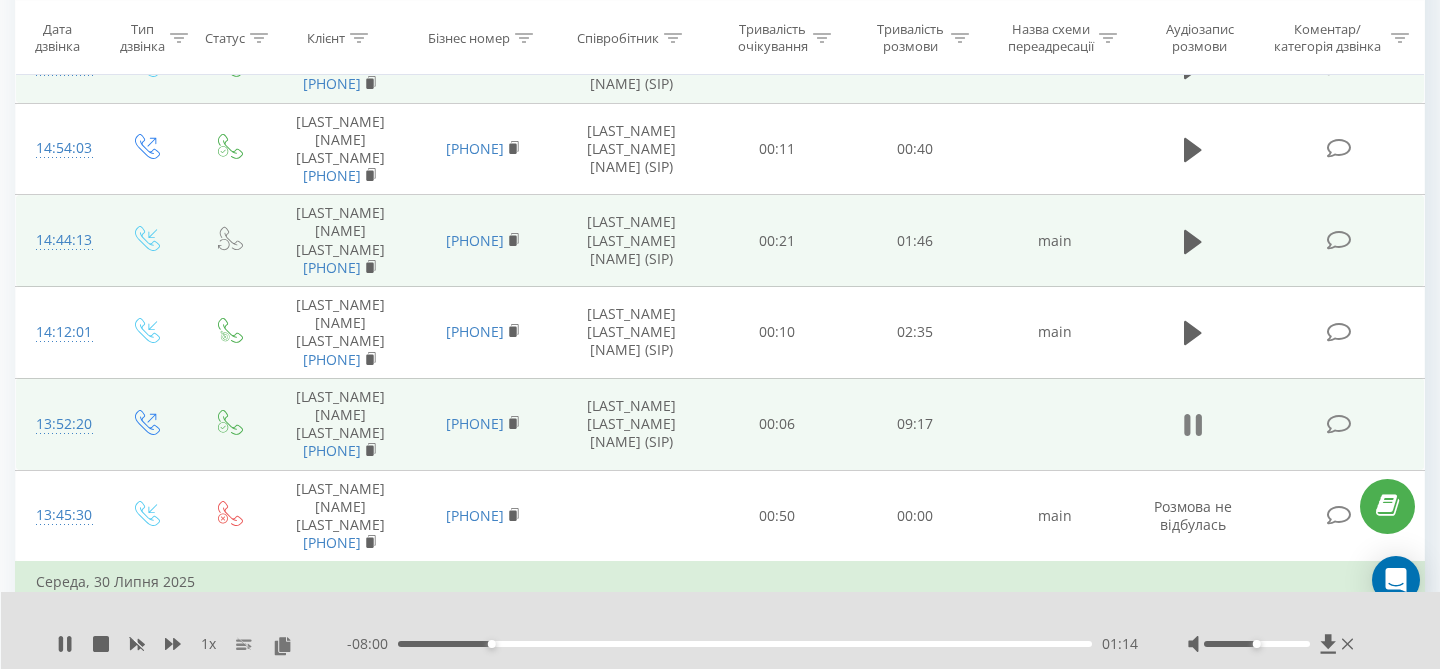 click 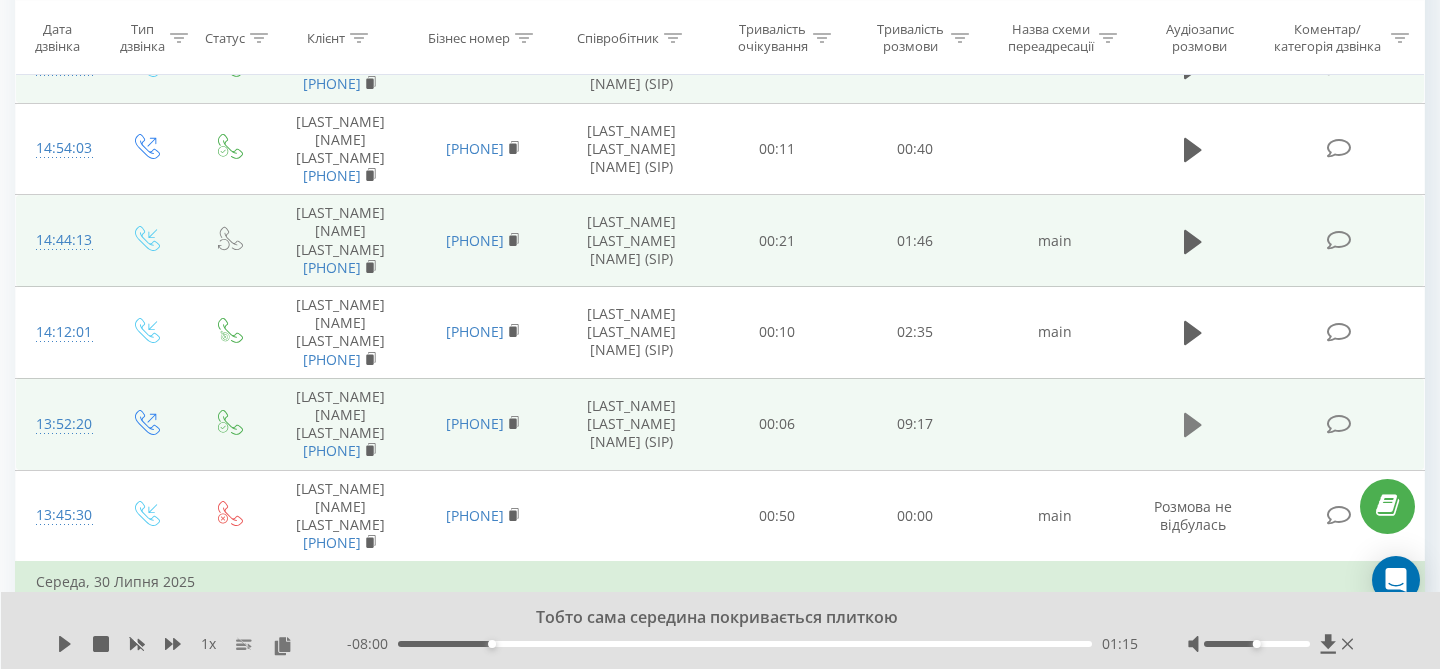 click 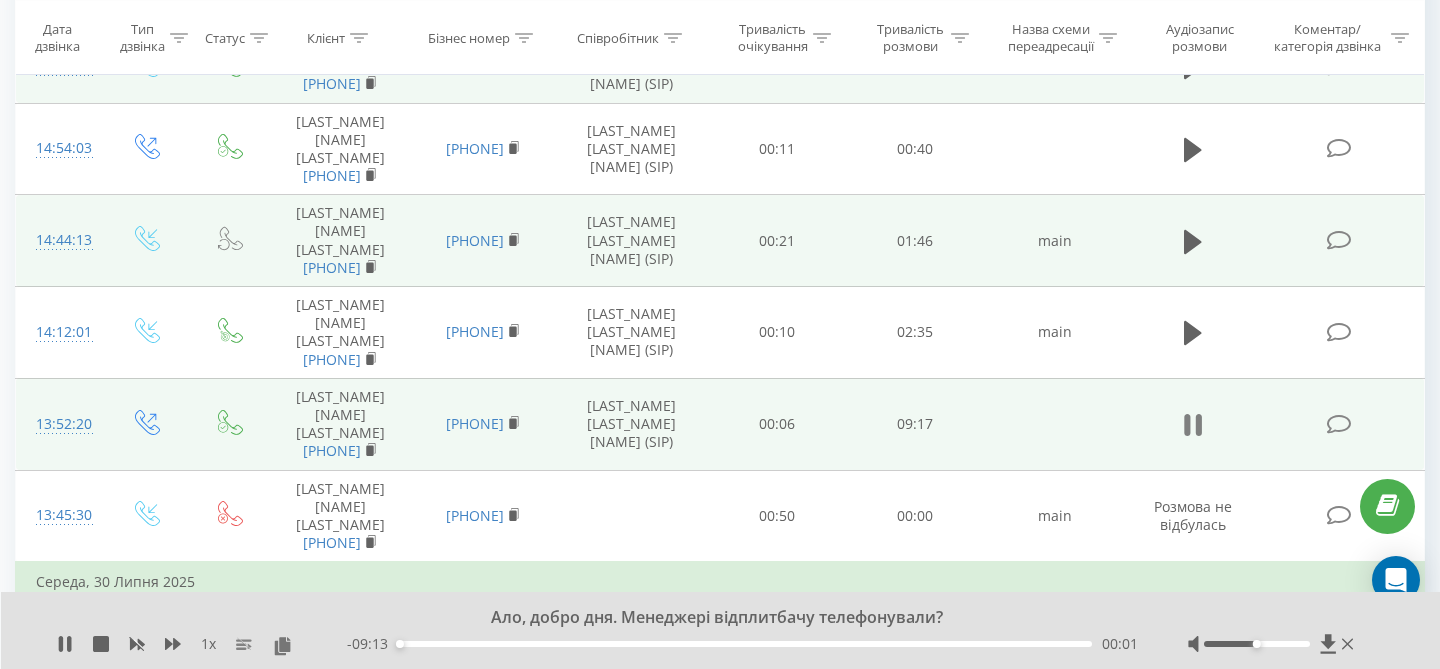 click 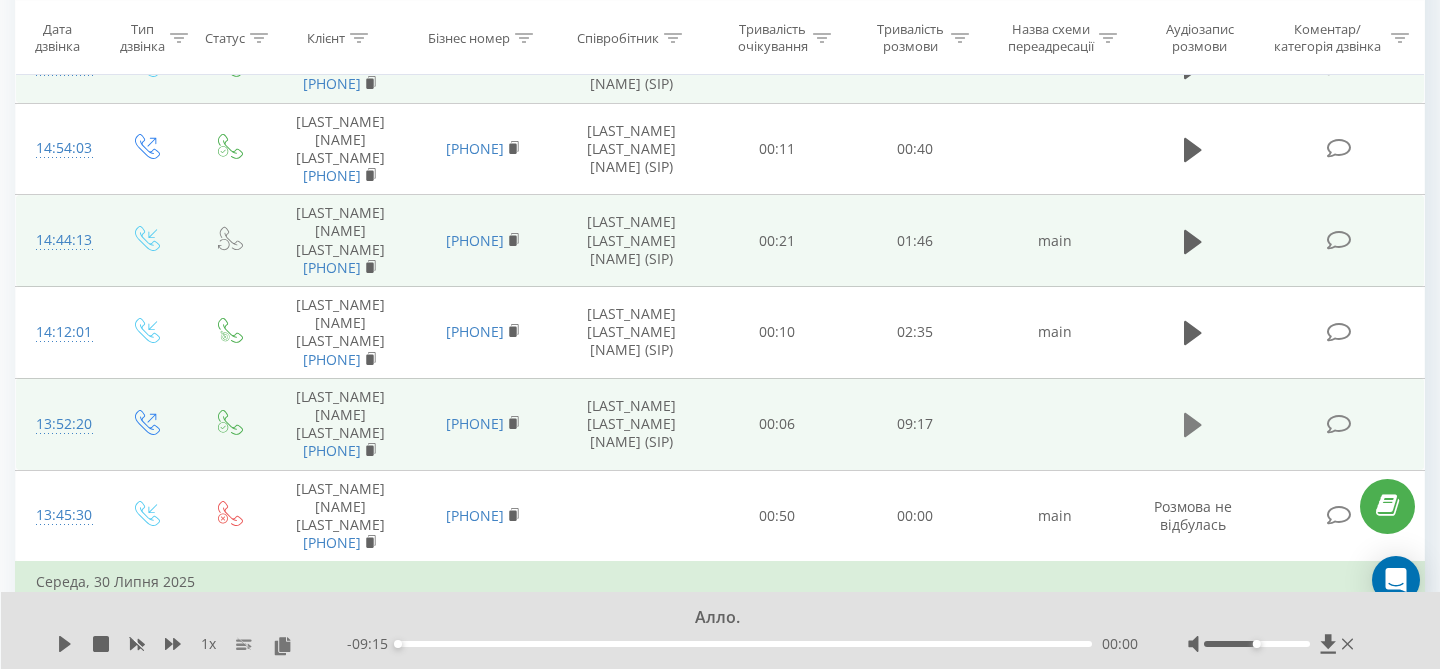 click 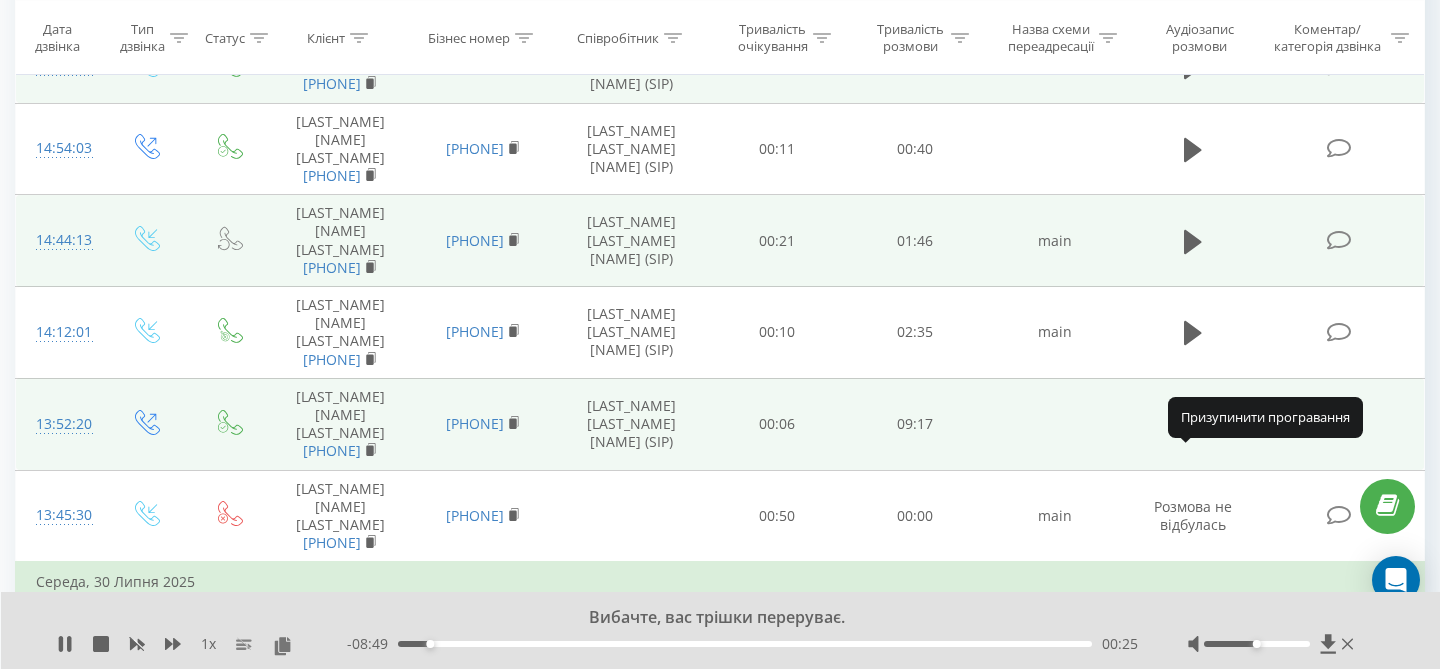 click 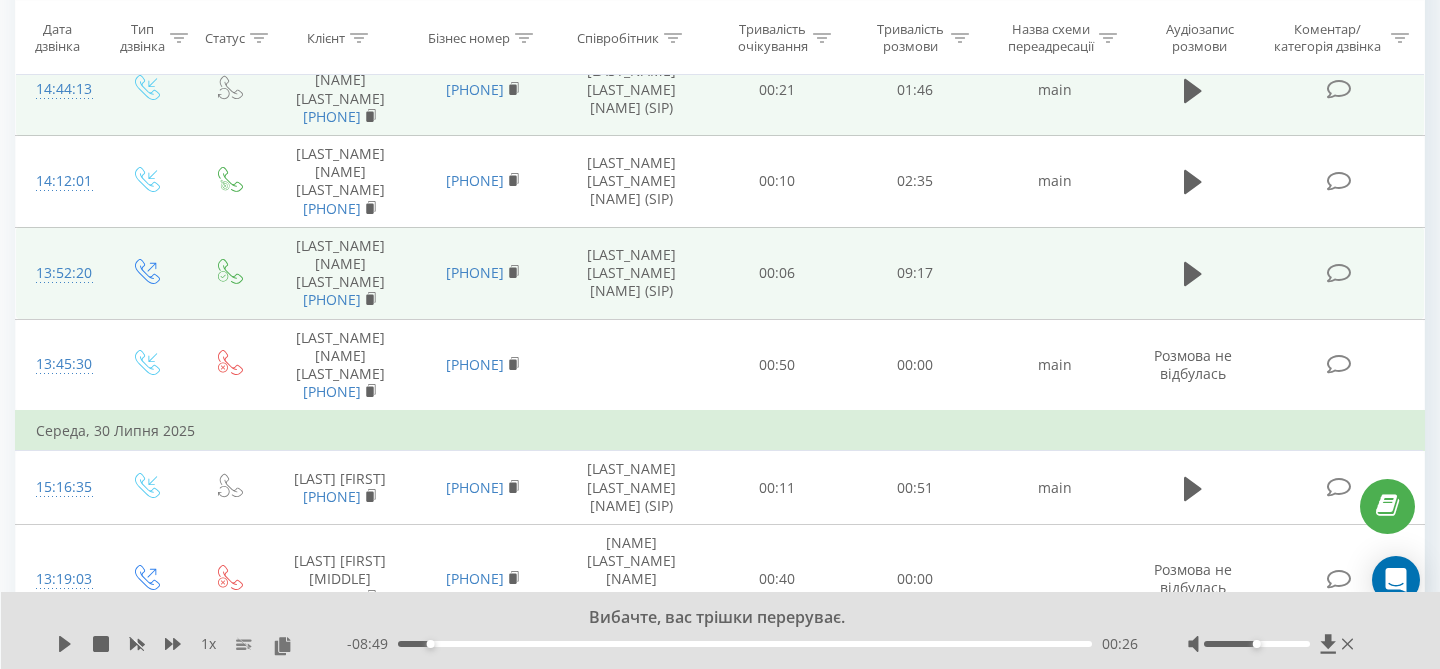 scroll, scrollTop: 500, scrollLeft: 0, axis: vertical 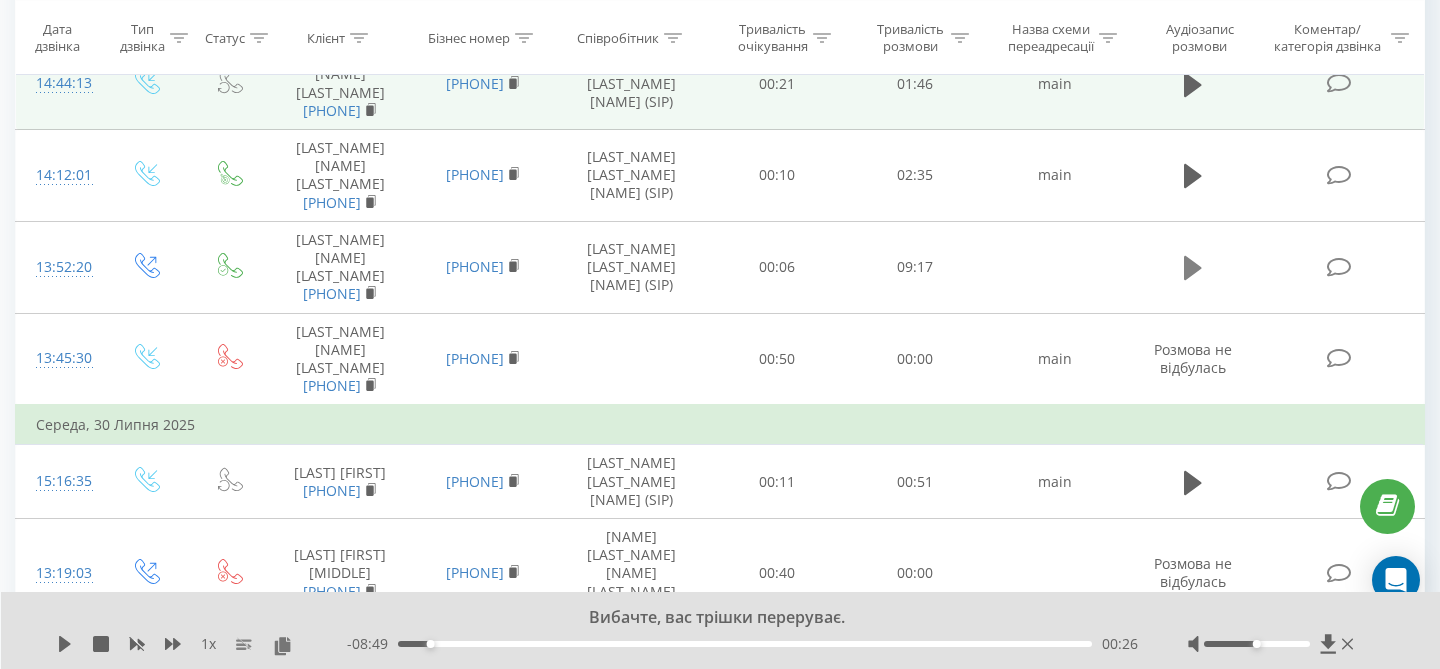 click 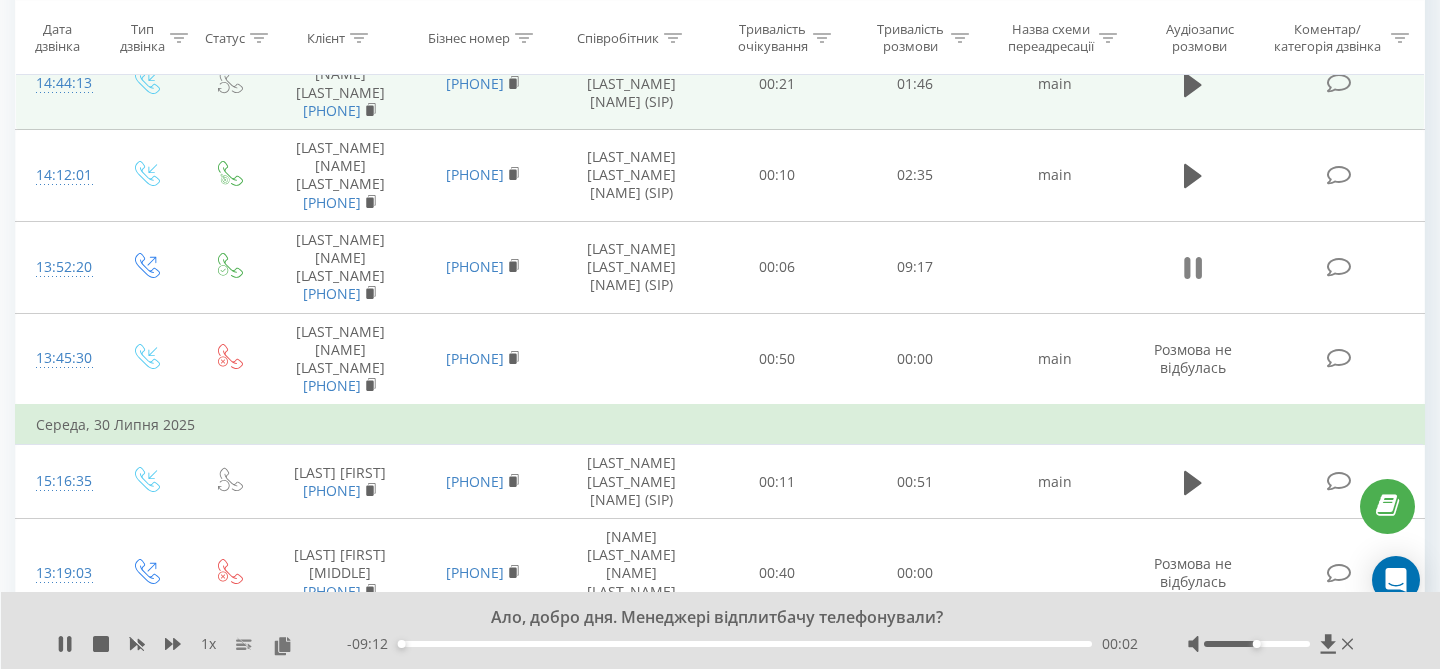 click 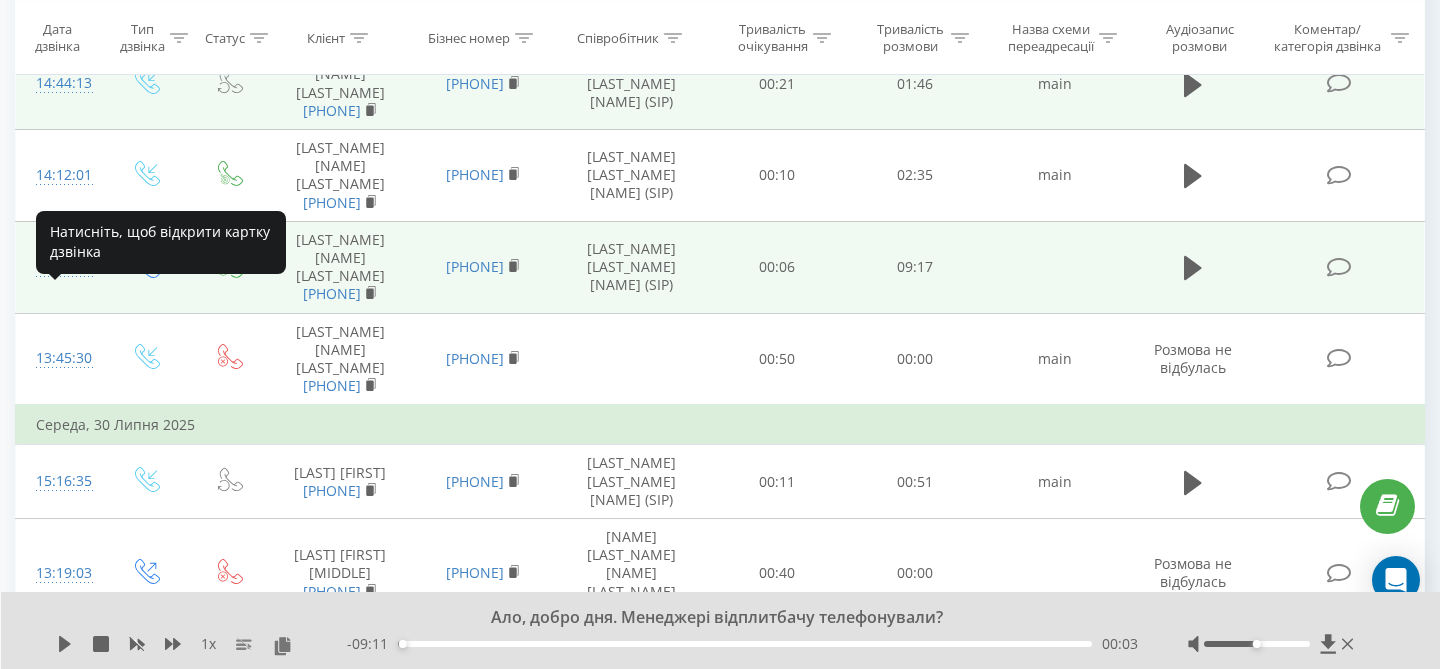 click on "13:52:20" at bounding box center [60, 267] 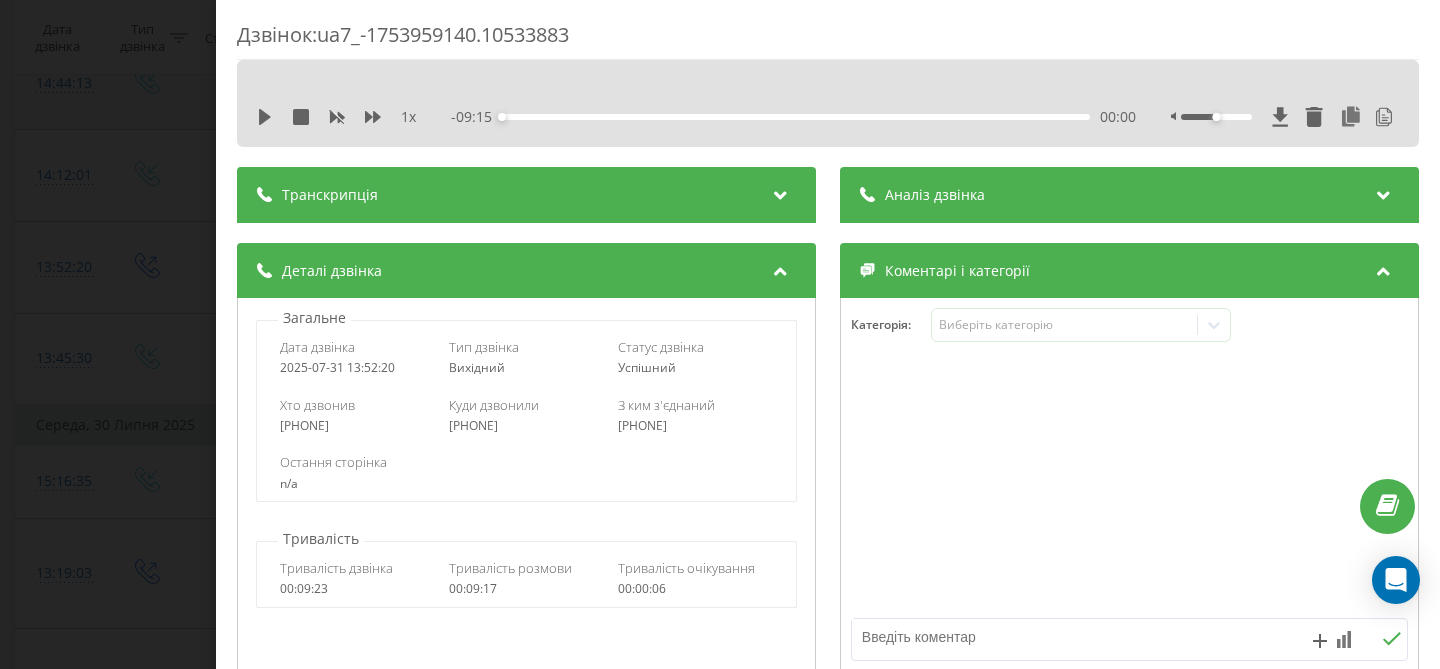 click on "Транскрипція" at bounding box center (526, 195) 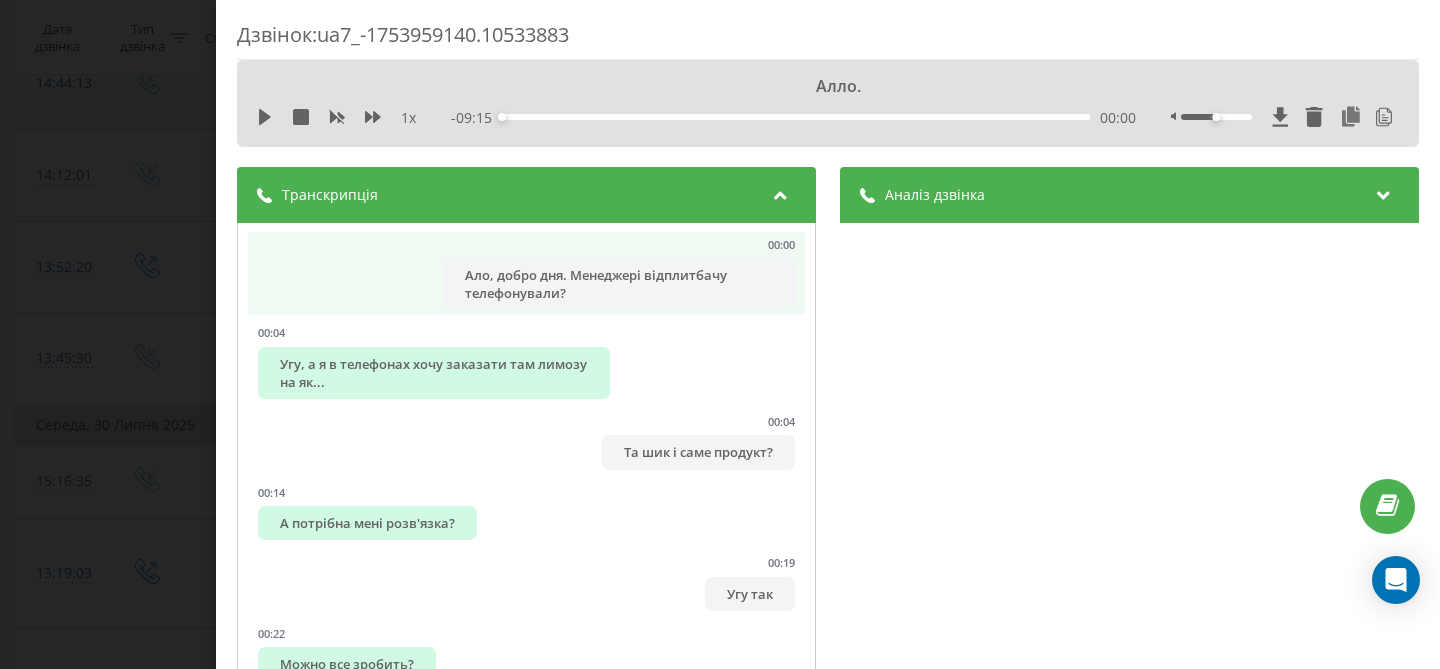 scroll, scrollTop: 87, scrollLeft: 0, axis: vertical 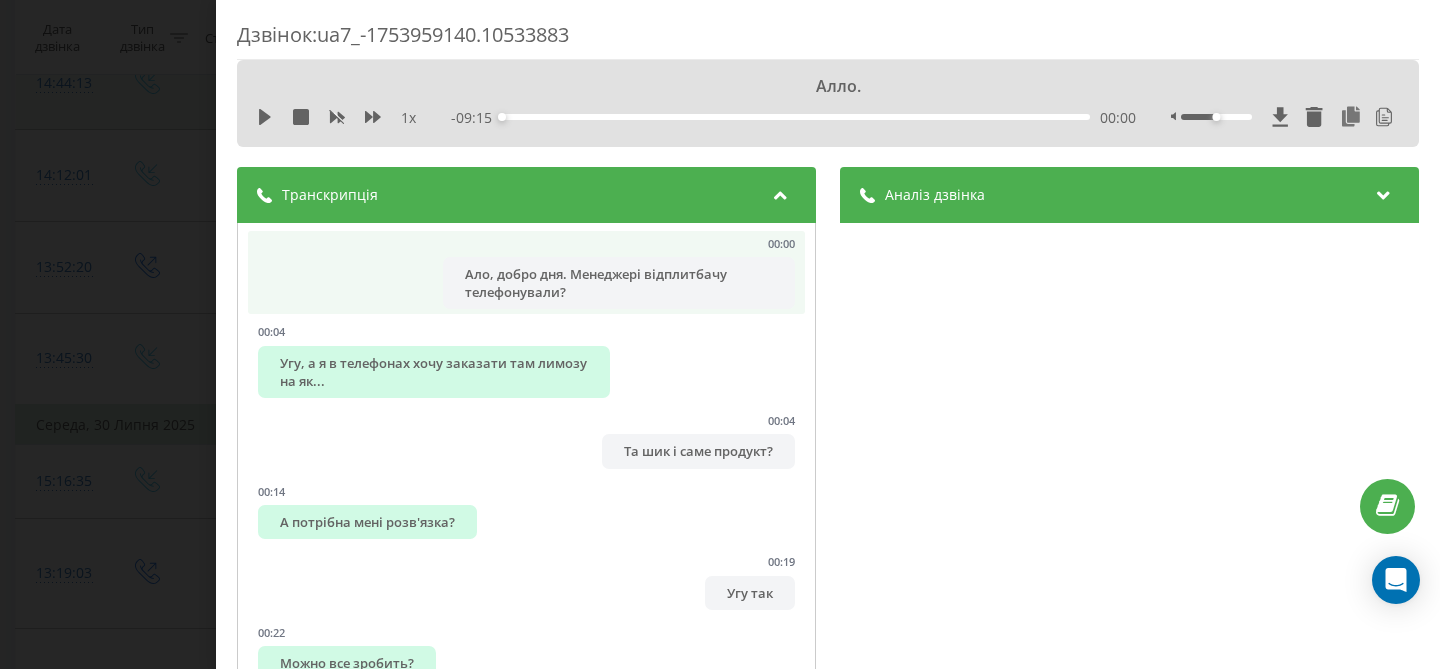 click on "Ало, добро дня. Менеджері відплитбачу телефонували?" at bounding box center (619, 283) 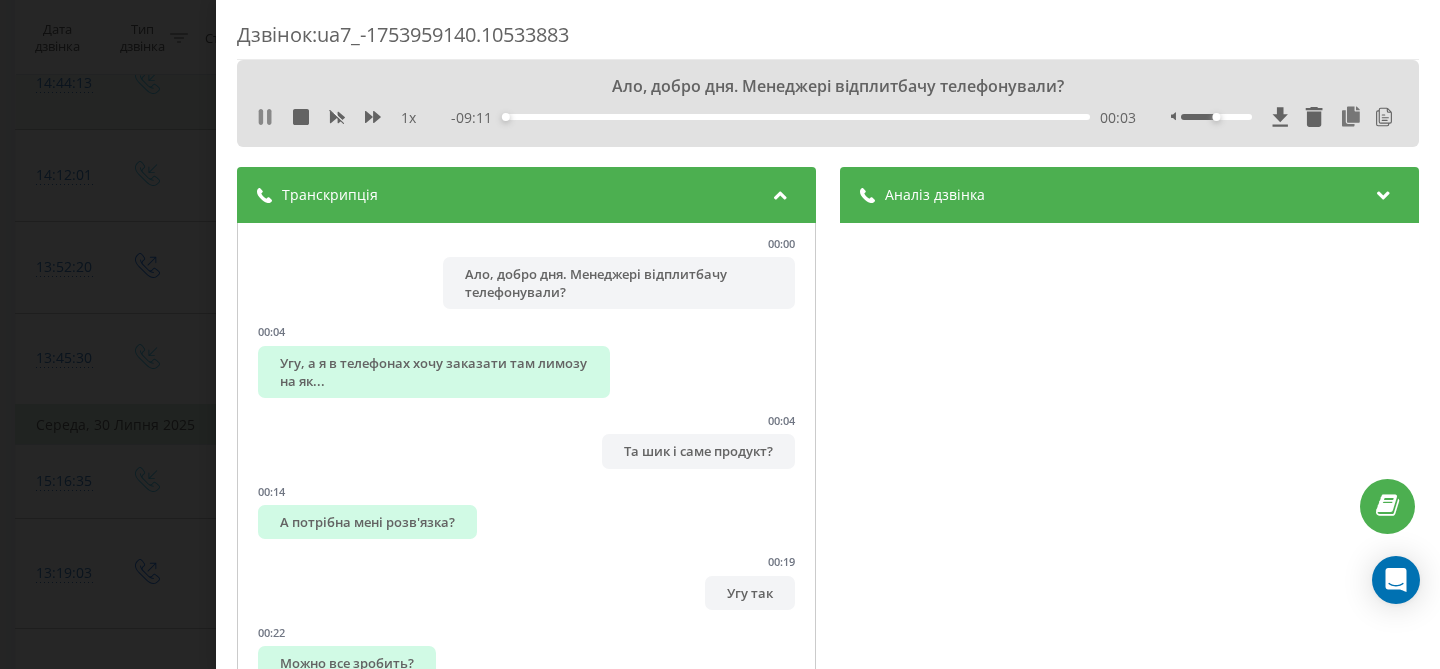 click 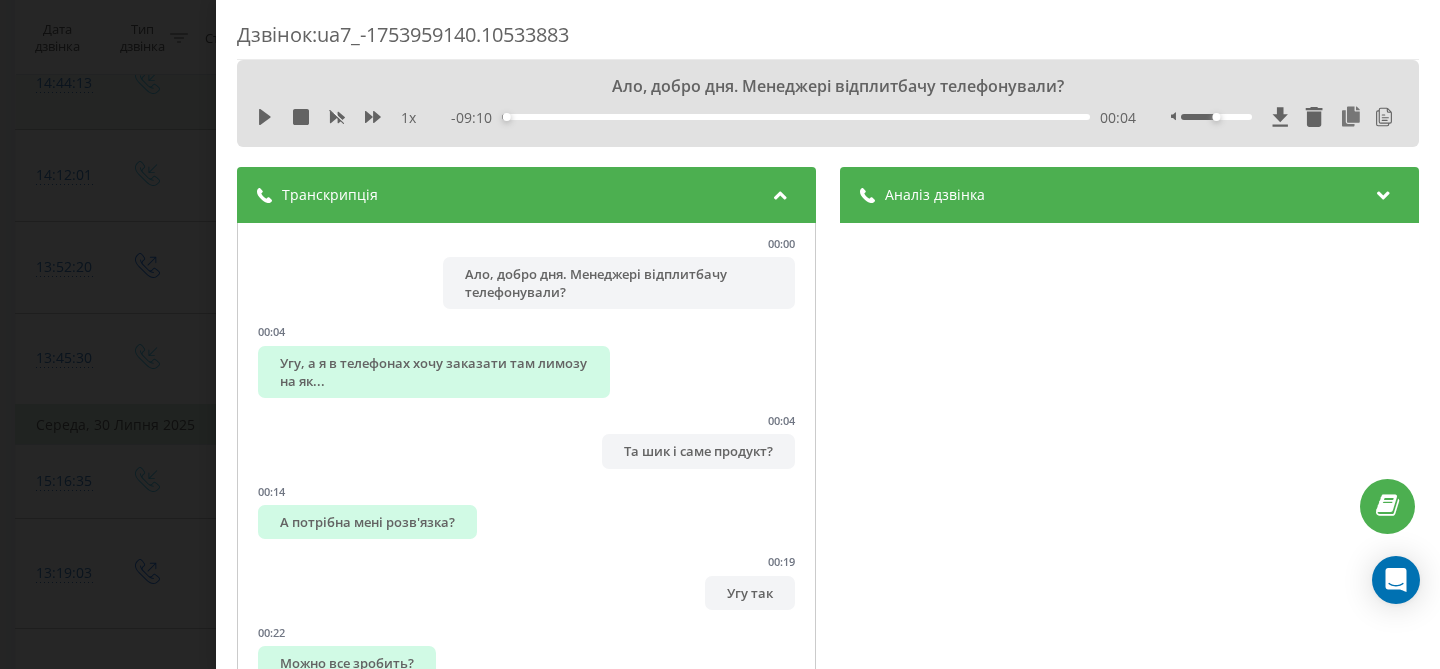 click 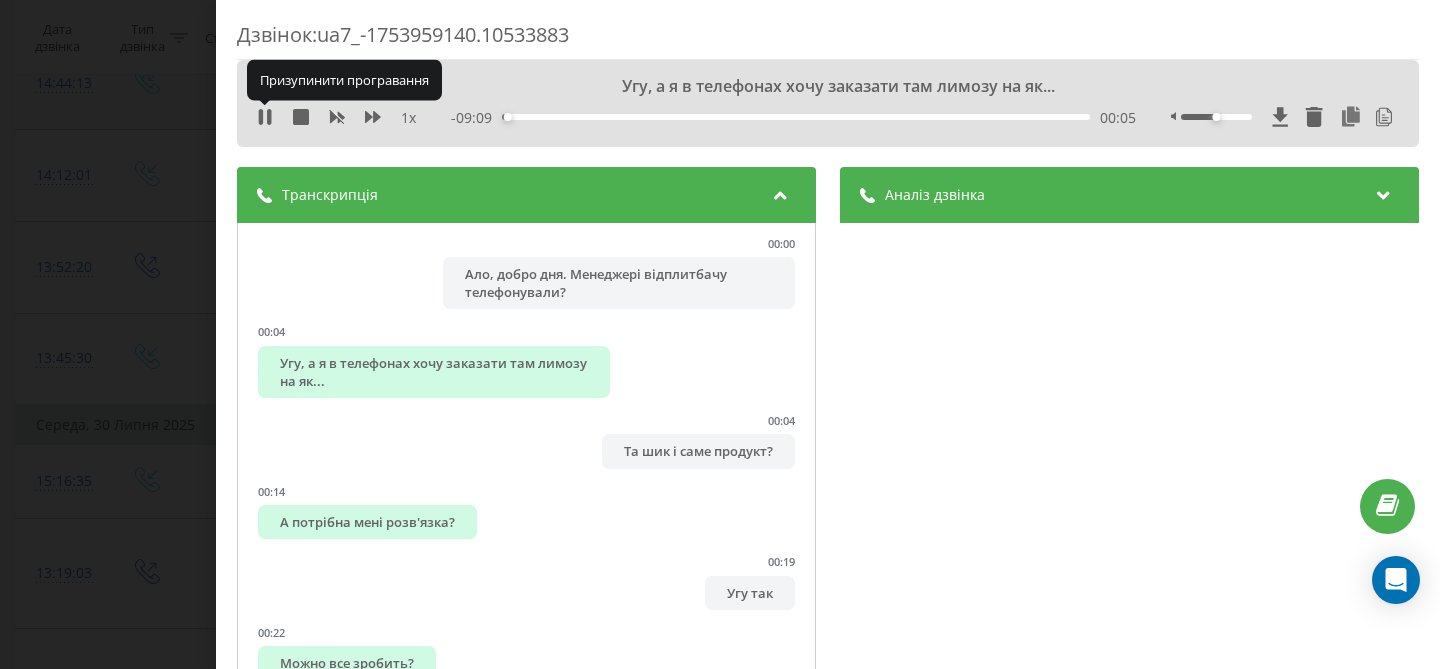 click 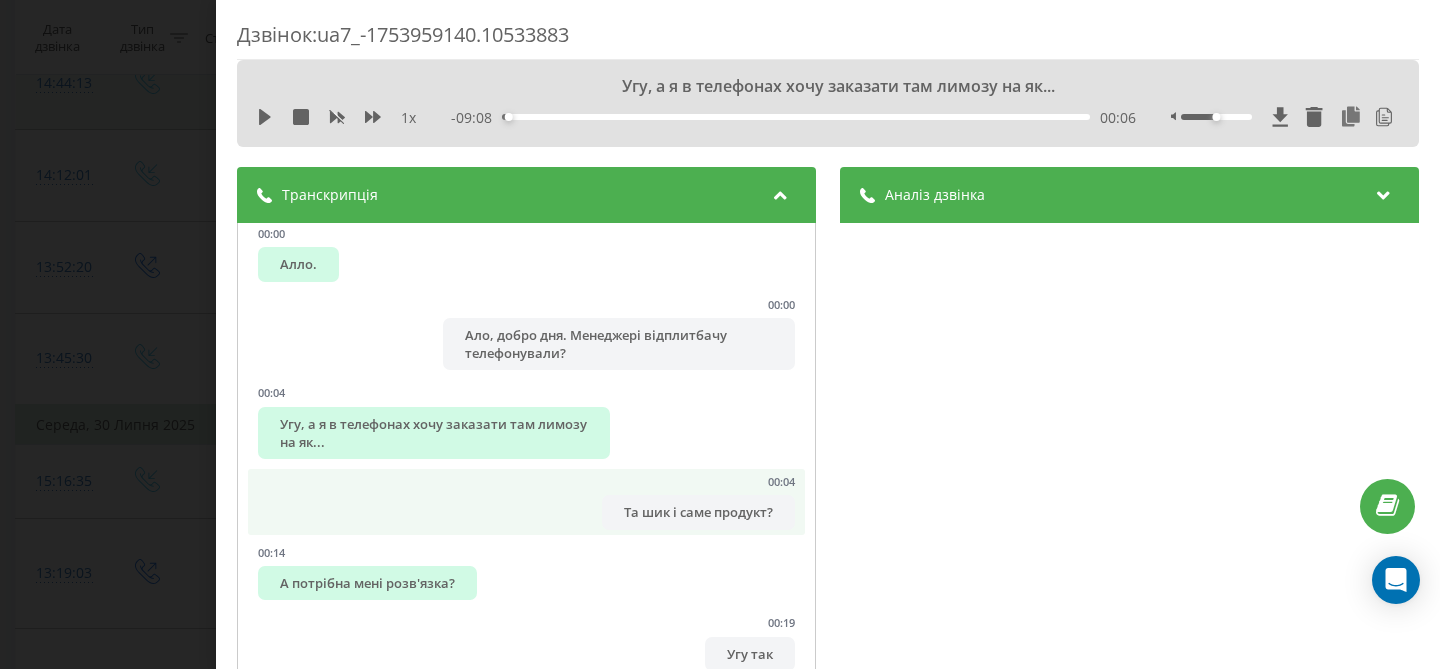scroll, scrollTop: 0, scrollLeft: 0, axis: both 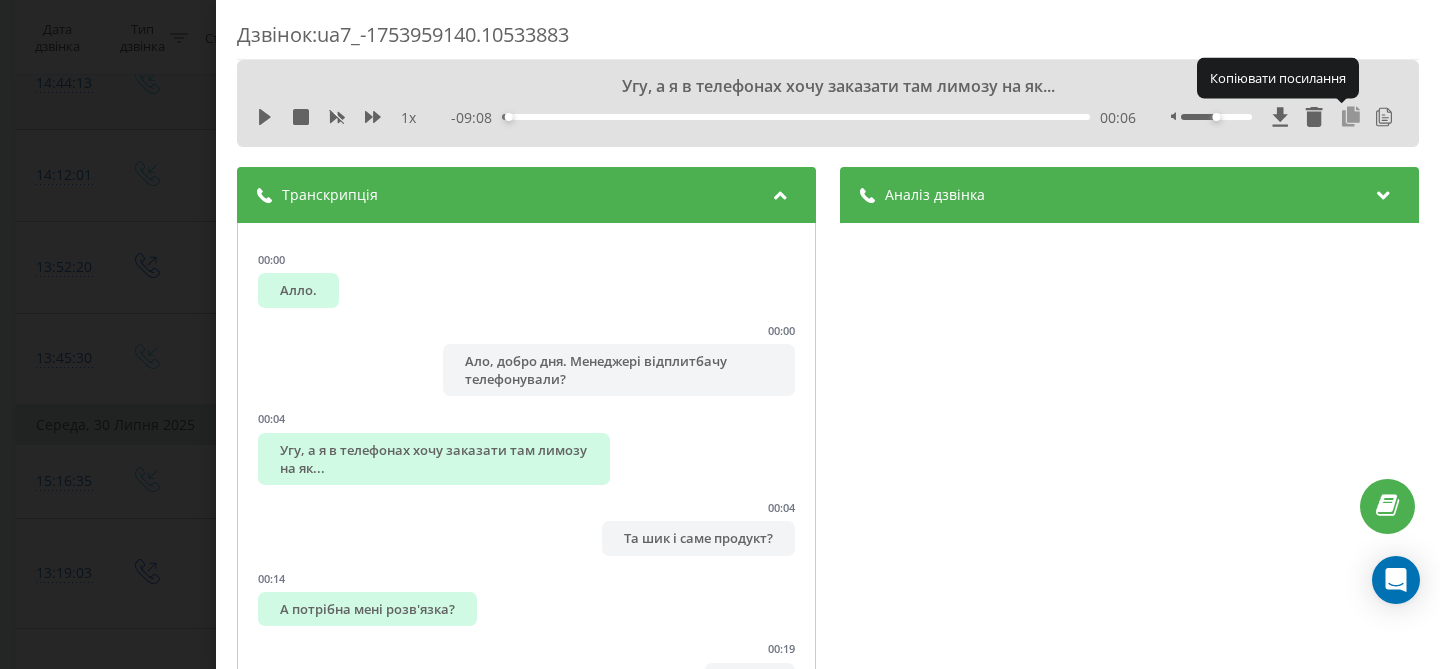 click at bounding box center (1351, 117) 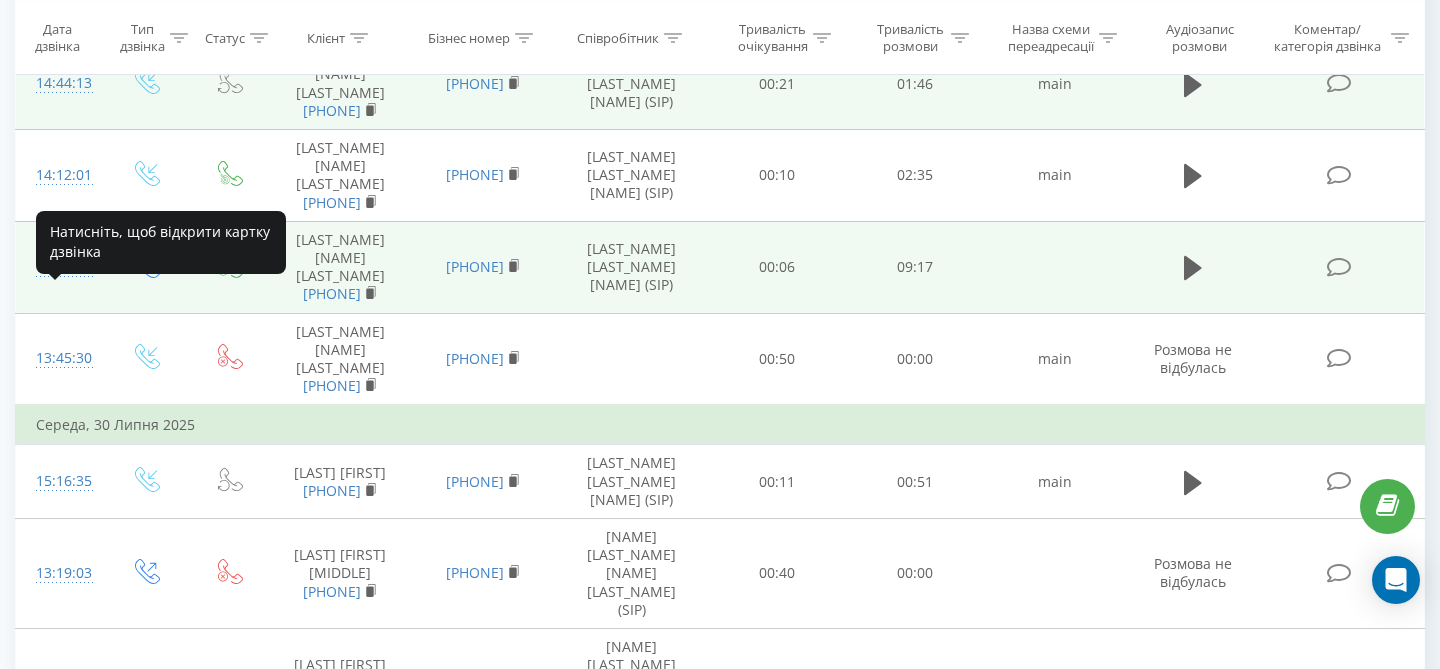 click on "13:52:20" at bounding box center (60, 267) 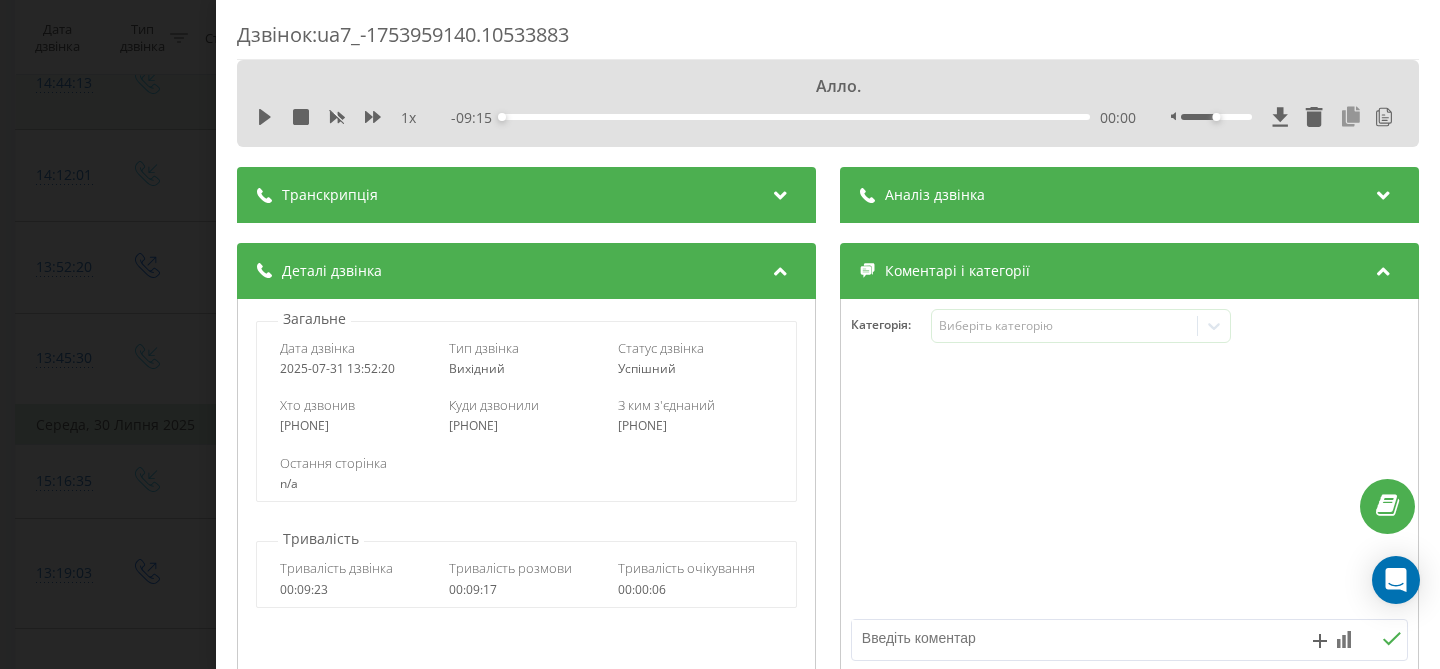 click at bounding box center [1351, 117] 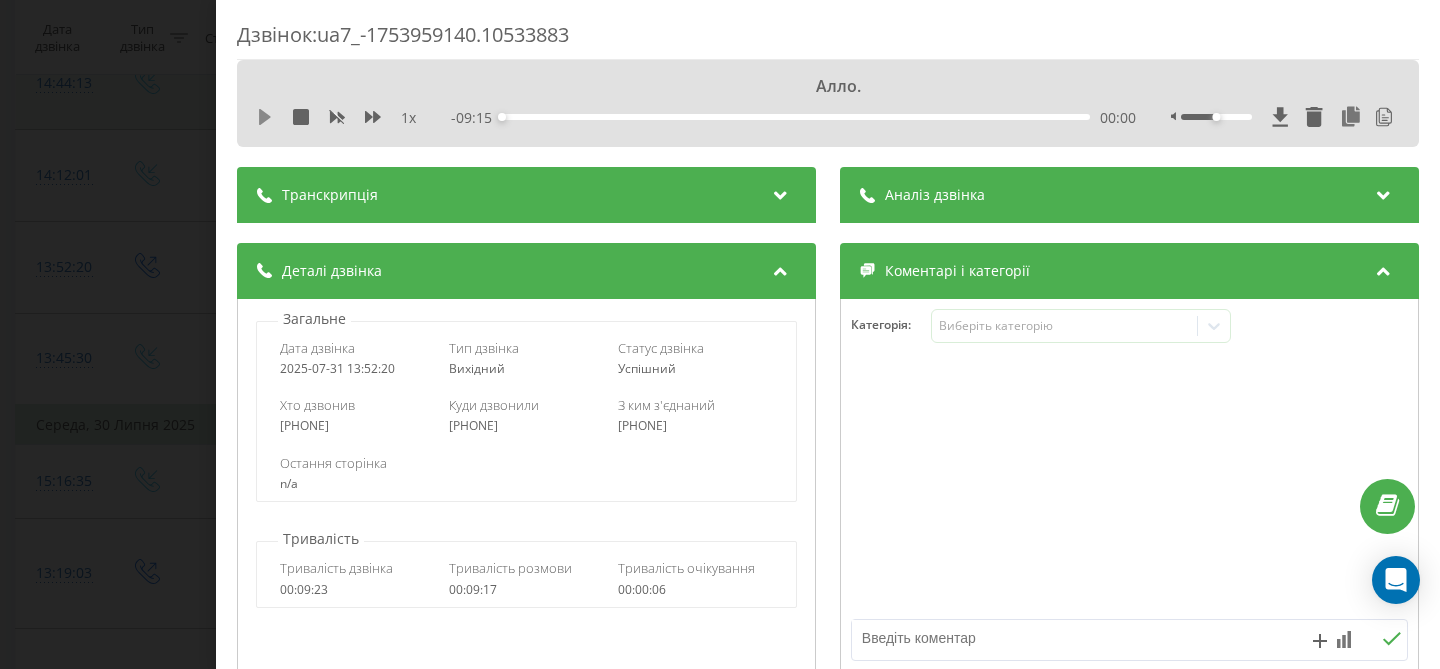 click 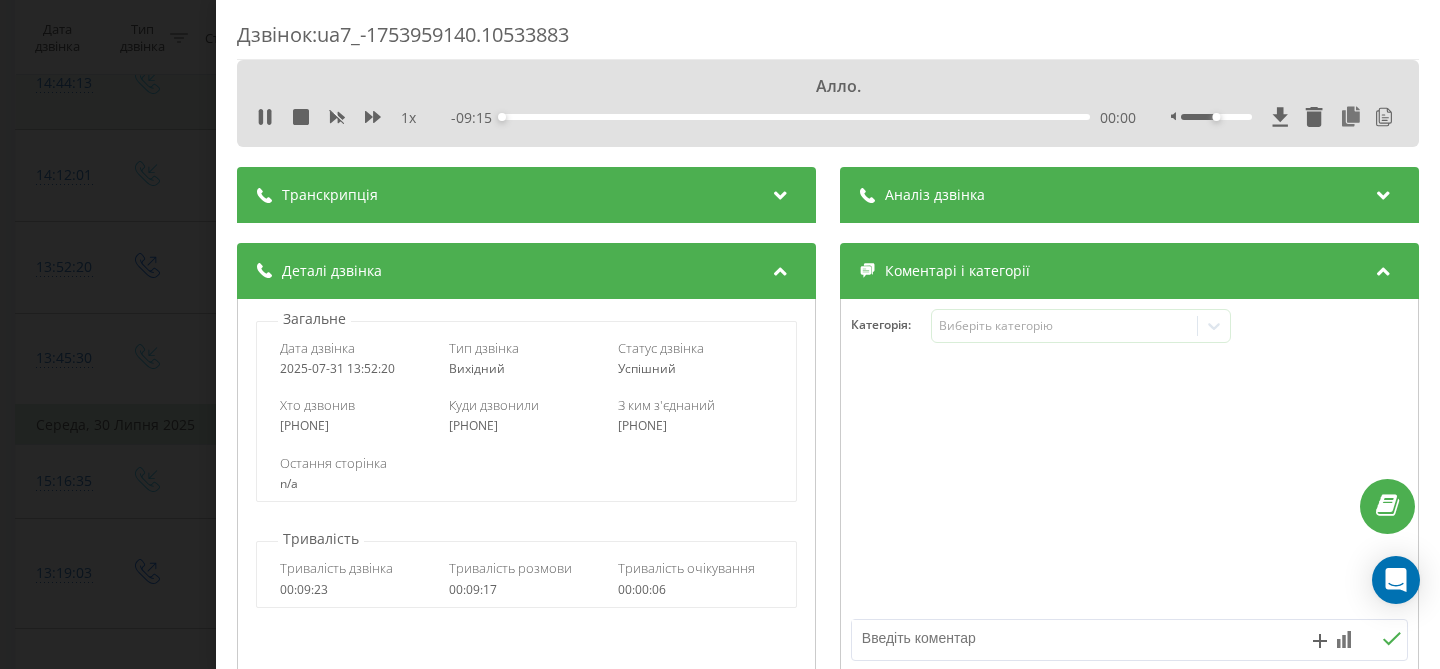 click on "Транскрипція" at bounding box center [526, 195] 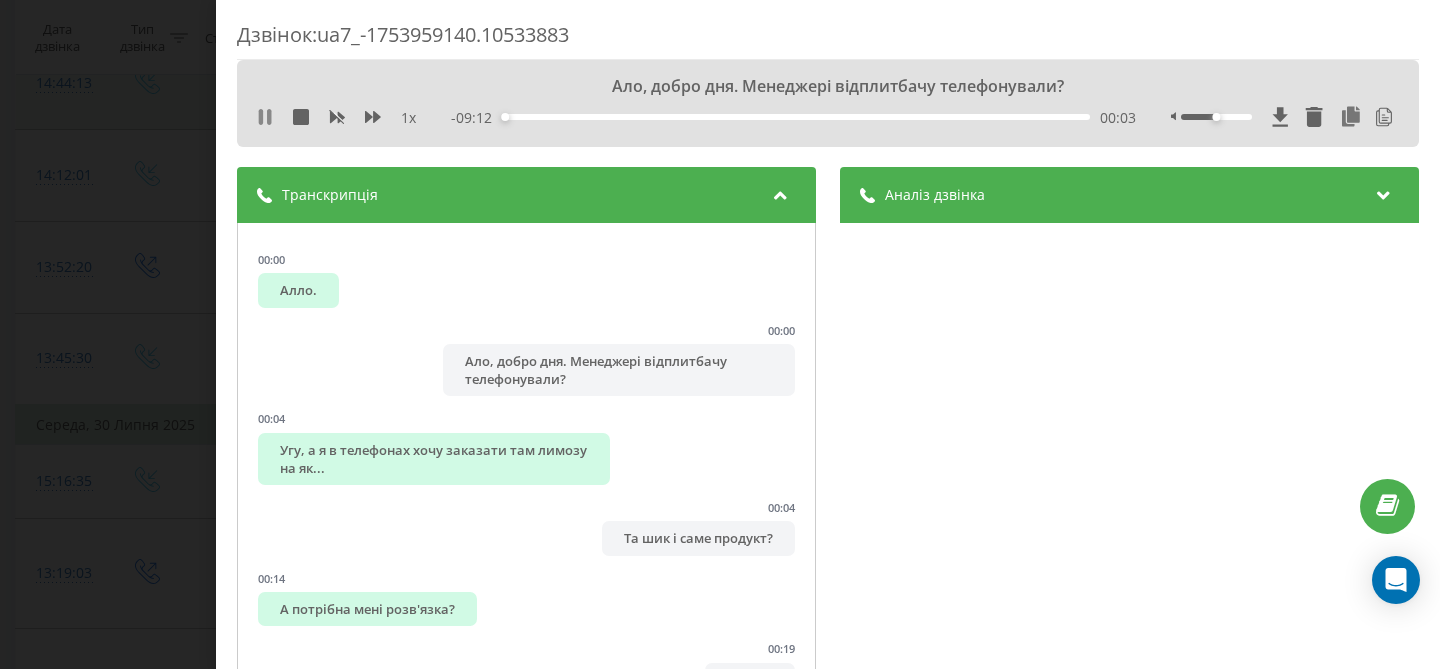 click 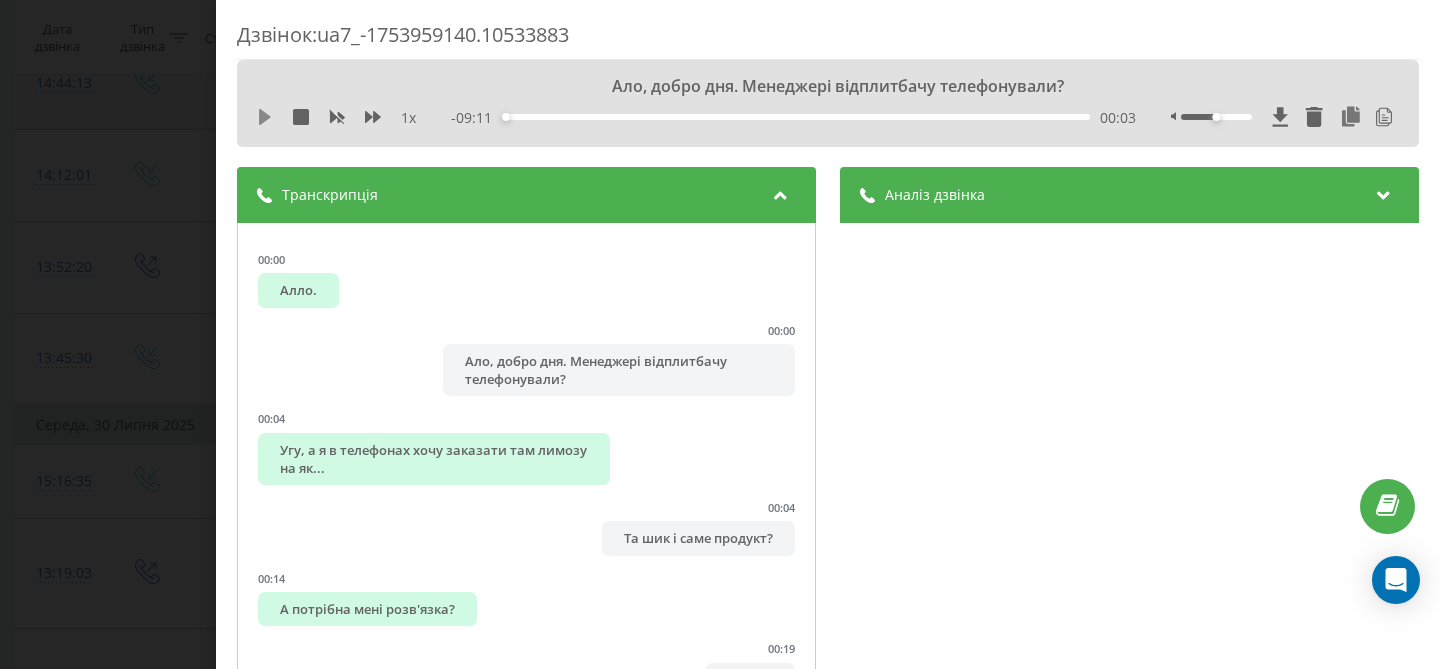 click 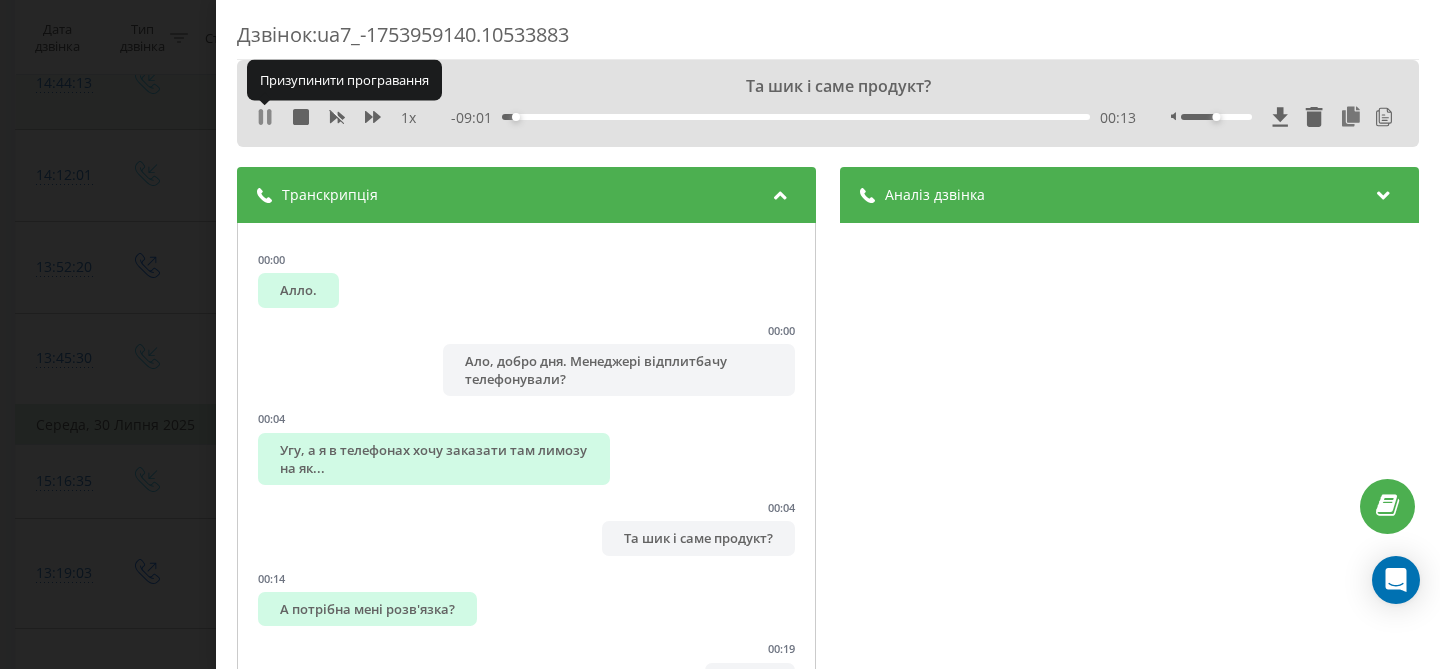 click 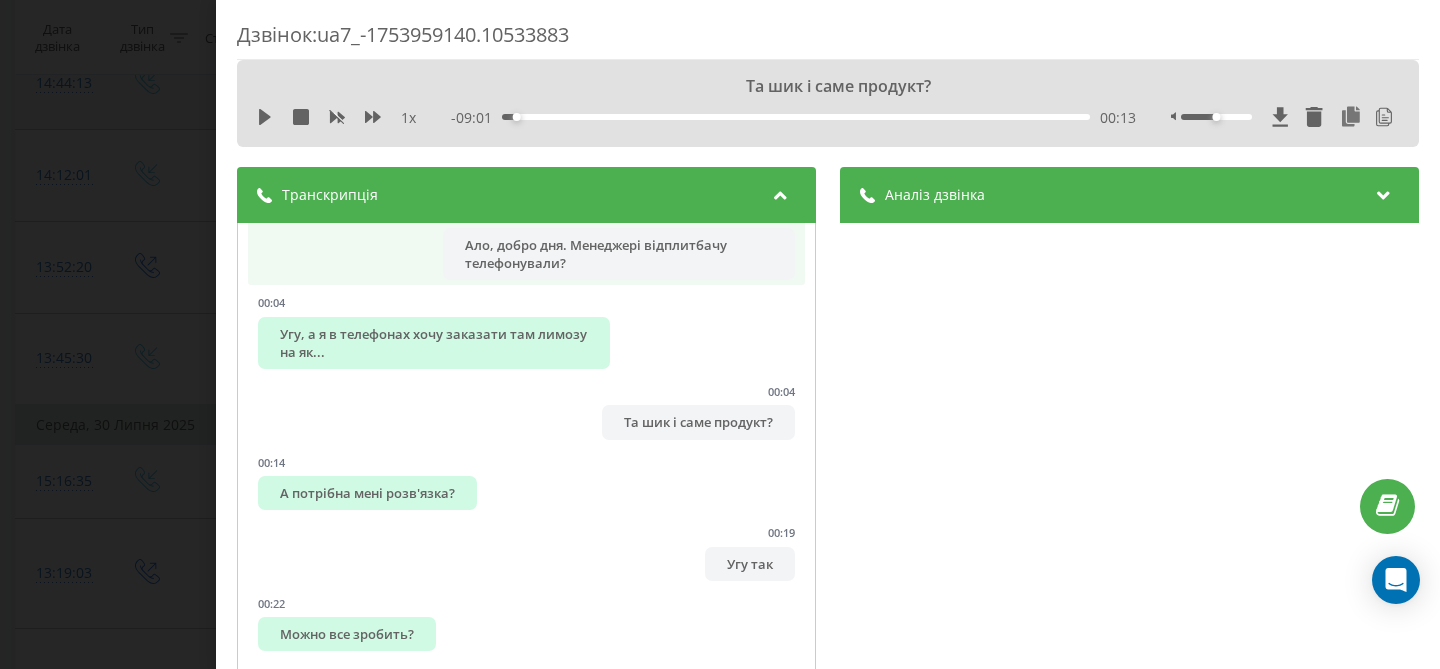 scroll, scrollTop: 124, scrollLeft: 0, axis: vertical 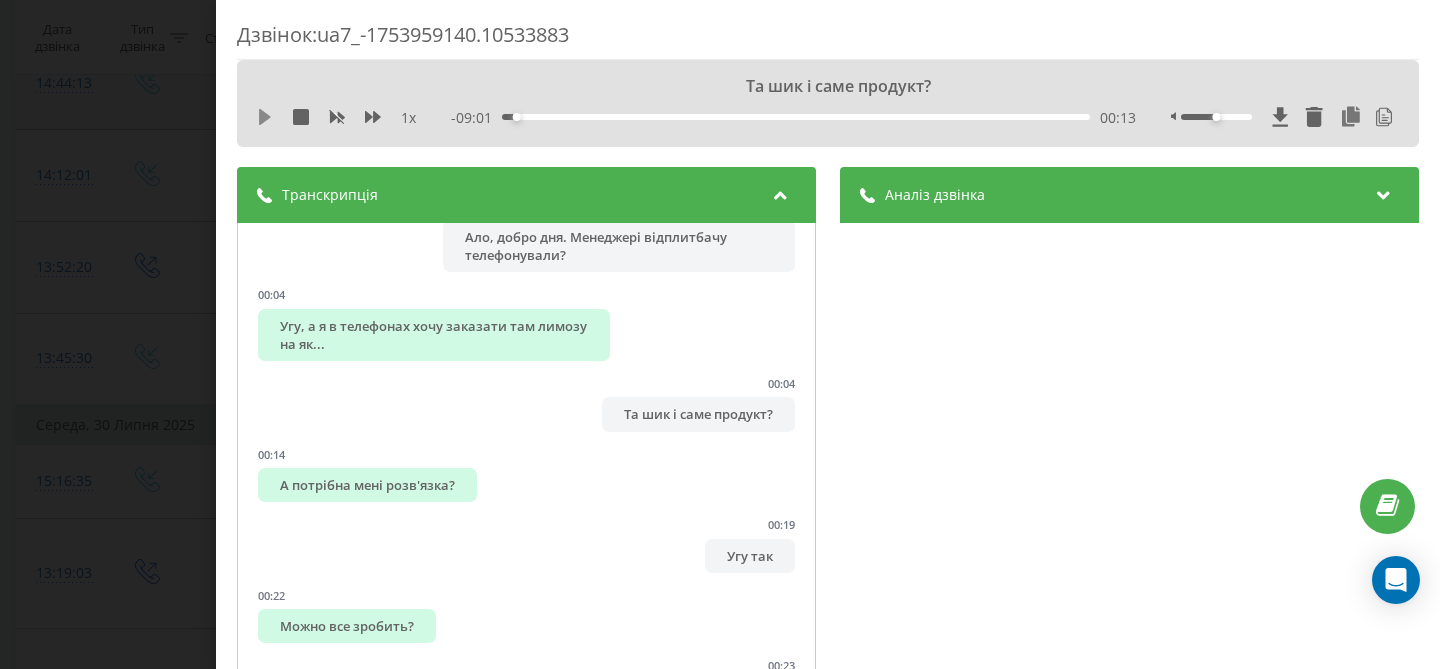 click 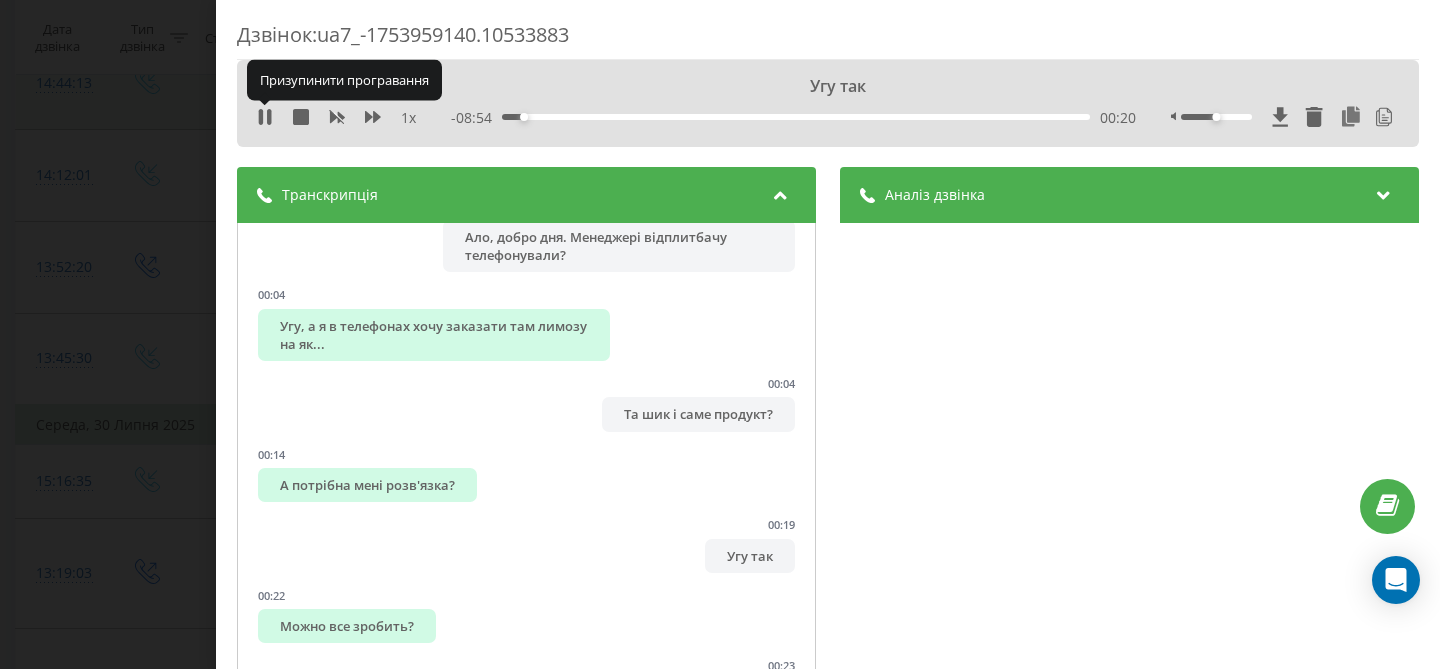 click 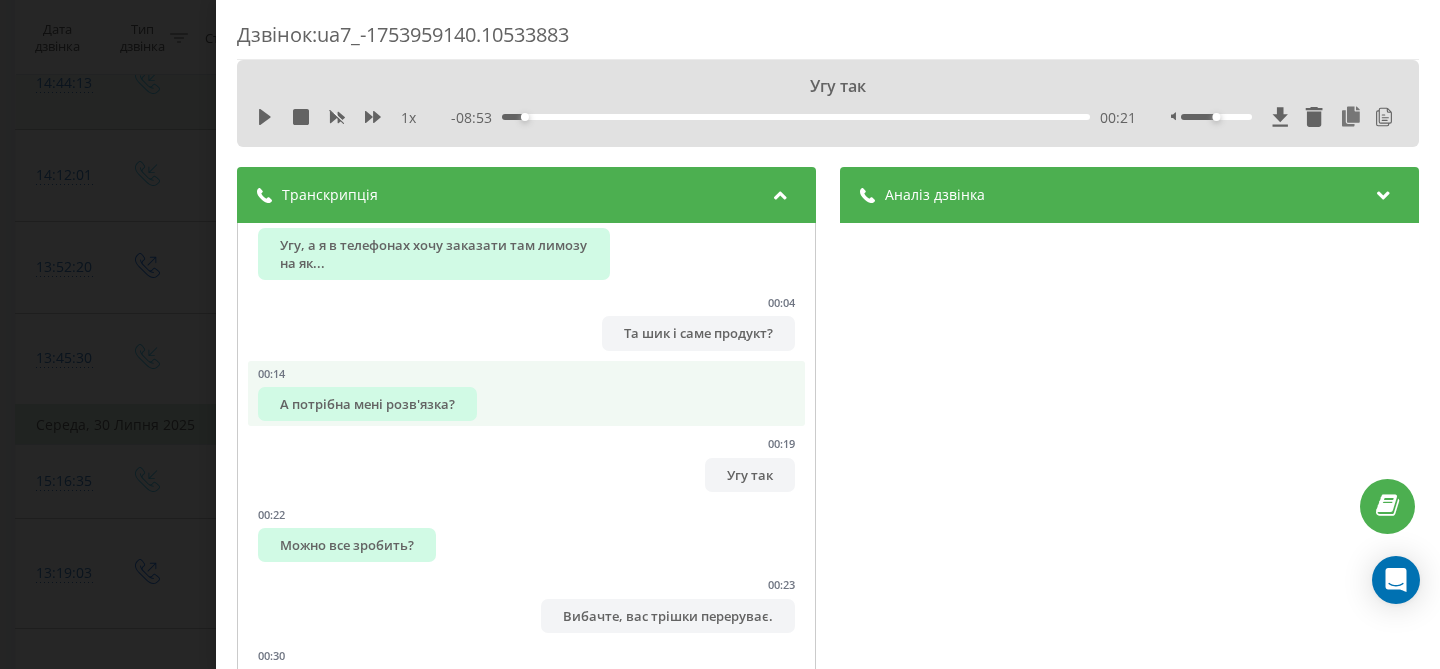 scroll, scrollTop: 207, scrollLeft: 0, axis: vertical 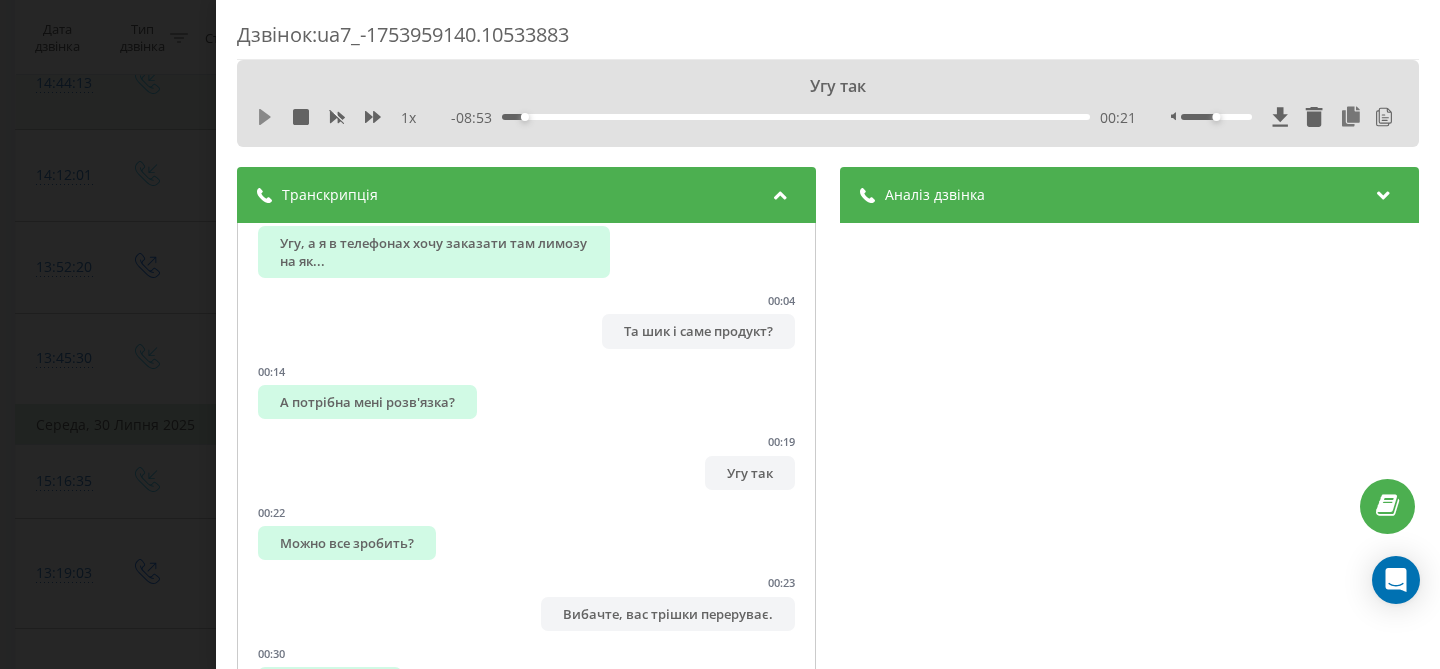 click 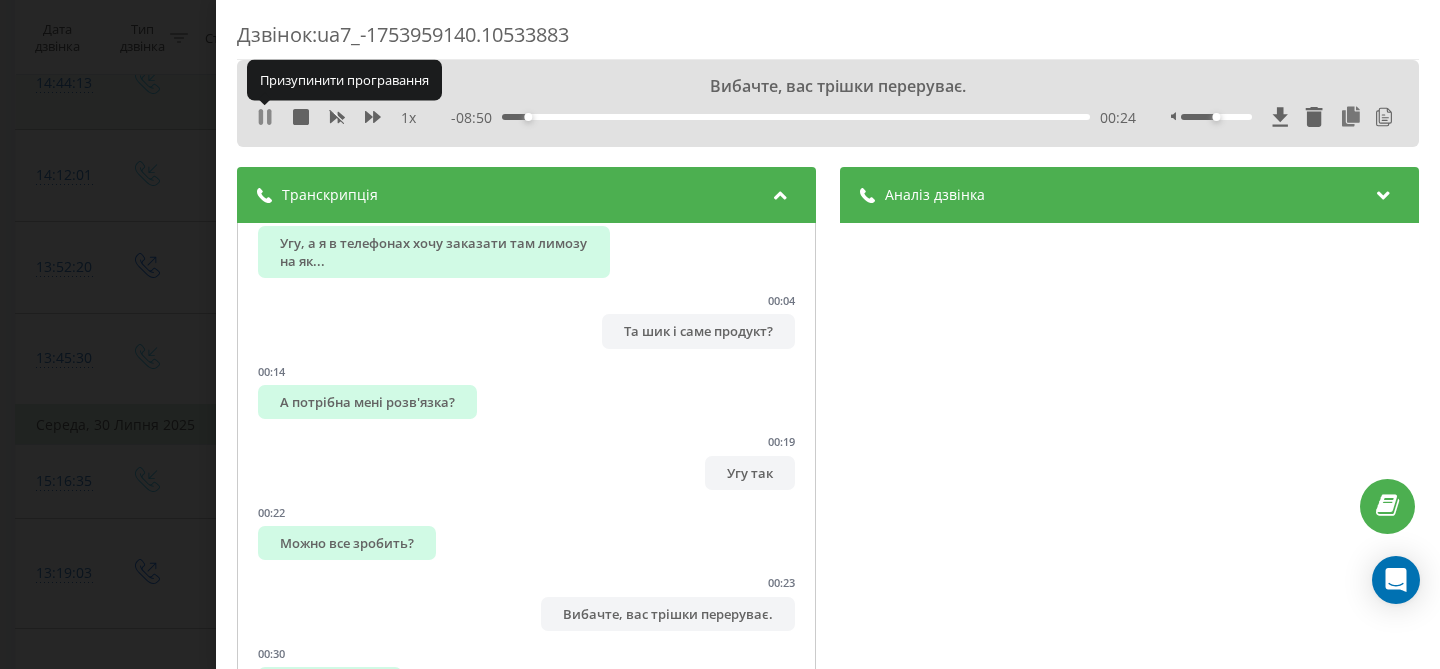 click 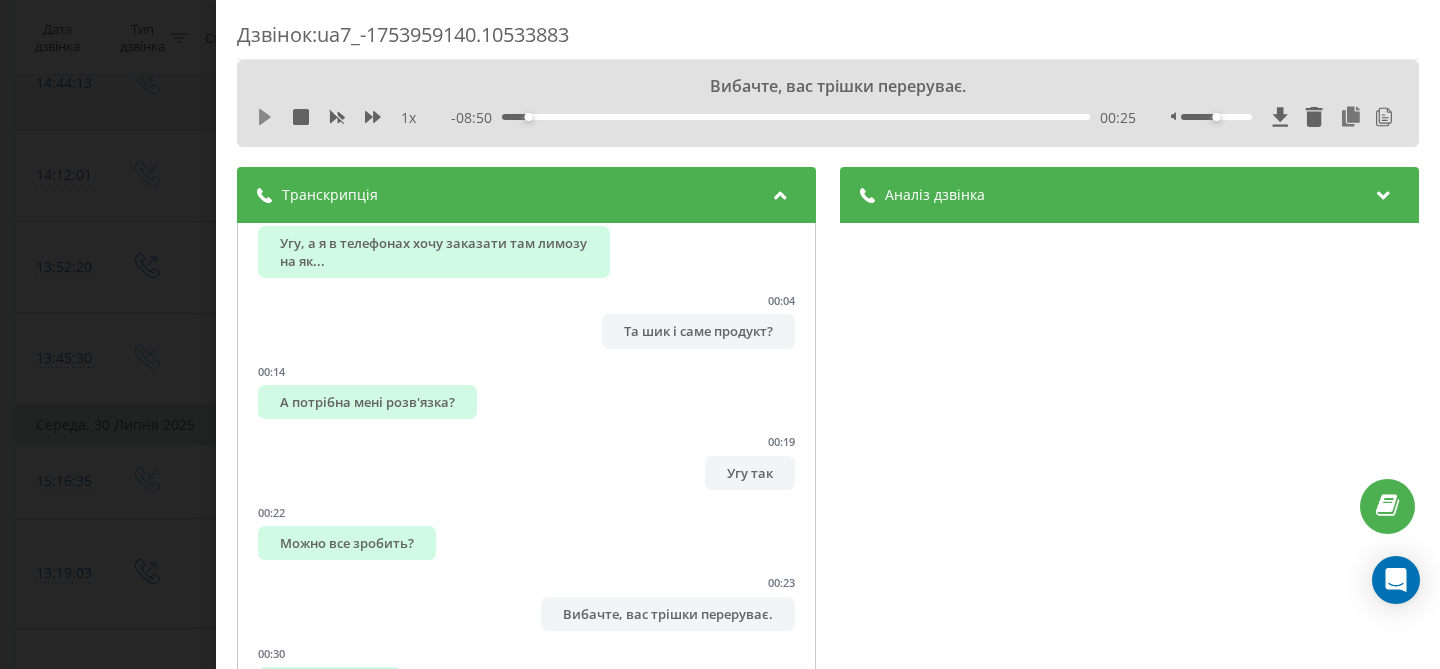 click 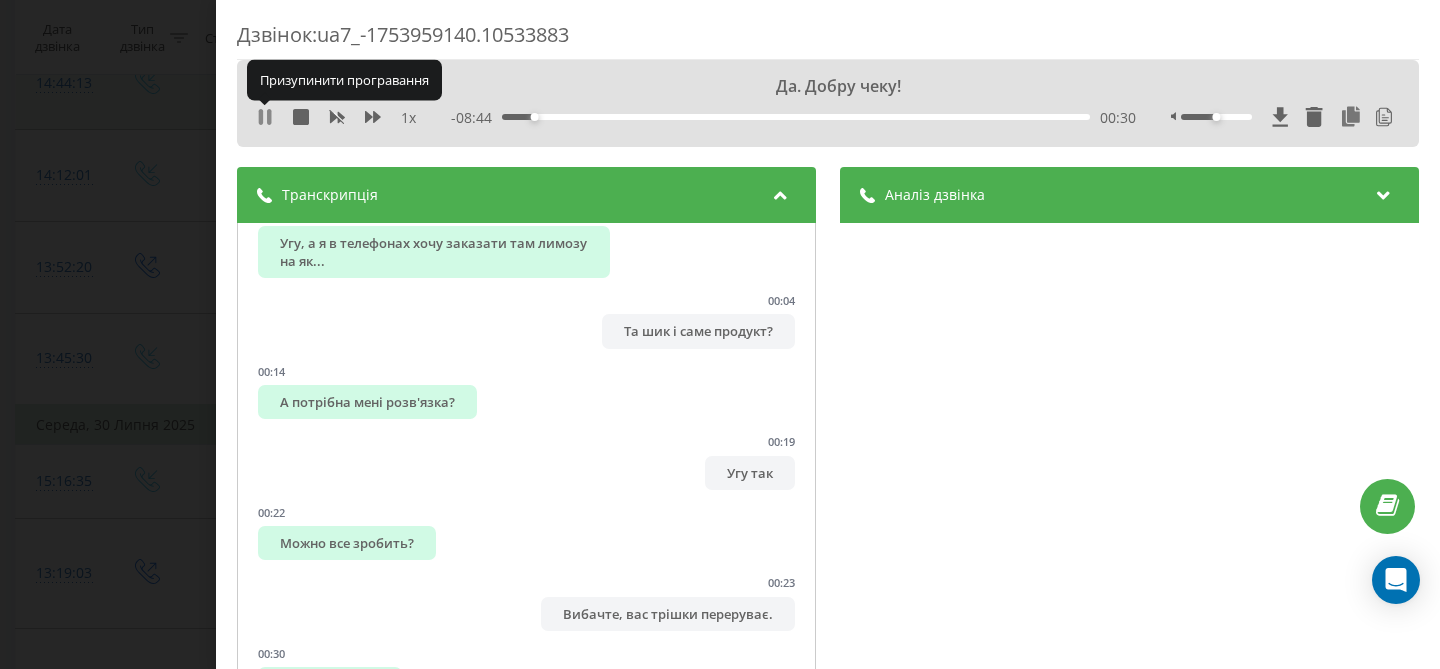 click 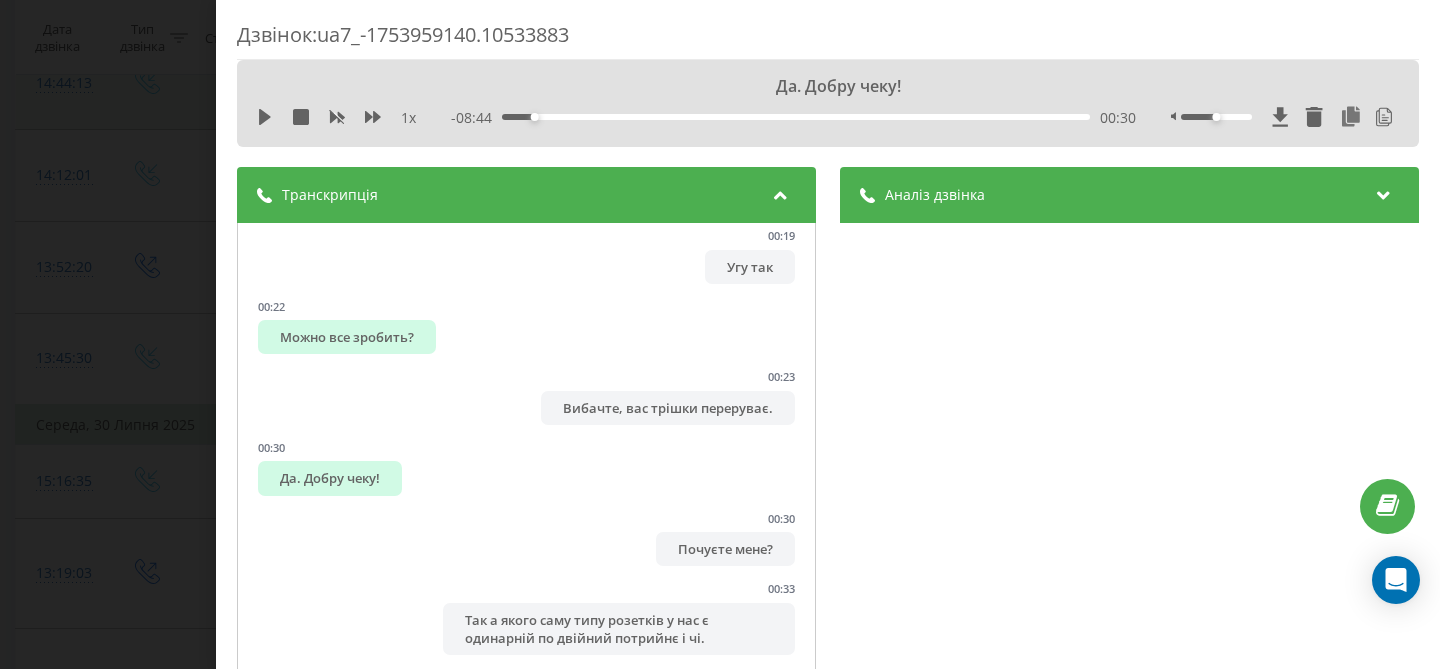 scroll, scrollTop: 414, scrollLeft: 0, axis: vertical 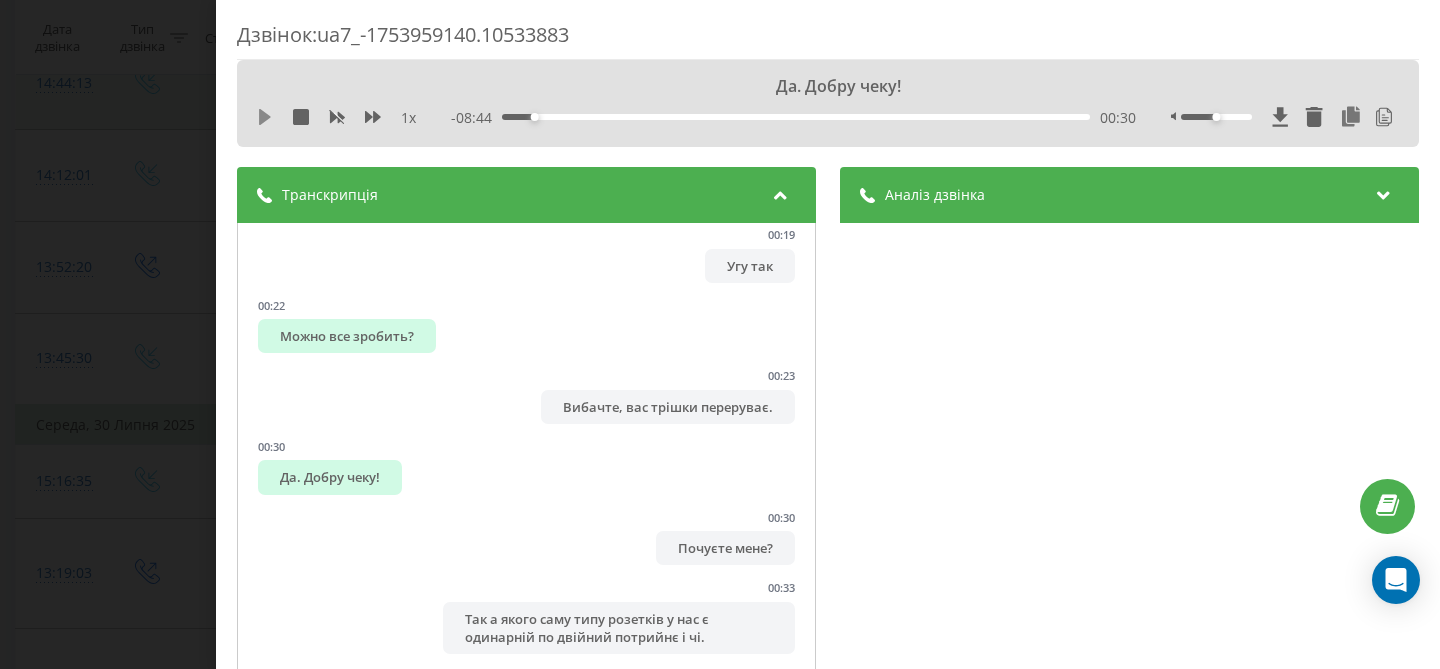 click 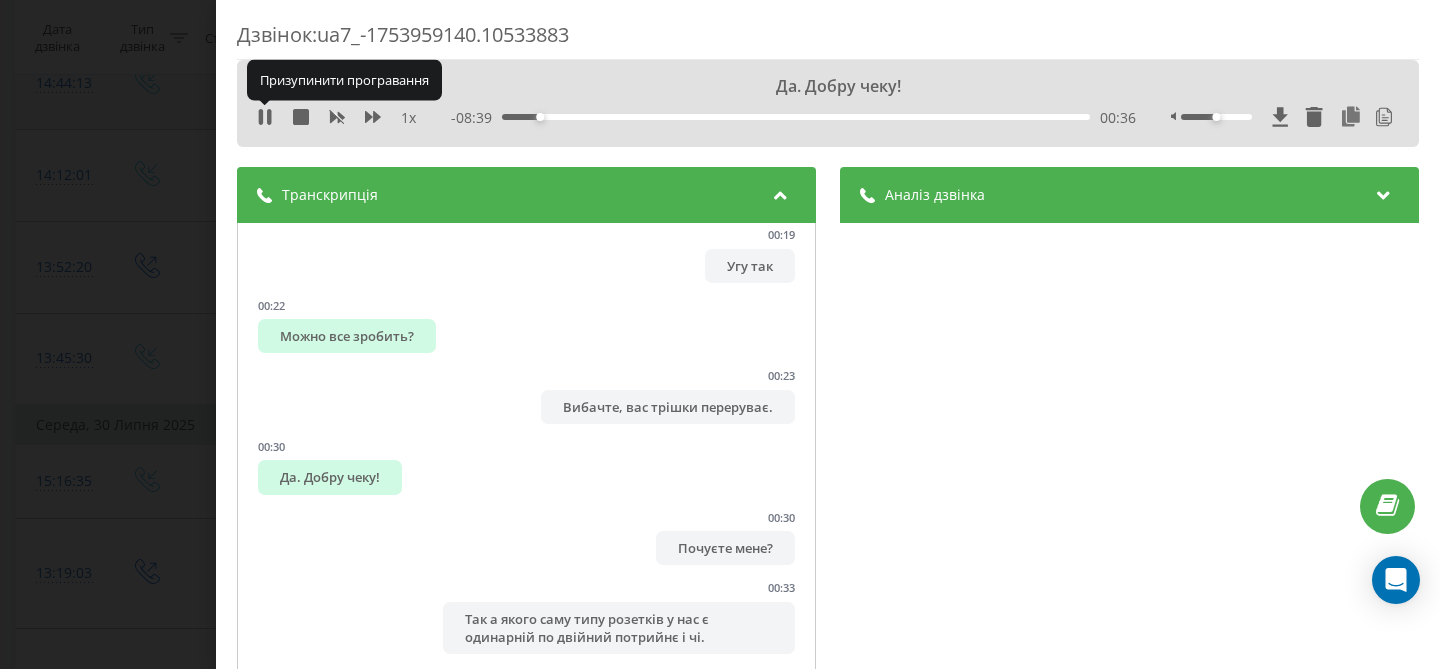 click 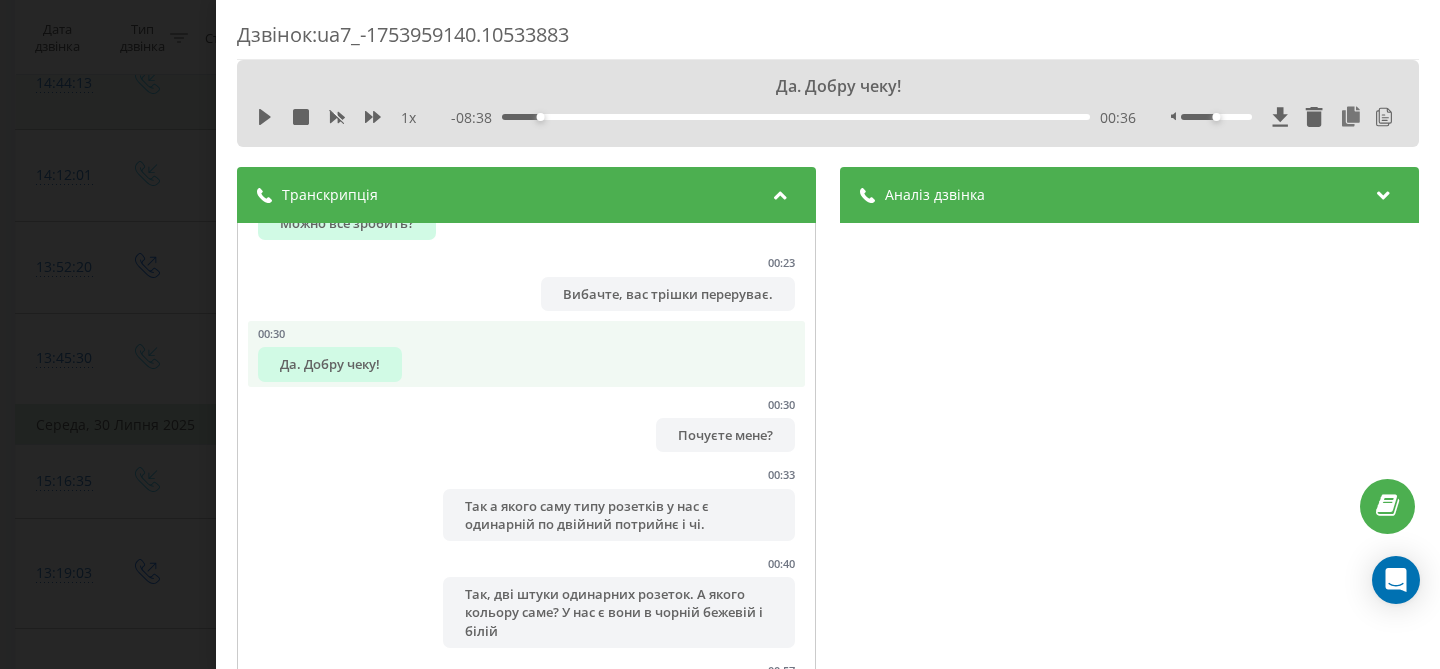 scroll, scrollTop: 530, scrollLeft: 0, axis: vertical 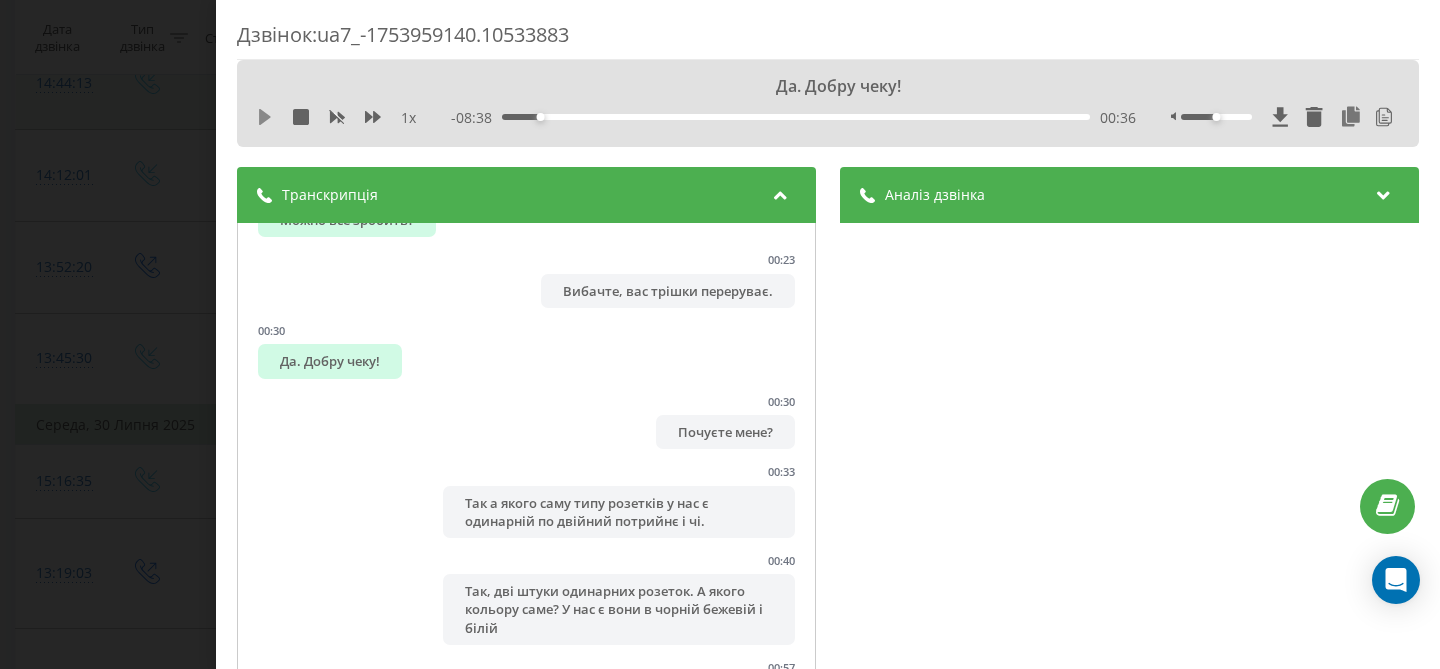 click 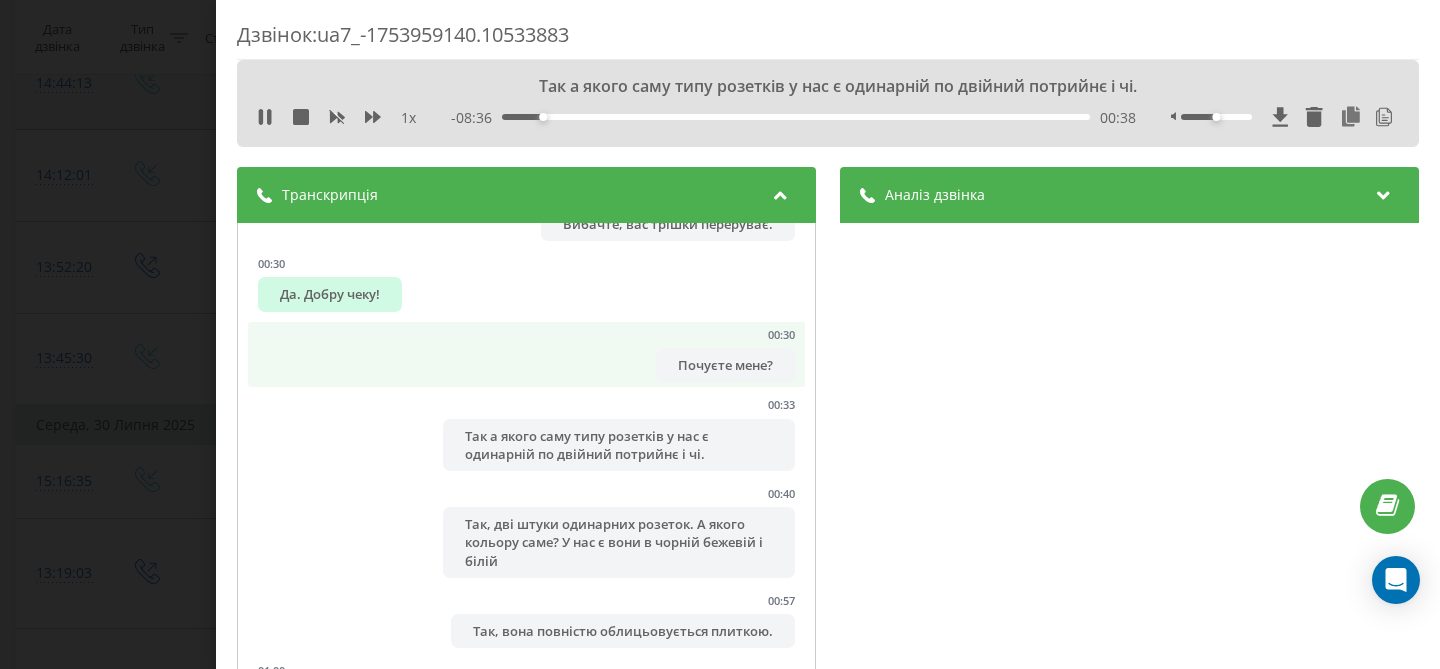 scroll, scrollTop: 598, scrollLeft: 0, axis: vertical 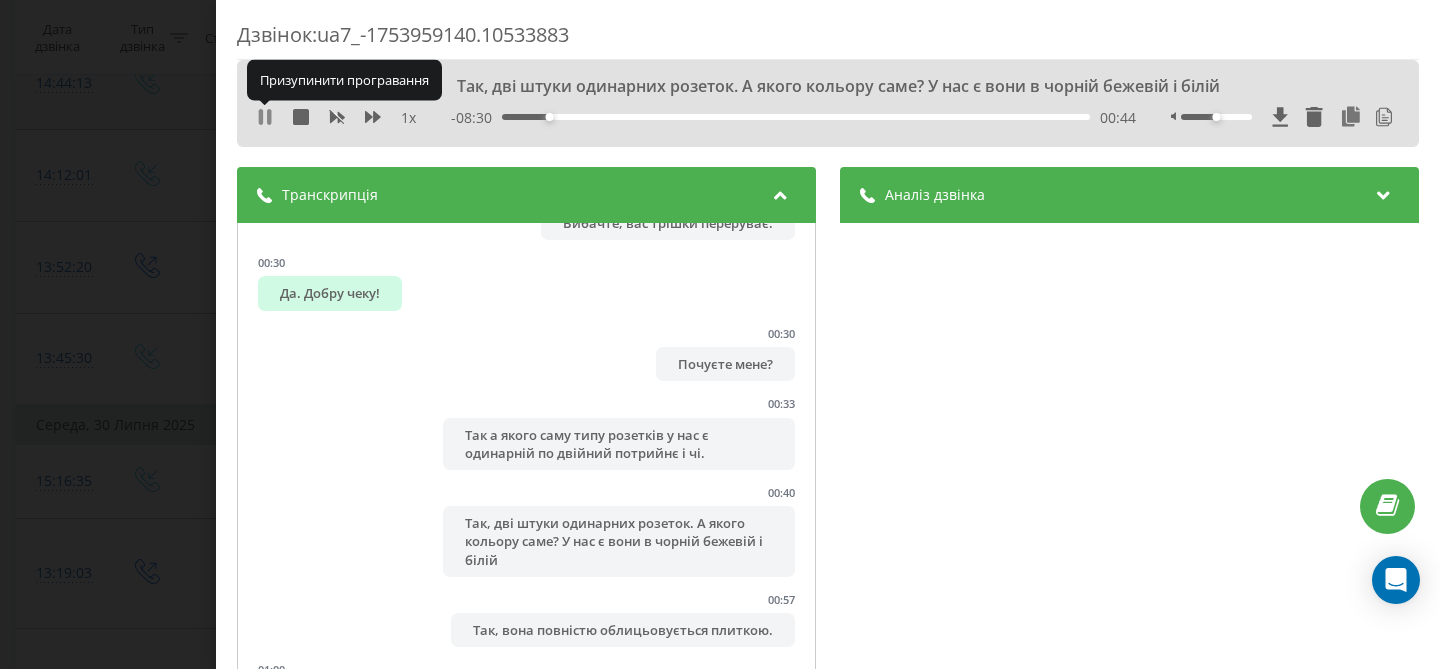 click 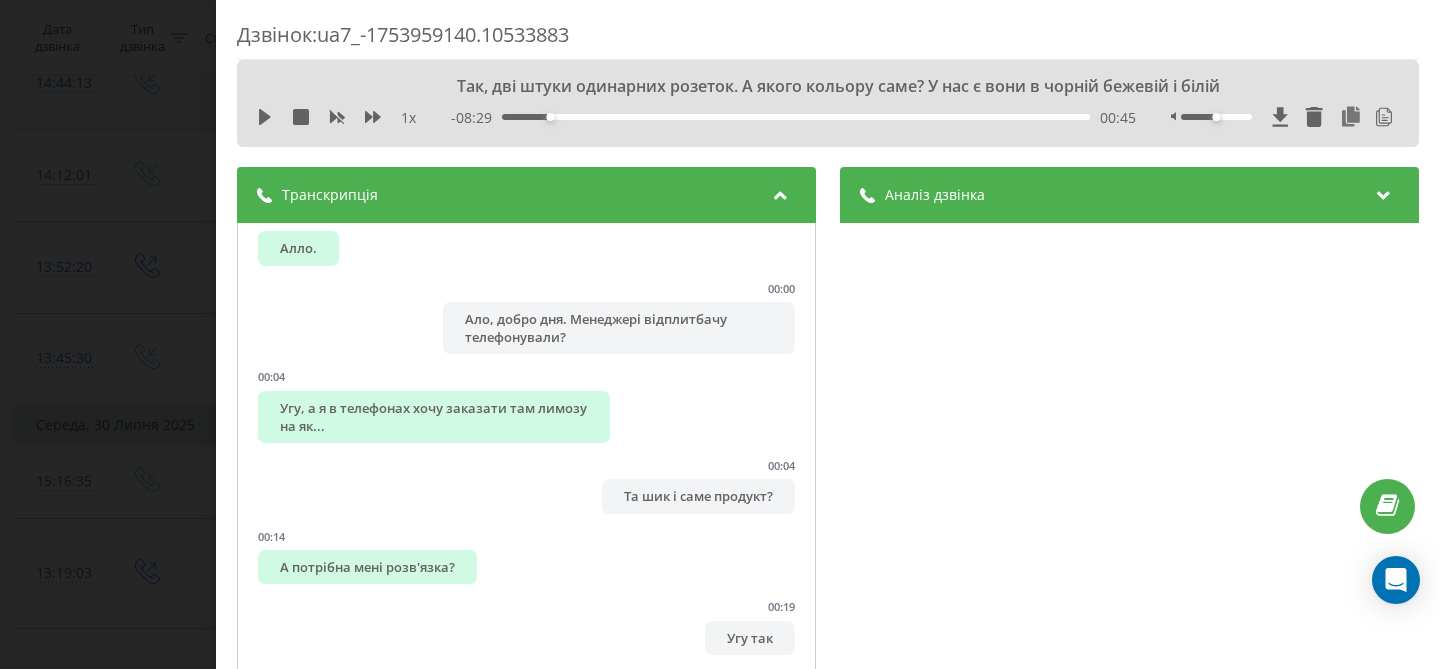 scroll, scrollTop: 40, scrollLeft: 0, axis: vertical 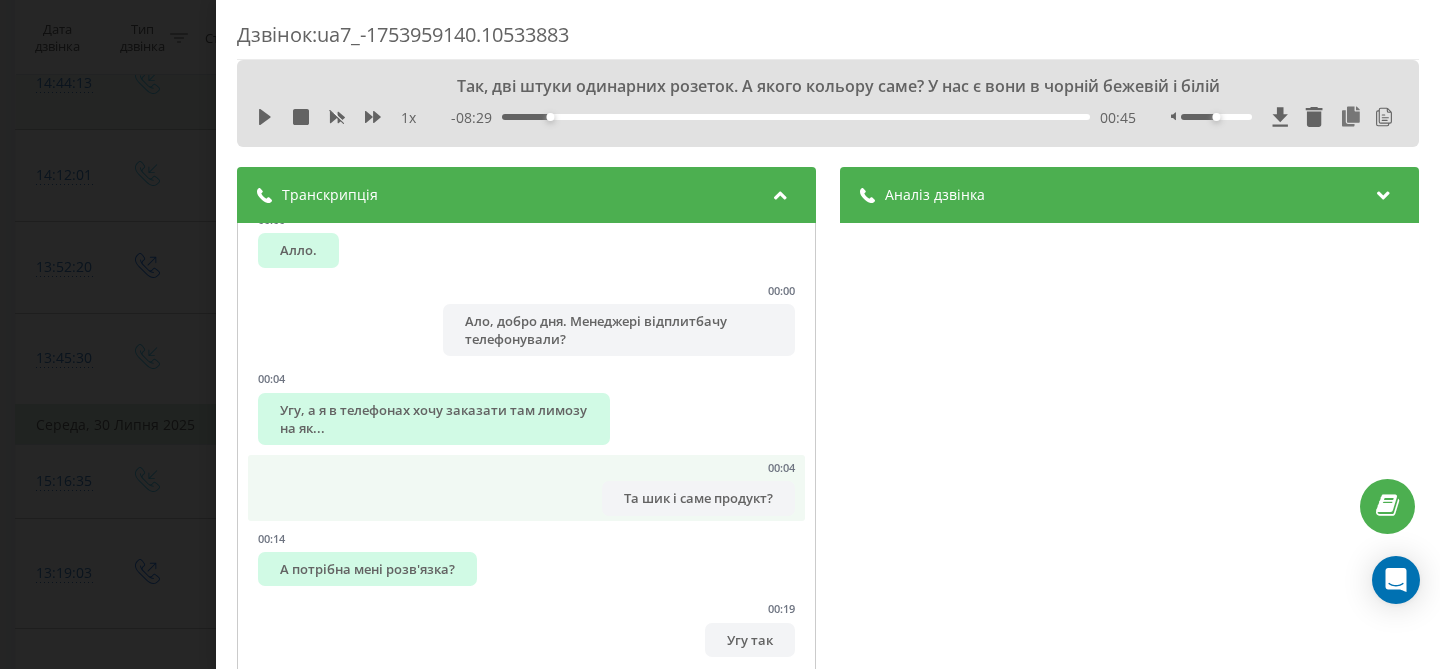 click on "00:04 Та шик і саме продукт?" at bounding box center [526, 488] 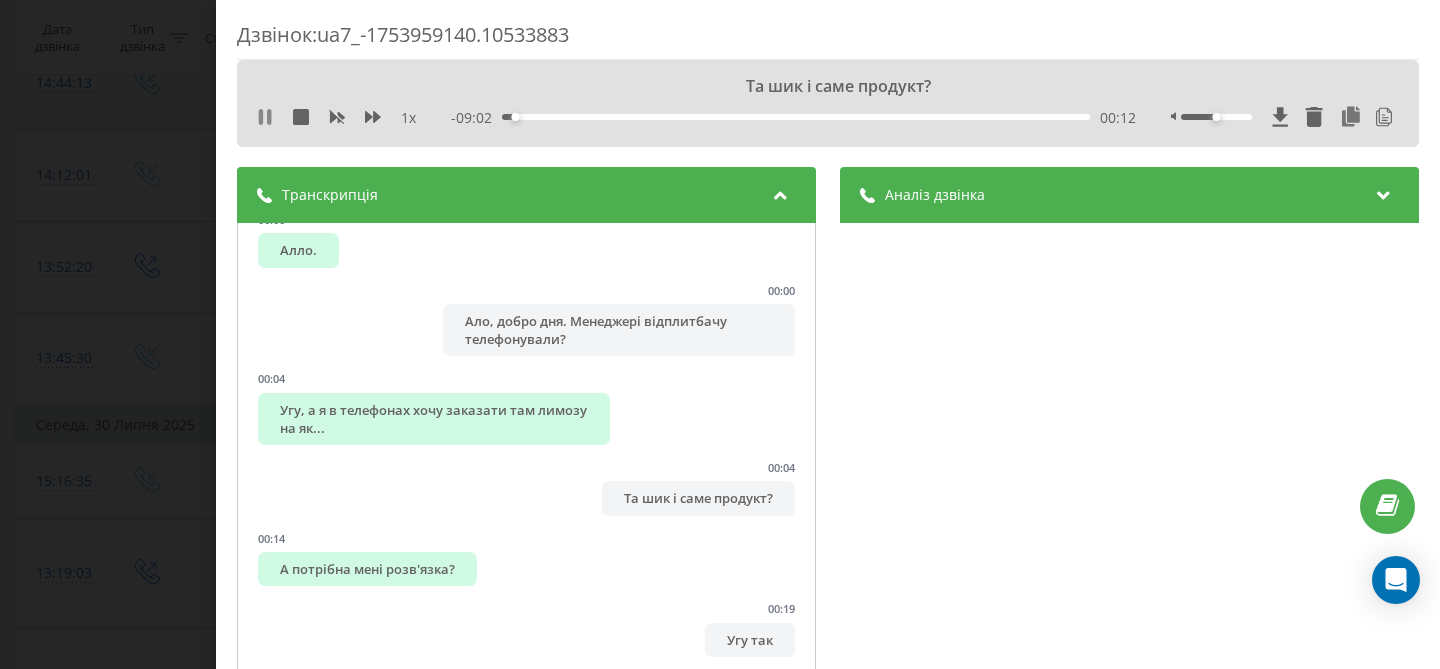 click 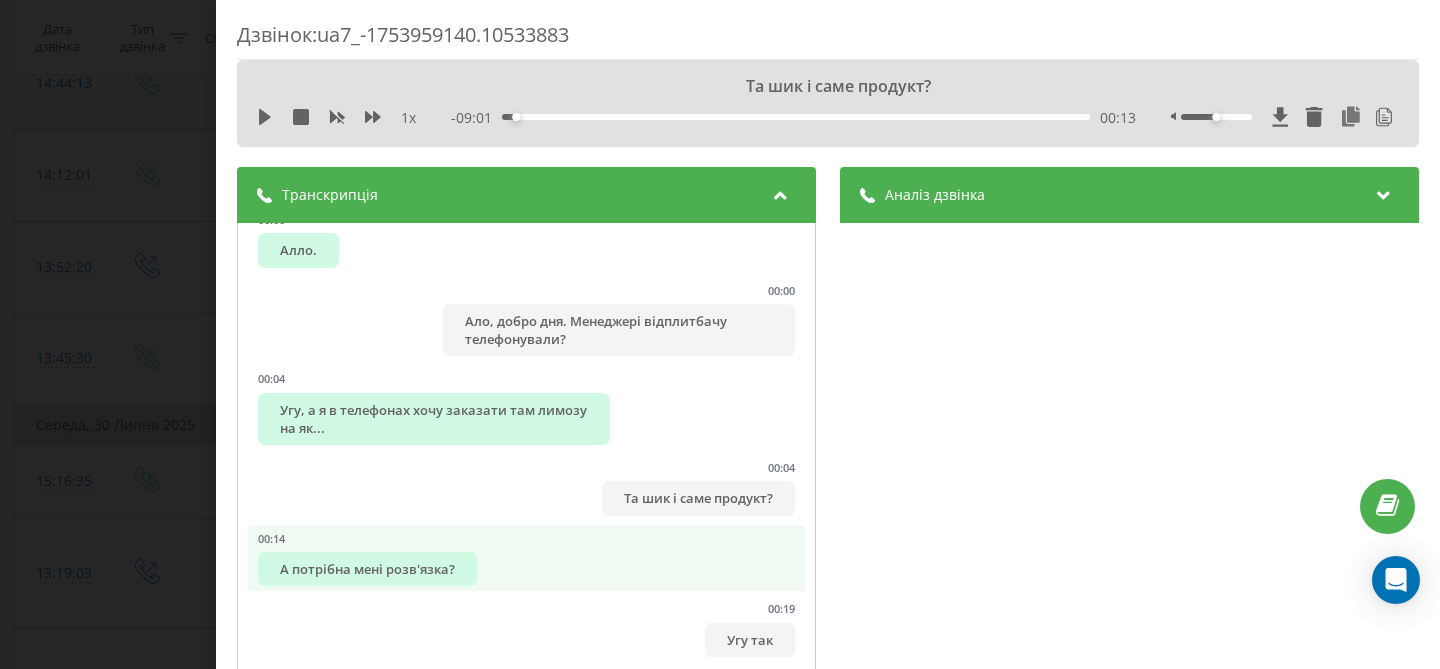 click on "А потрібна мені розв'язка?" at bounding box center [367, 569] 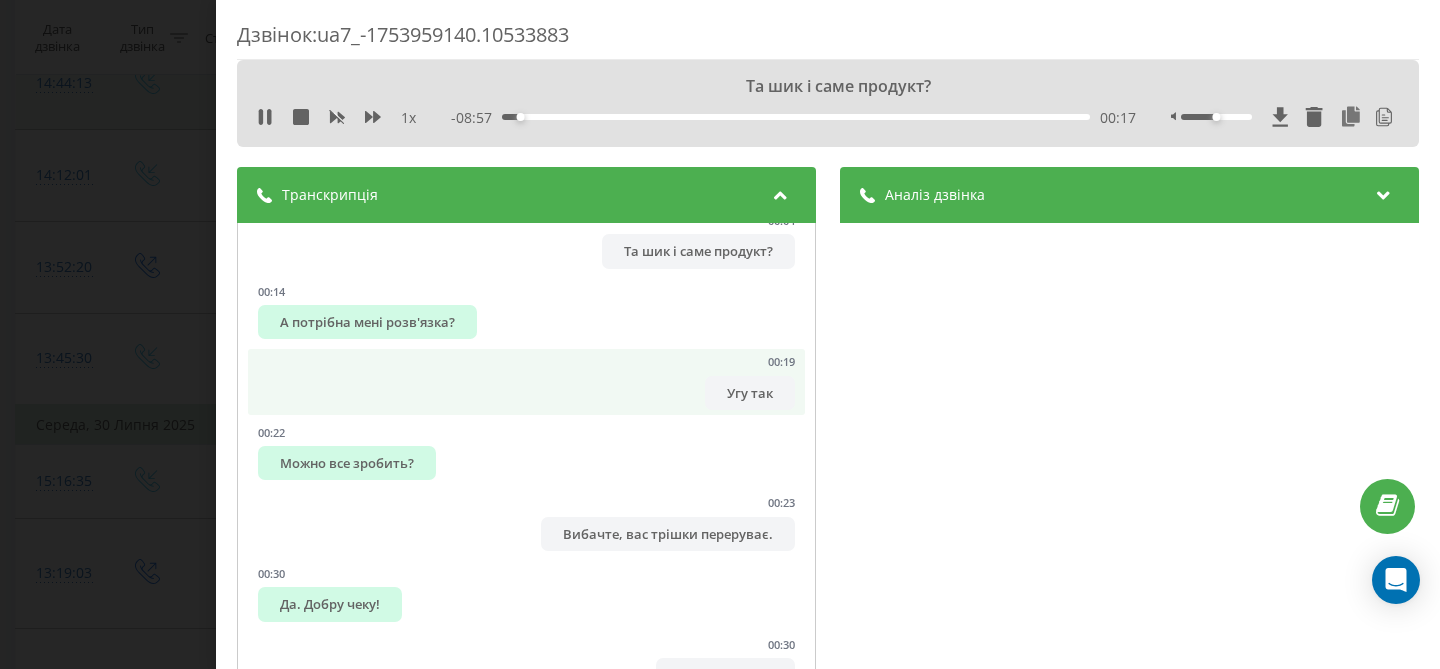 scroll, scrollTop: 291, scrollLeft: 0, axis: vertical 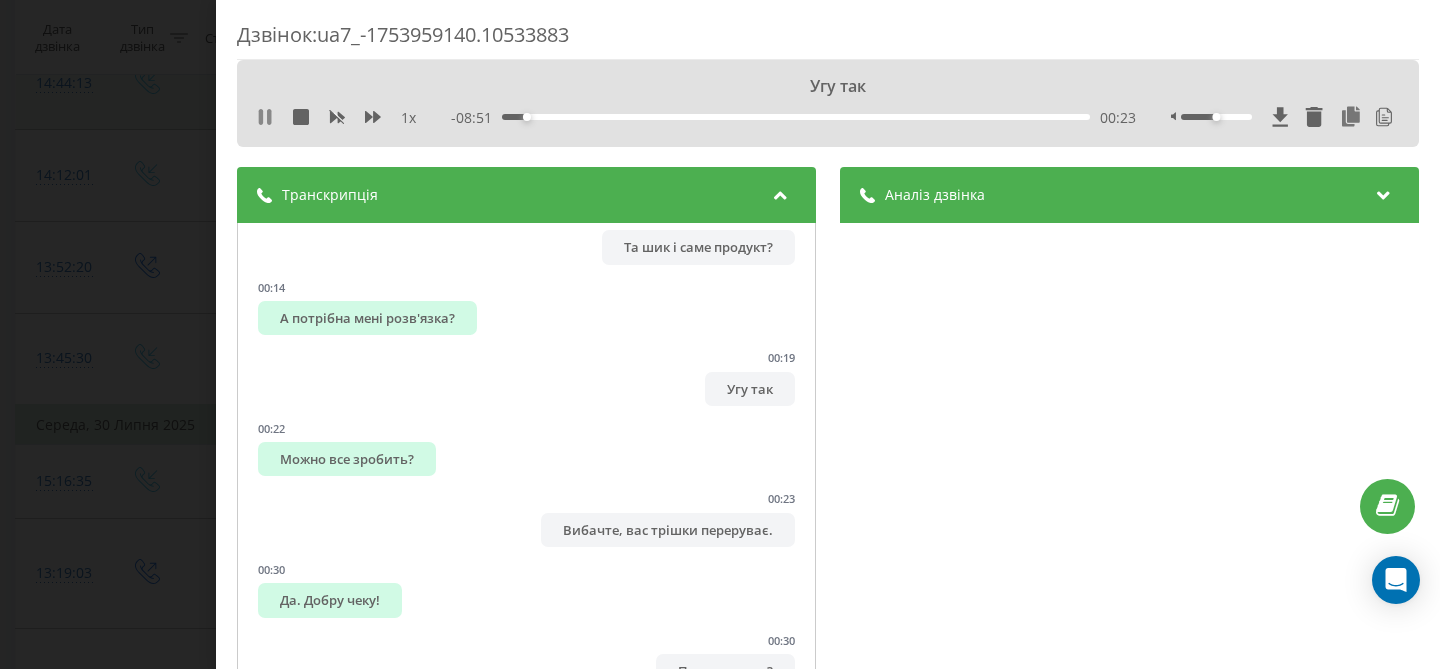 click 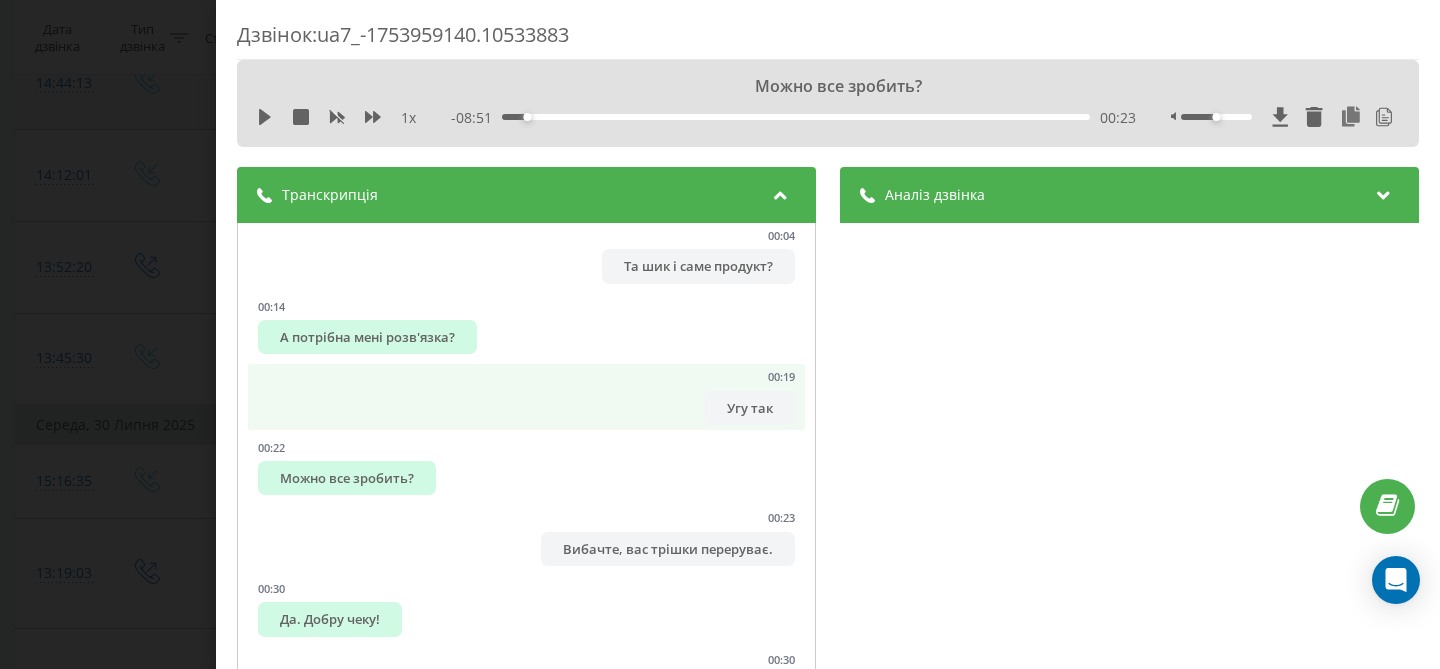 scroll, scrollTop: 268, scrollLeft: 0, axis: vertical 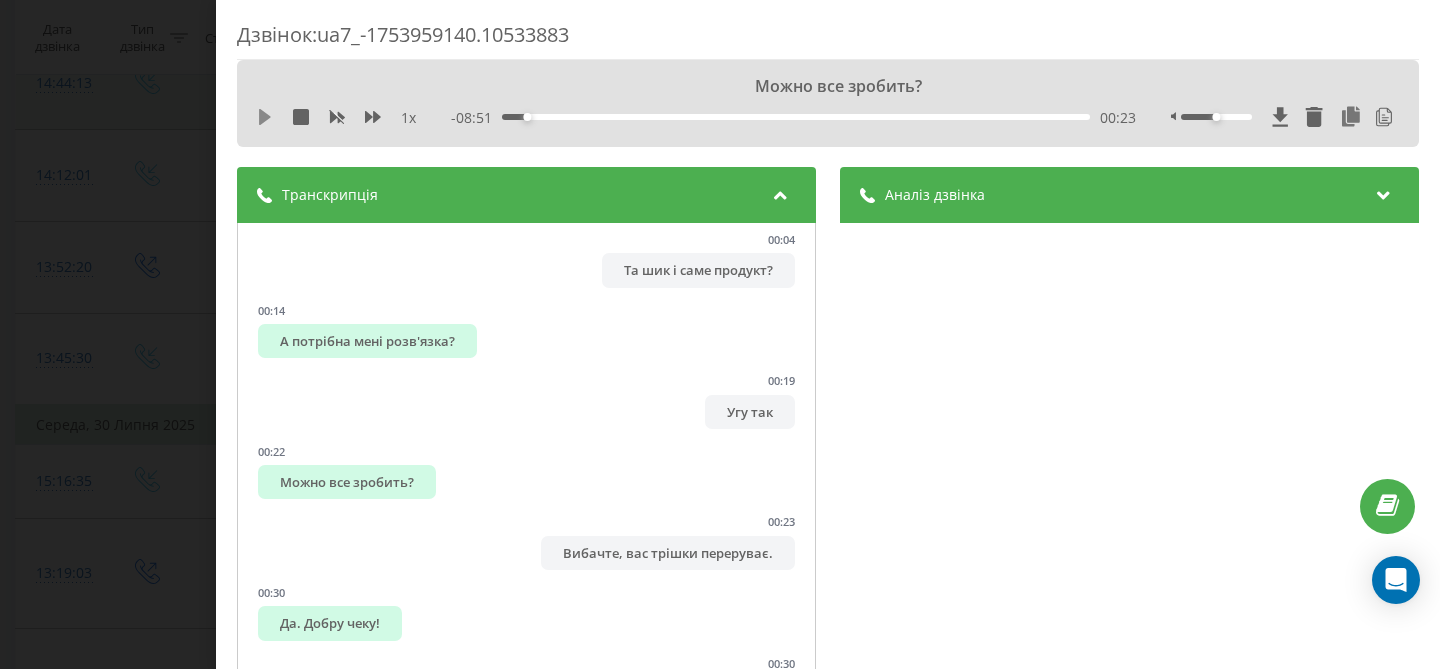 click 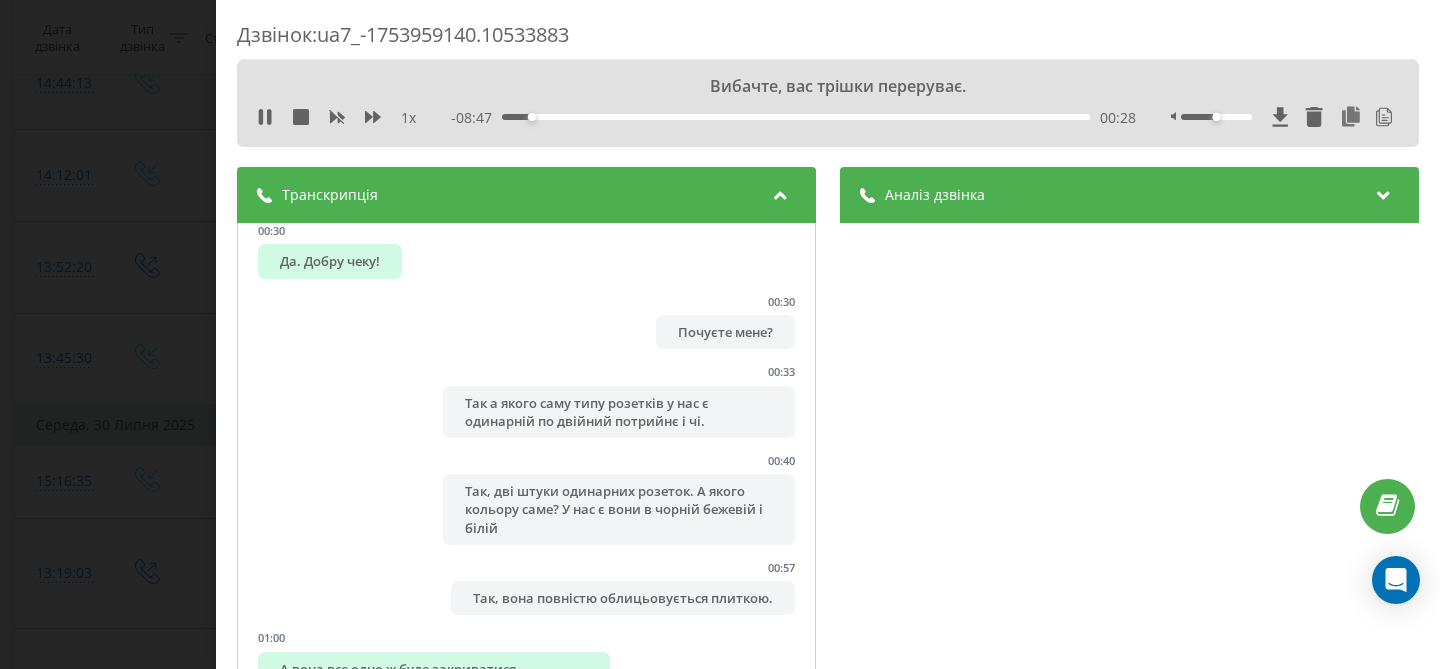 scroll, scrollTop: 631, scrollLeft: 0, axis: vertical 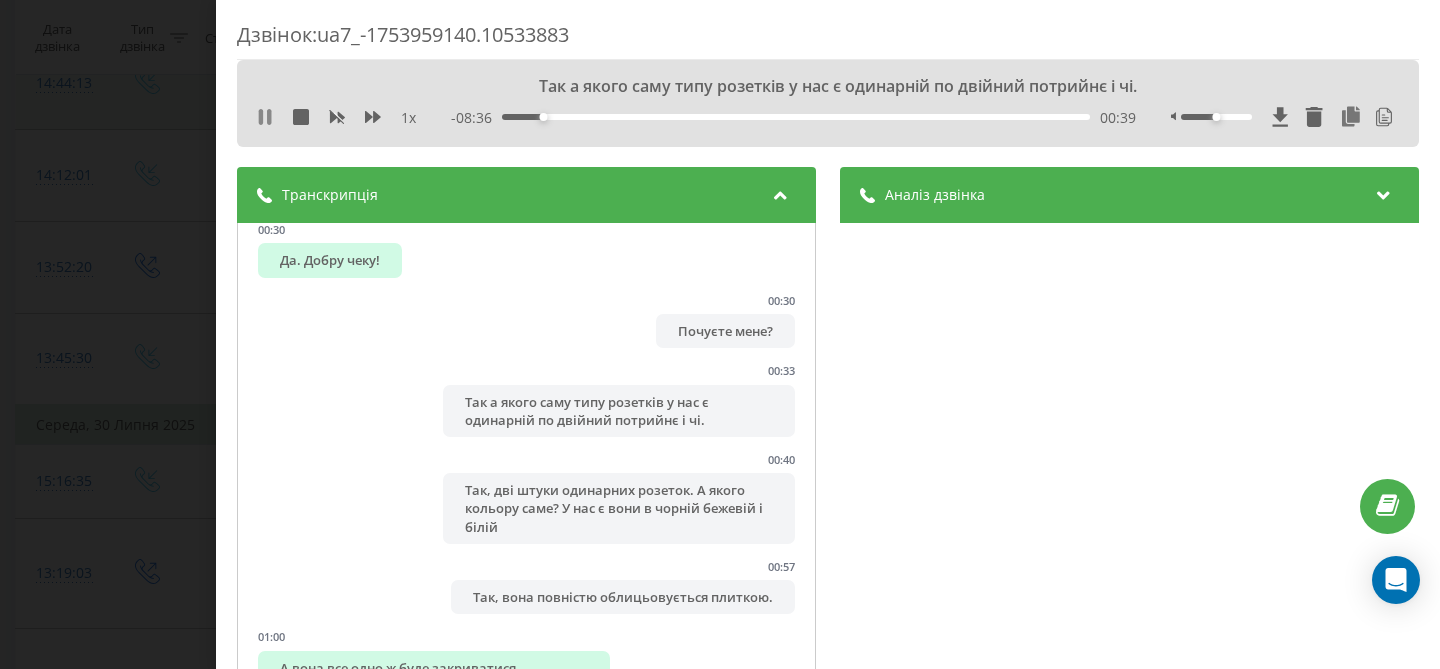 click 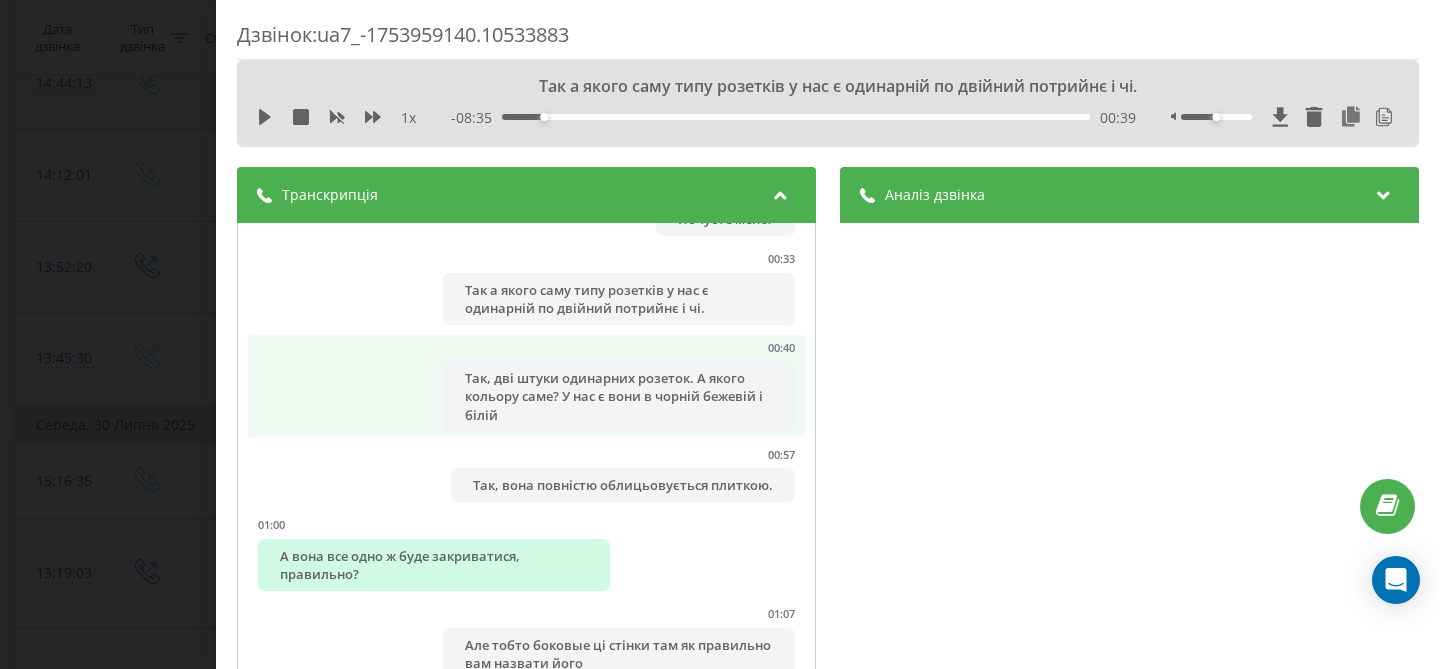 scroll, scrollTop: 745, scrollLeft: 0, axis: vertical 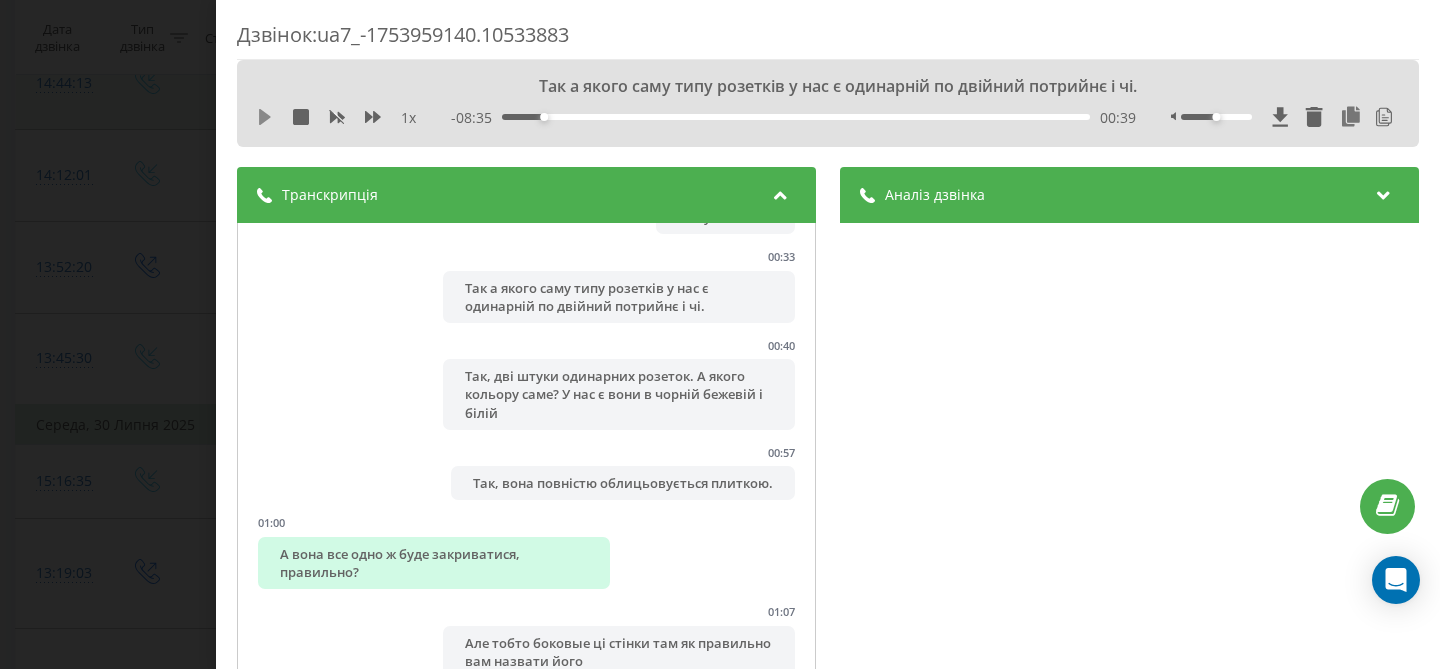 click 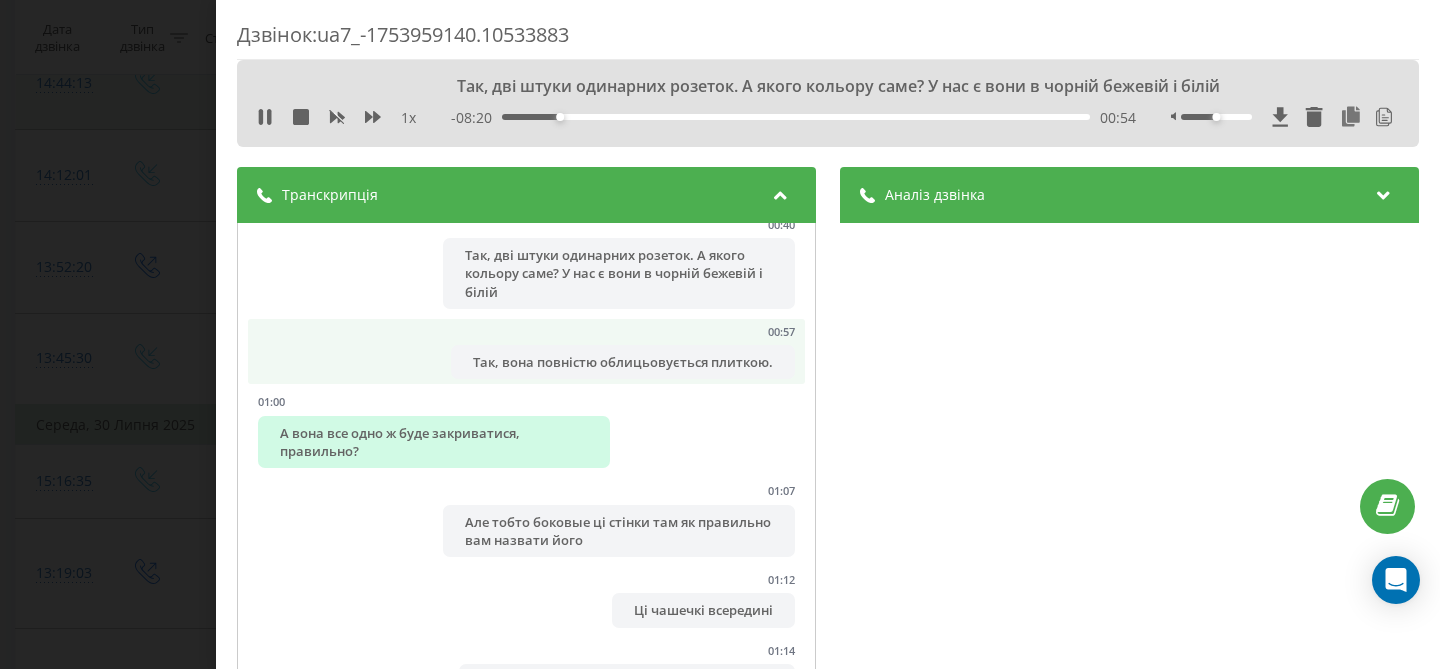 scroll, scrollTop: 877, scrollLeft: 0, axis: vertical 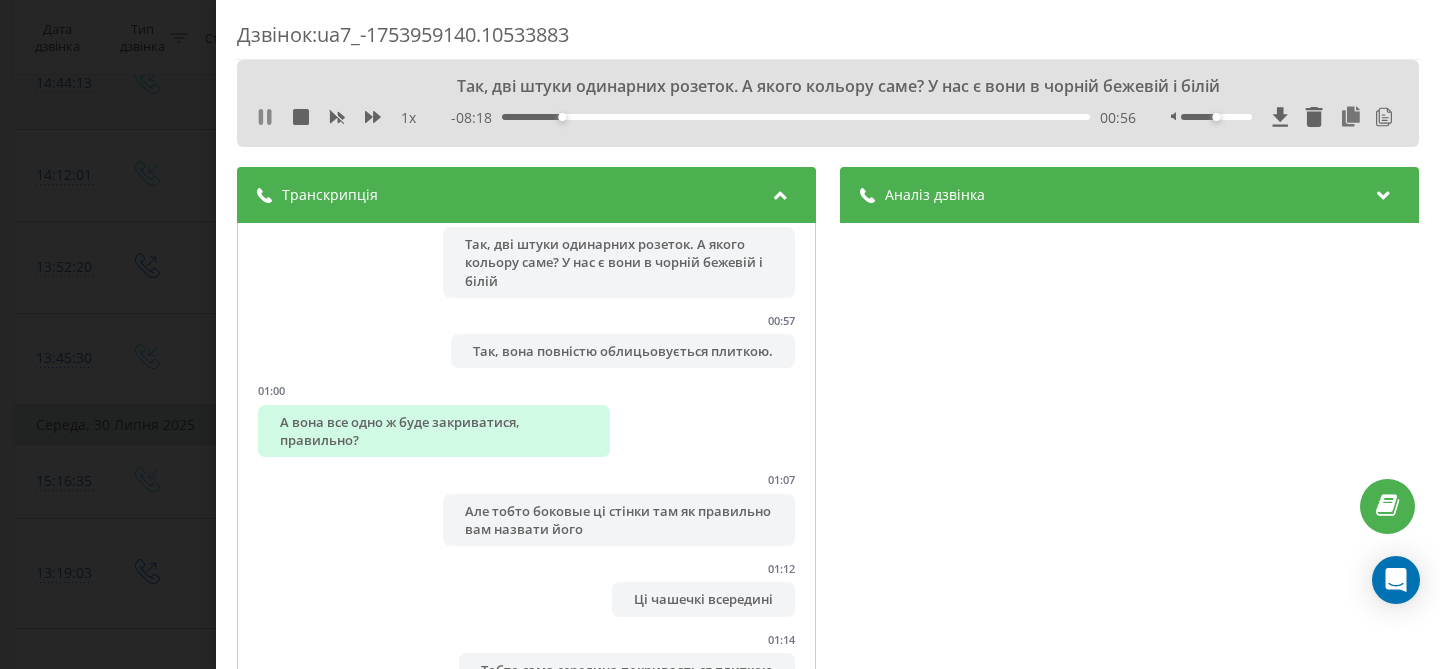 click 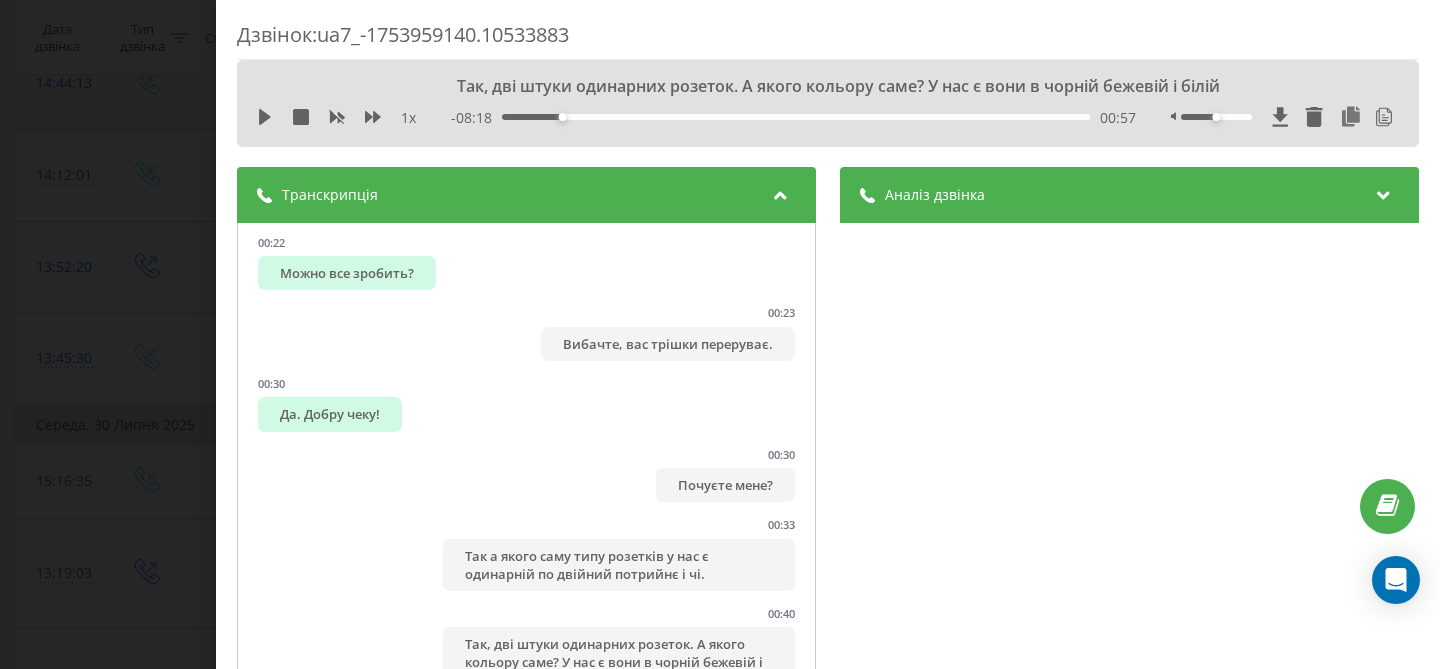 scroll, scrollTop: 507, scrollLeft: 0, axis: vertical 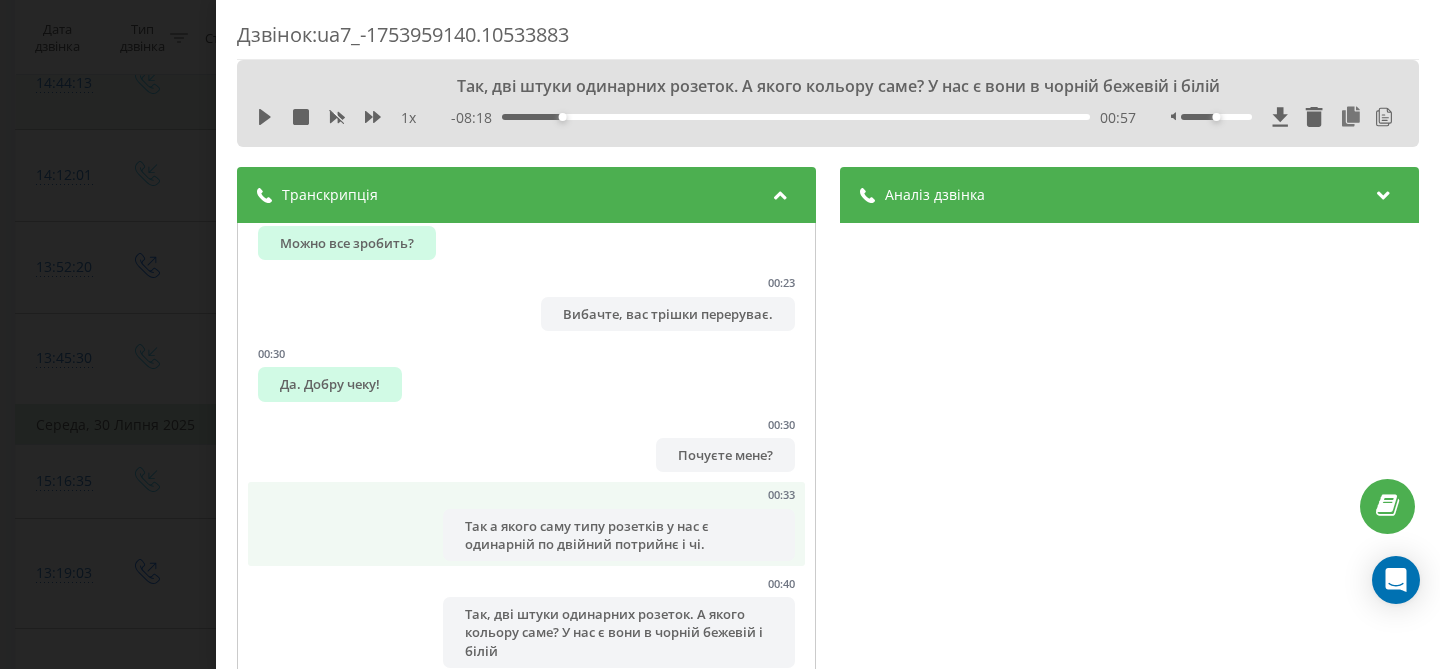 click on "Так а якого саму типу розетків у нас є одинарній по двійний потрийнє і чі." at bounding box center [619, 535] 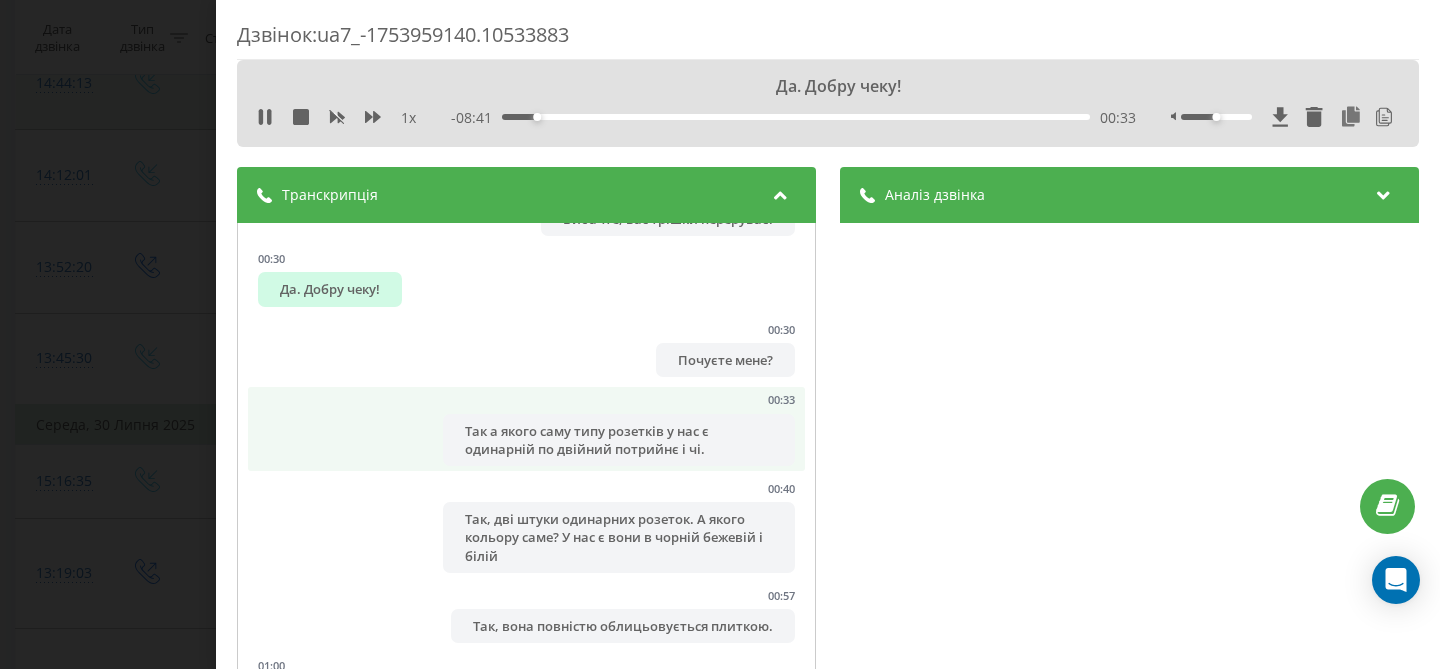 scroll, scrollTop: 605, scrollLeft: 0, axis: vertical 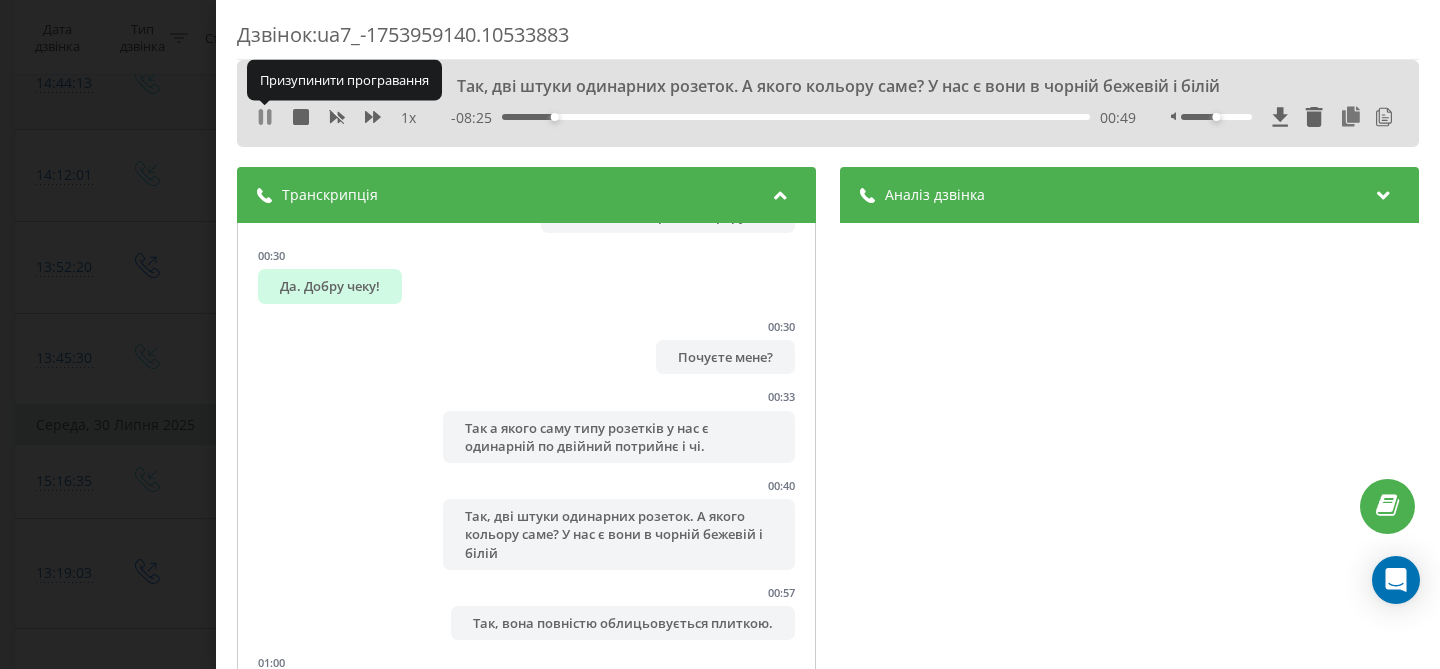 click 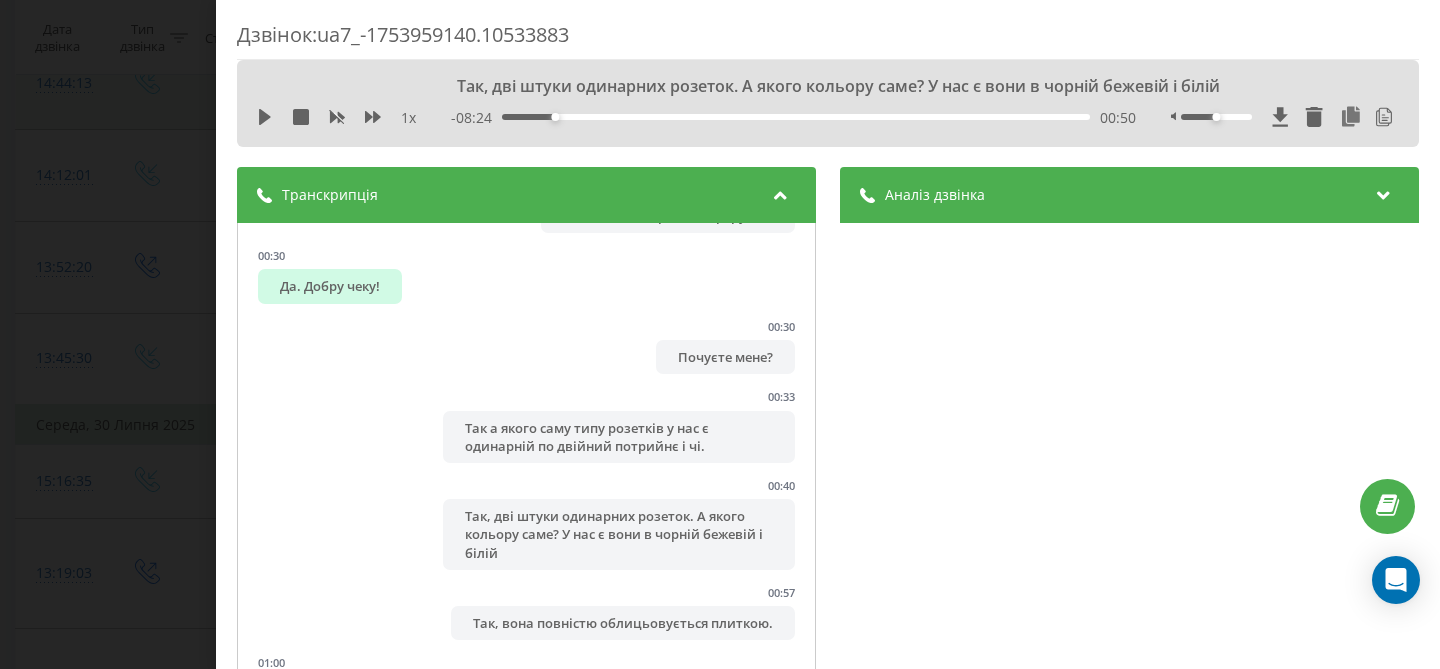 scroll, scrollTop: 712, scrollLeft: 0, axis: vertical 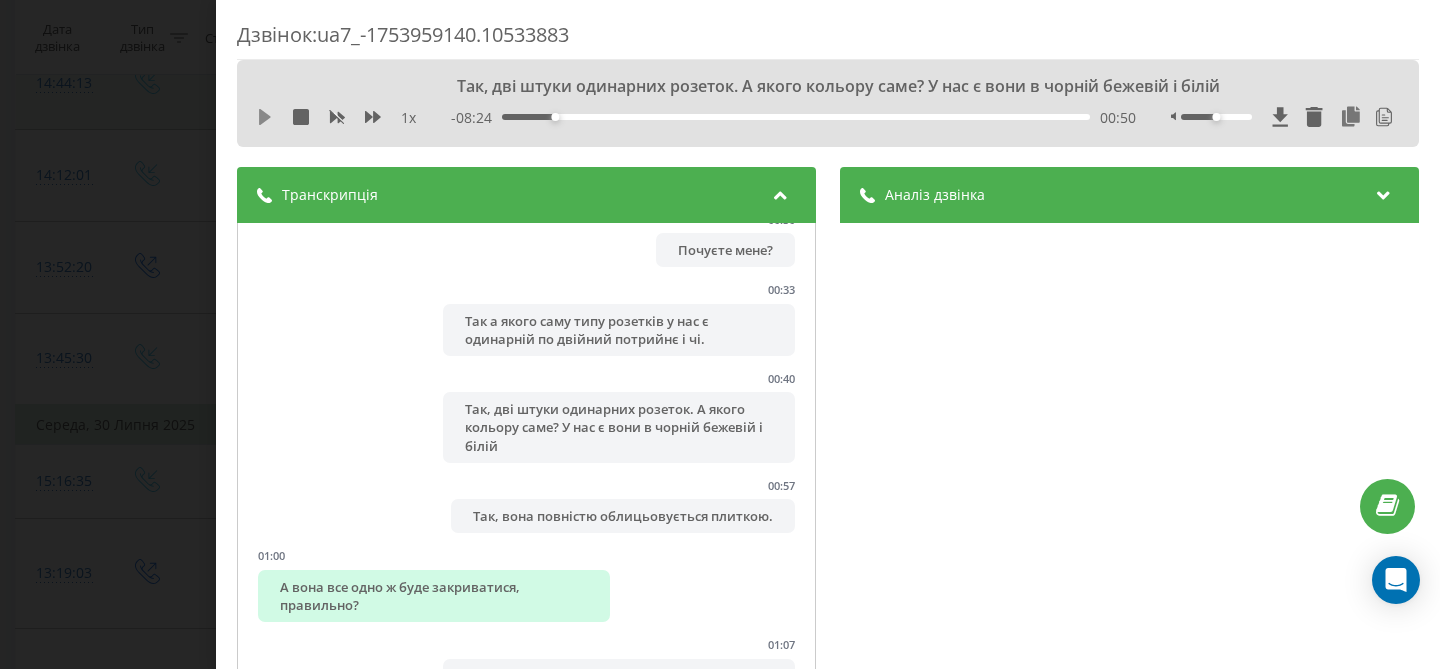 click 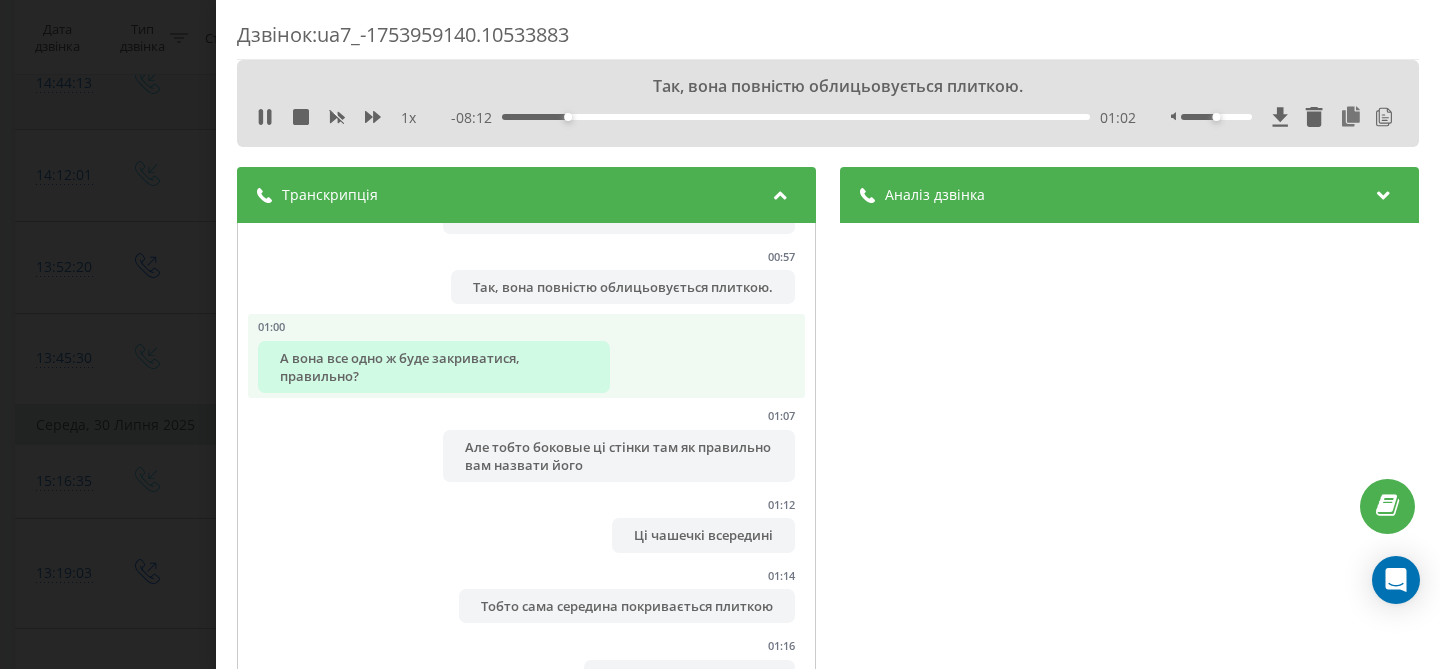 scroll, scrollTop: 946, scrollLeft: 0, axis: vertical 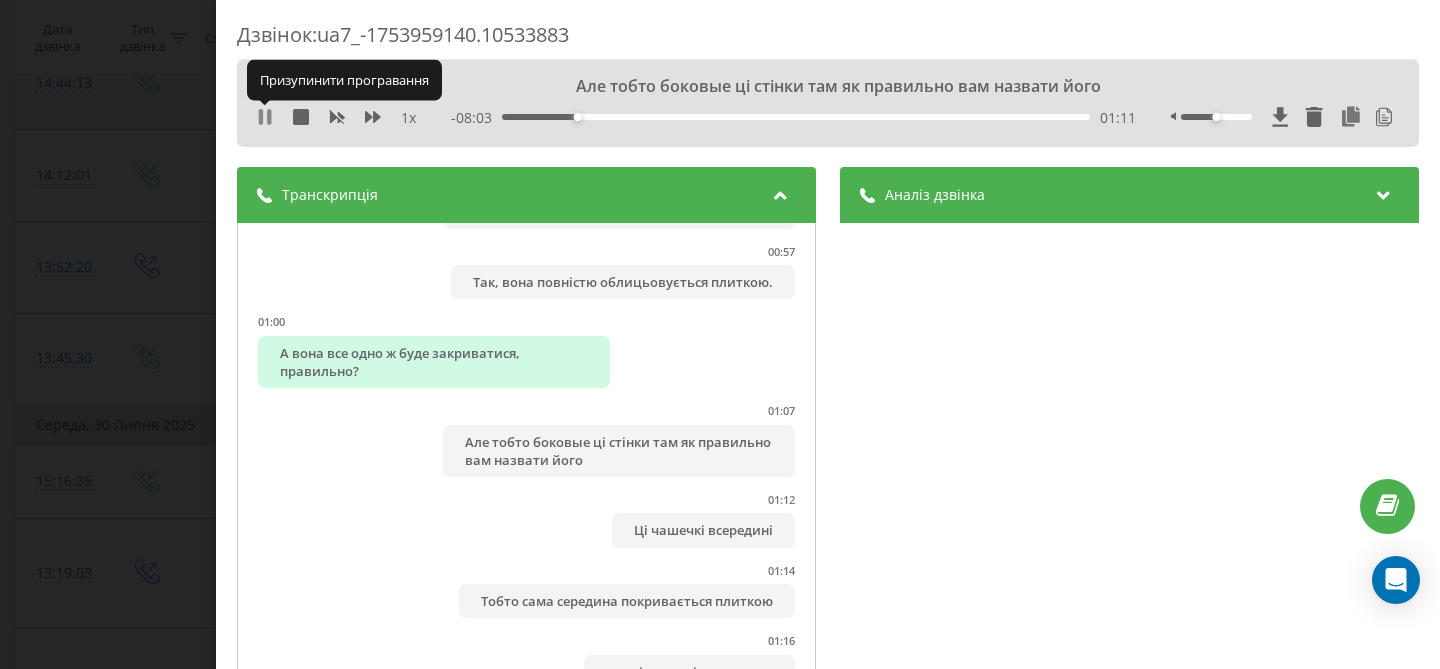 click 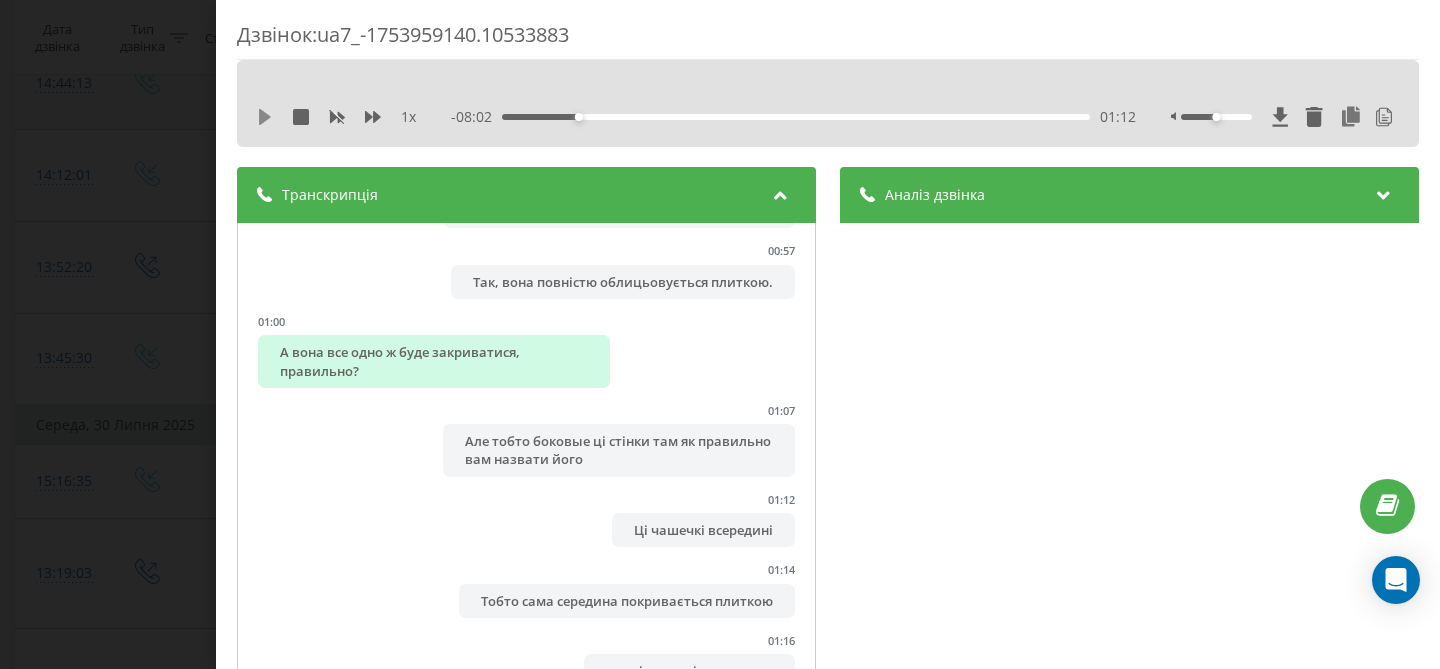 click 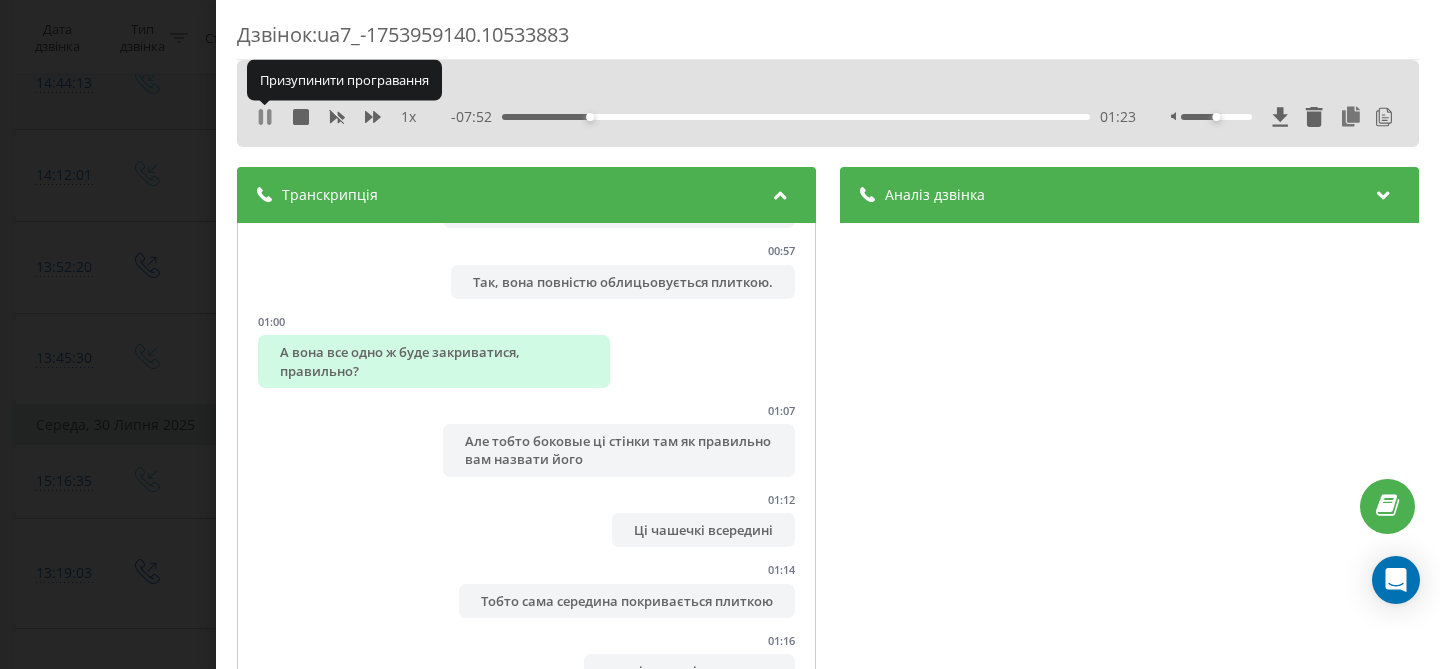 click 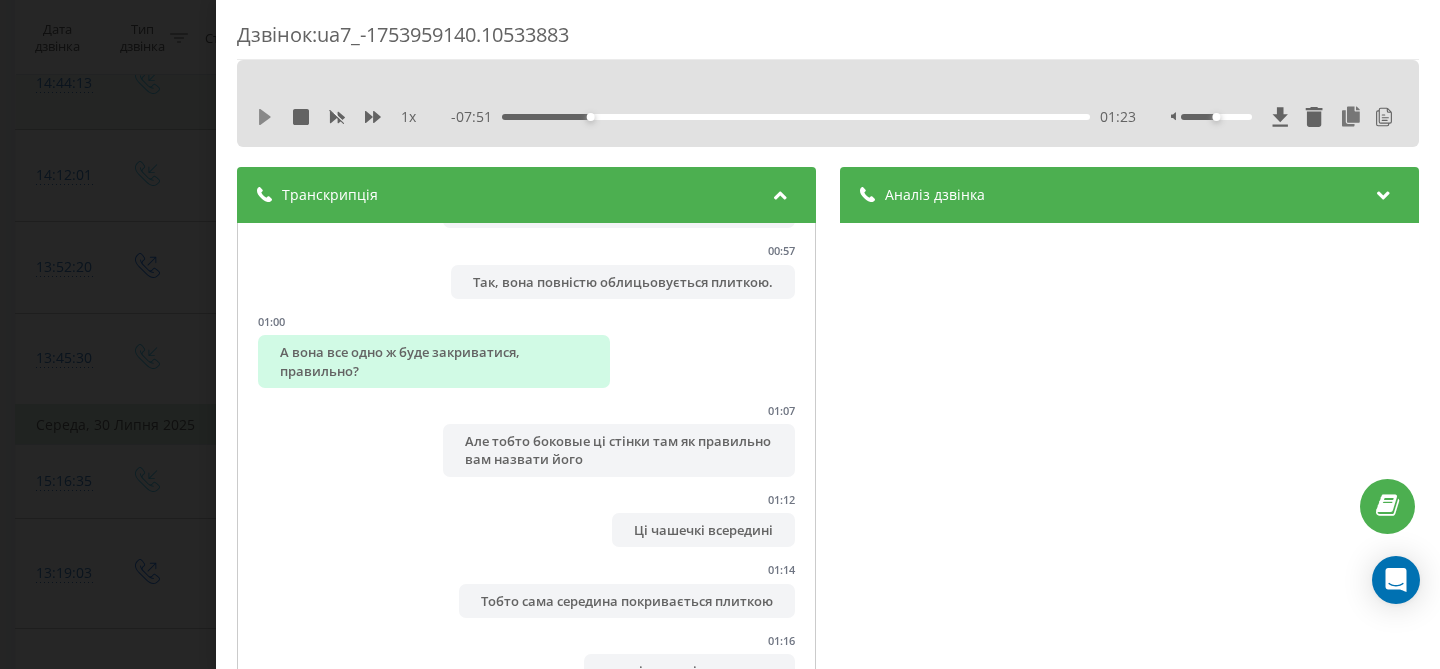 click 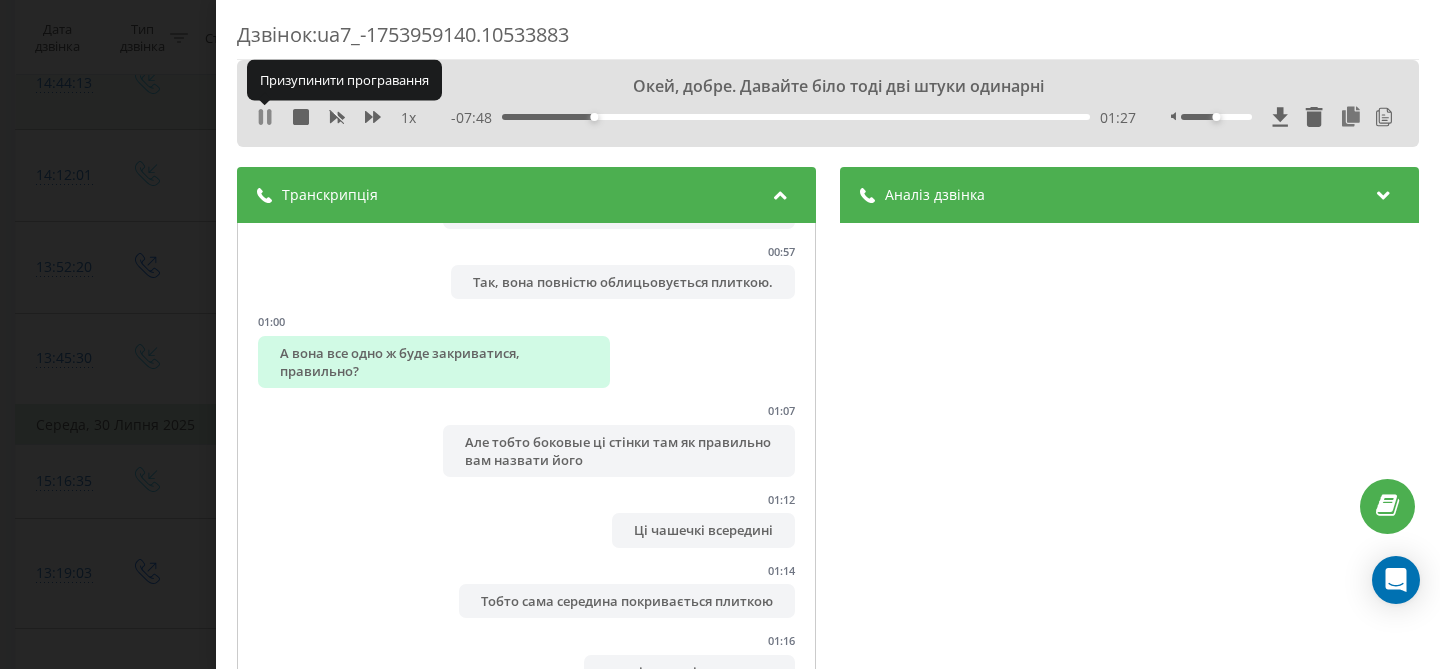 click 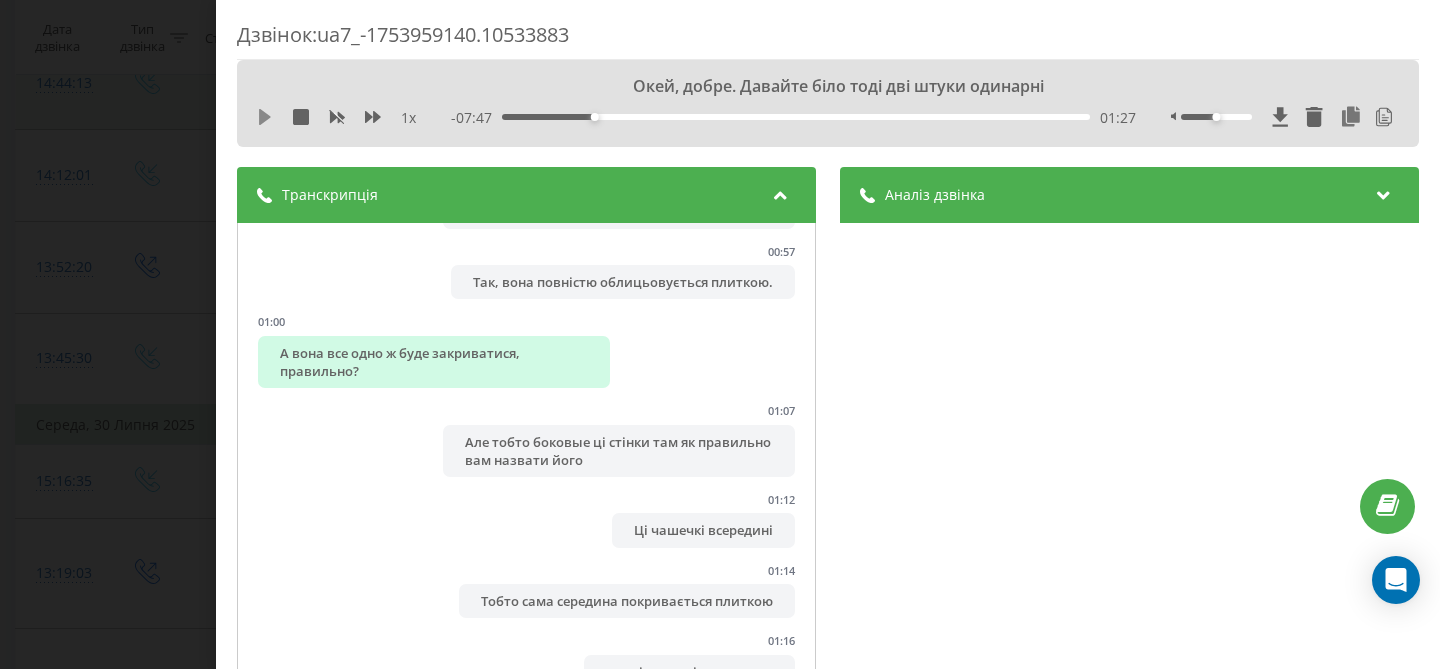 click 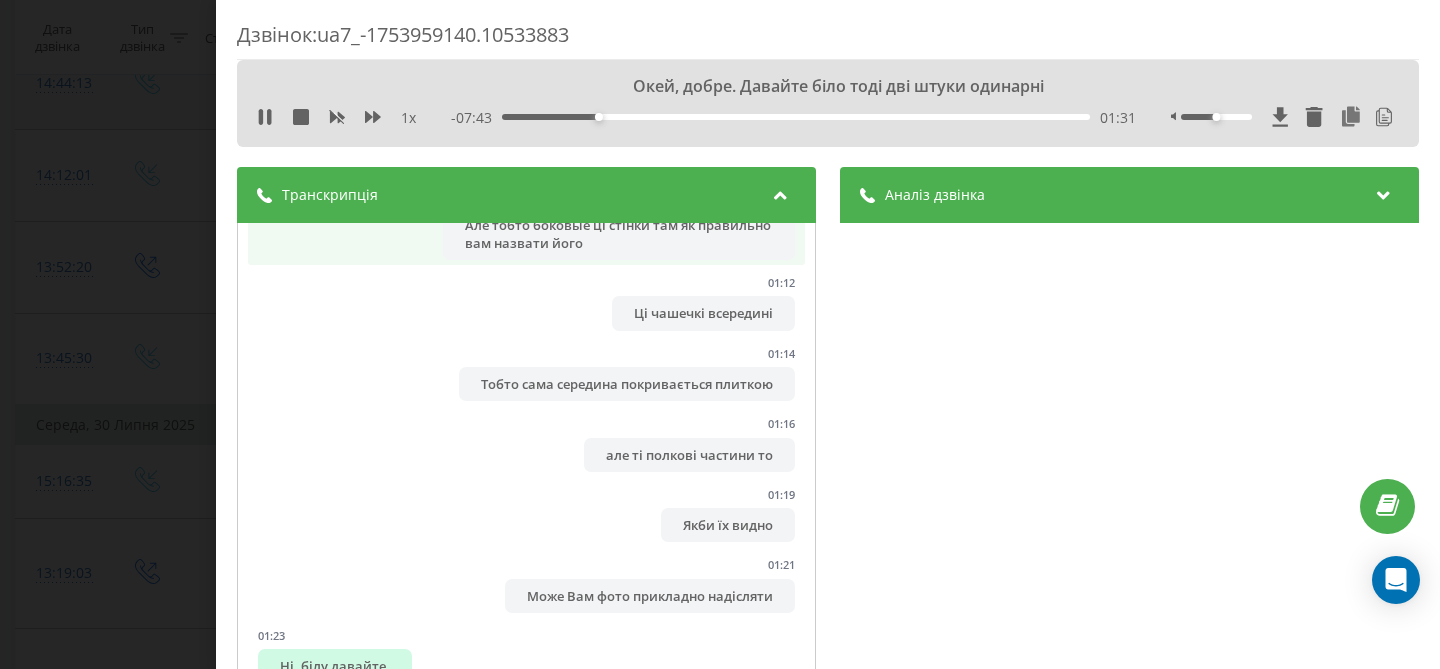 scroll, scrollTop: 1218, scrollLeft: 0, axis: vertical 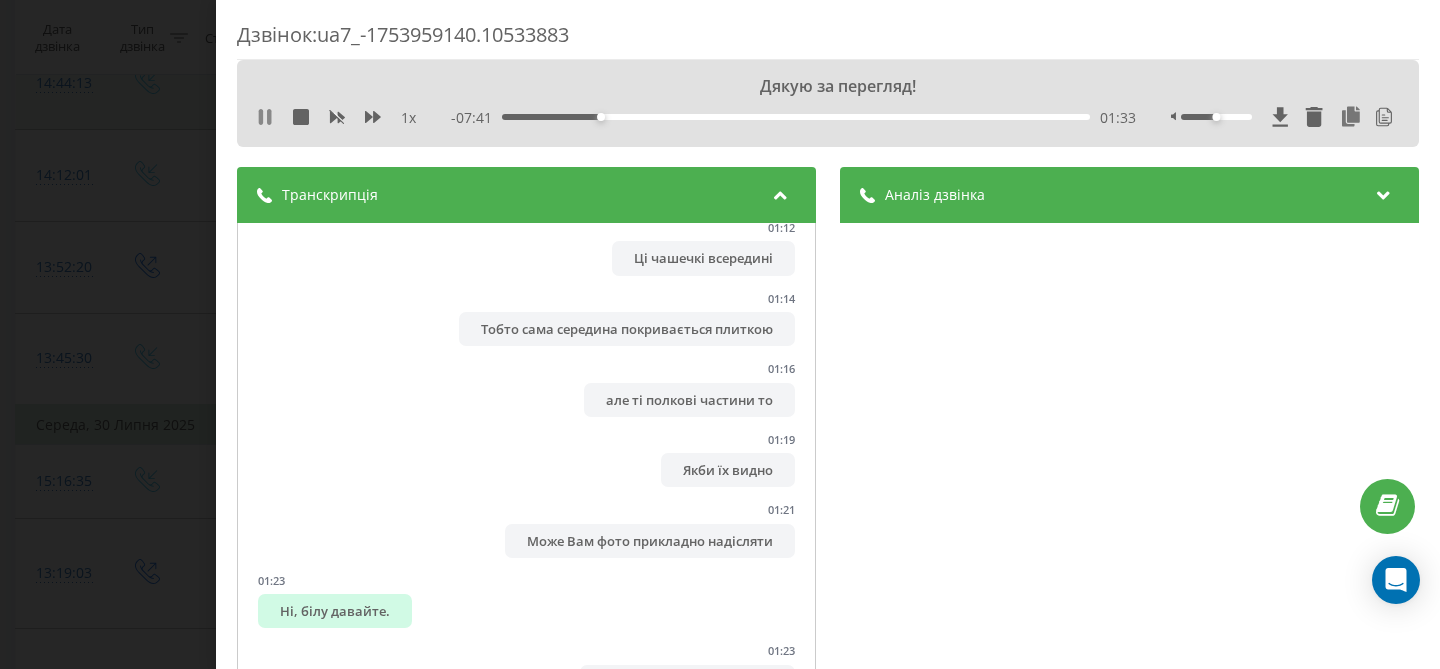click 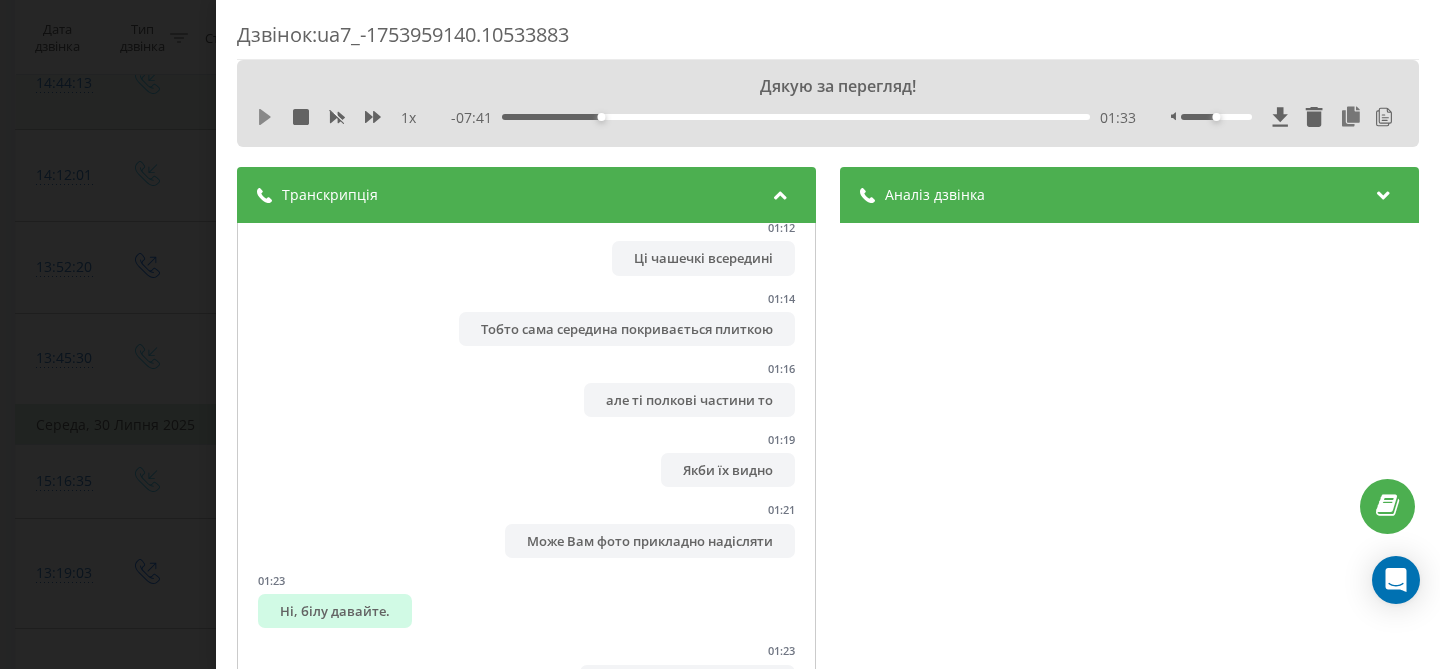 click 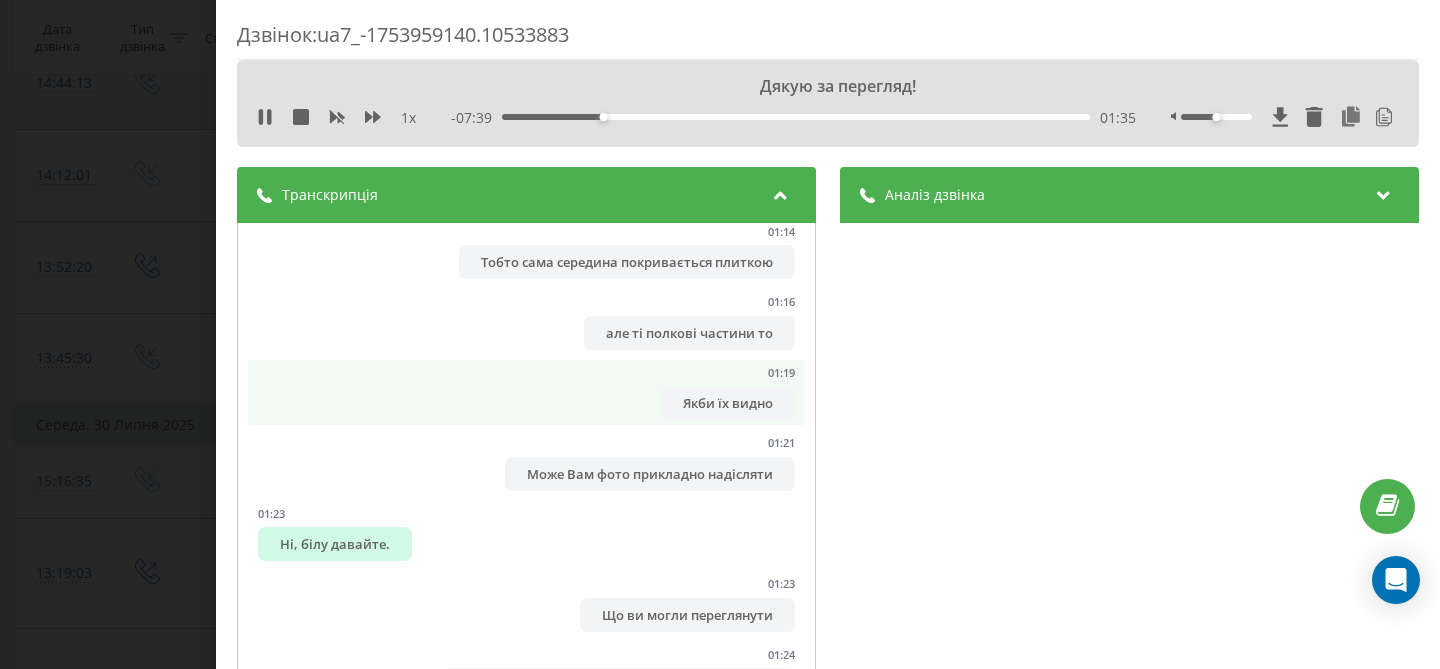 scroll, scrollTop: 1289, scrollLeft: 0, axis: vertical 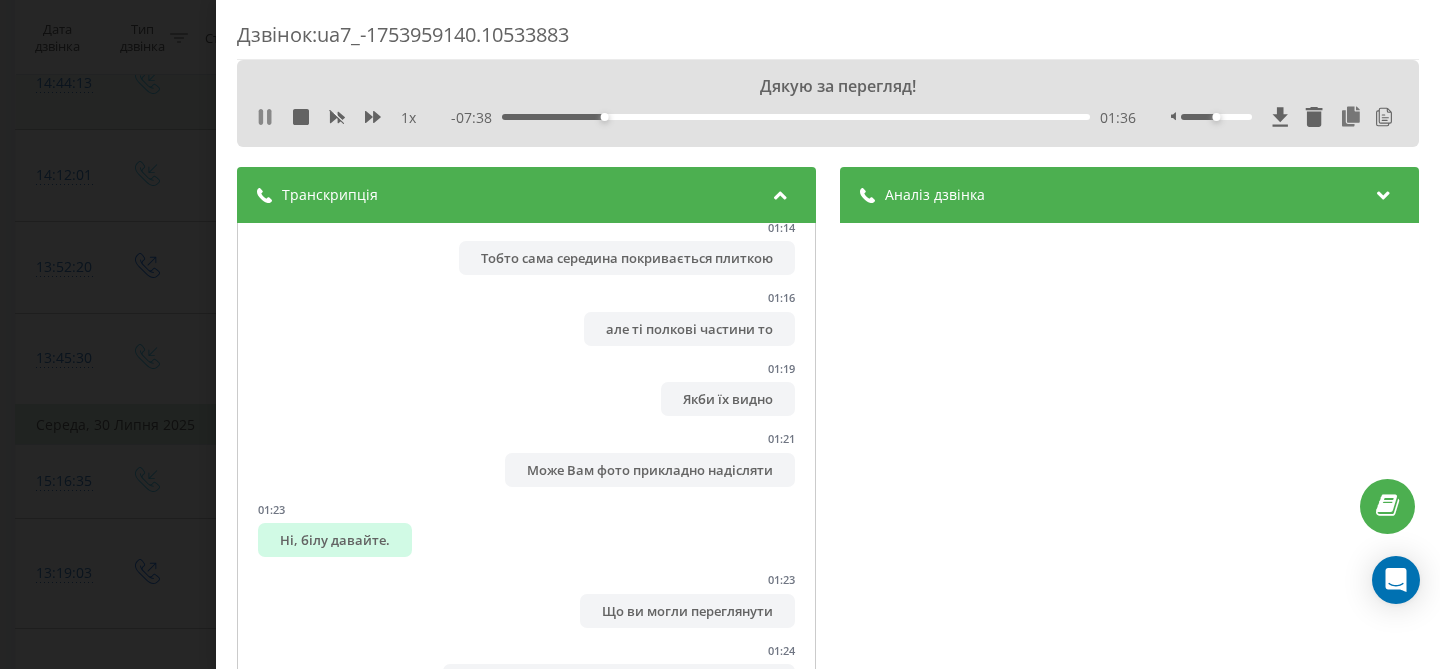 click 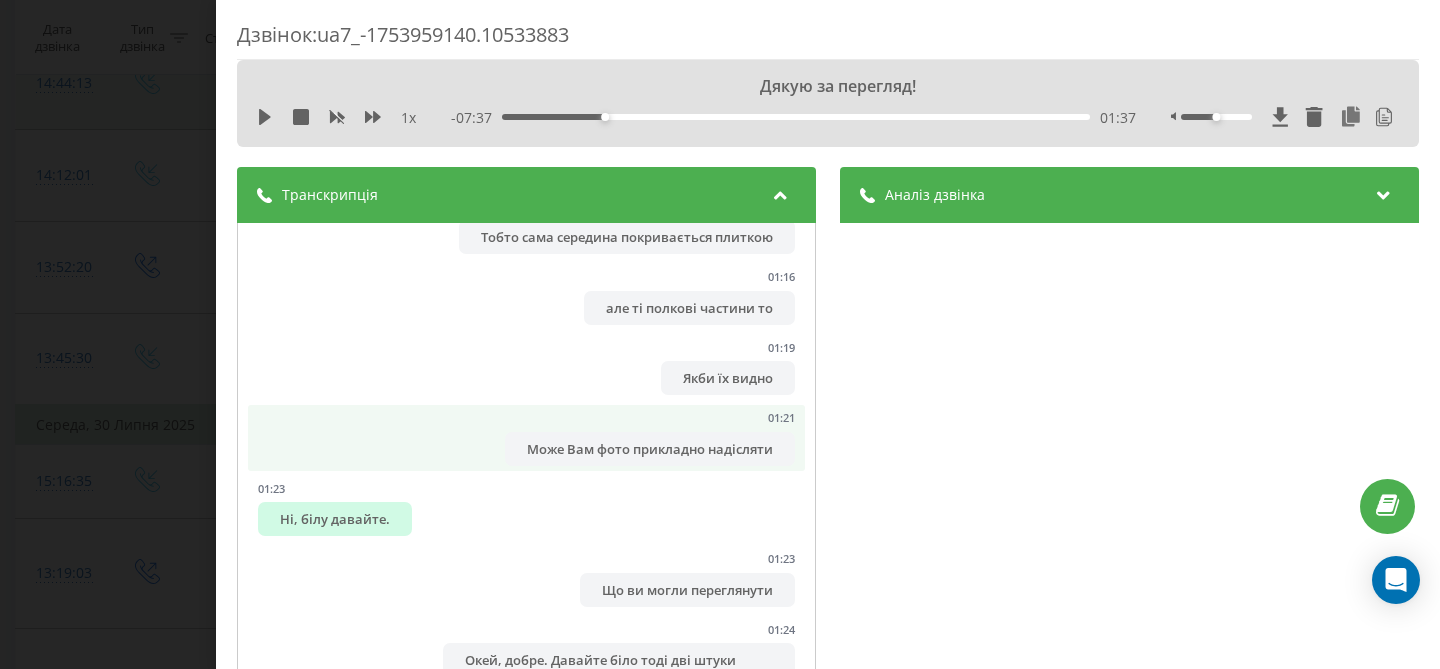 scroll, scrollTop: 1313, scrollLeft: 0, axis: vertical 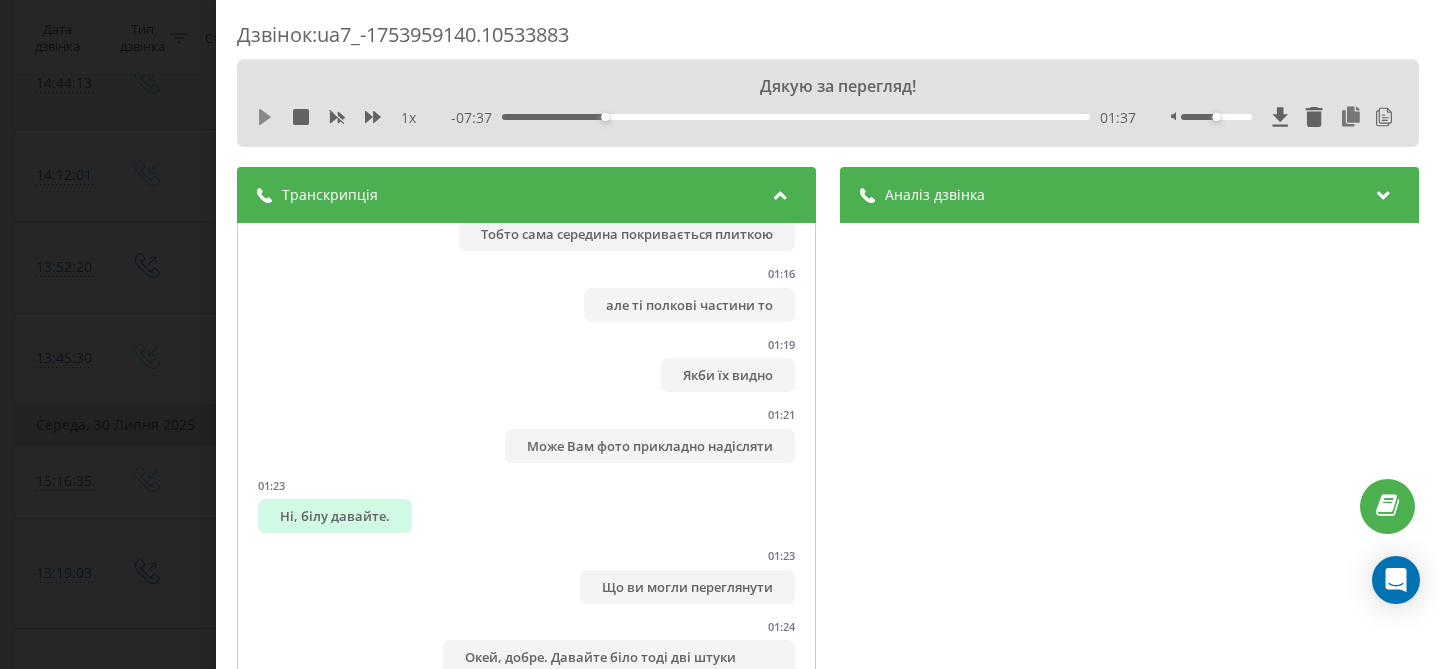 click 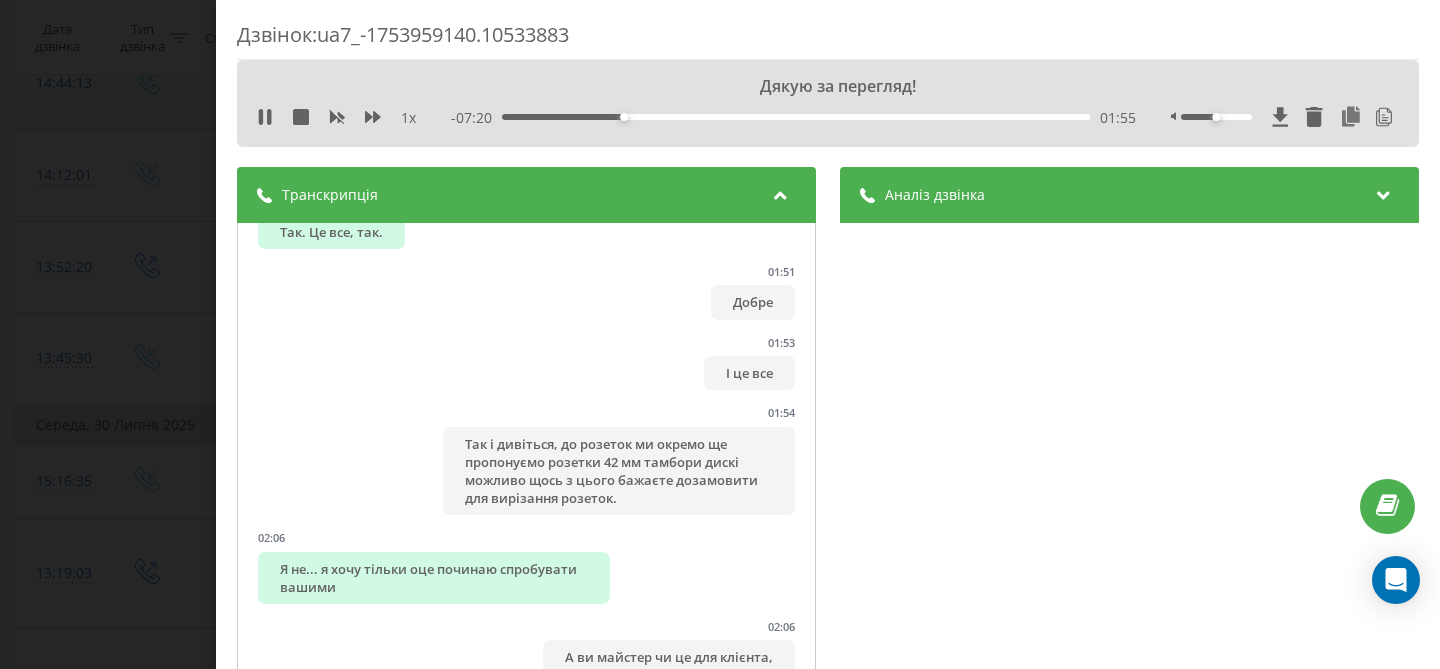 scroll, scrollTop: 2270, scrollLeft: 0, axis: vertical 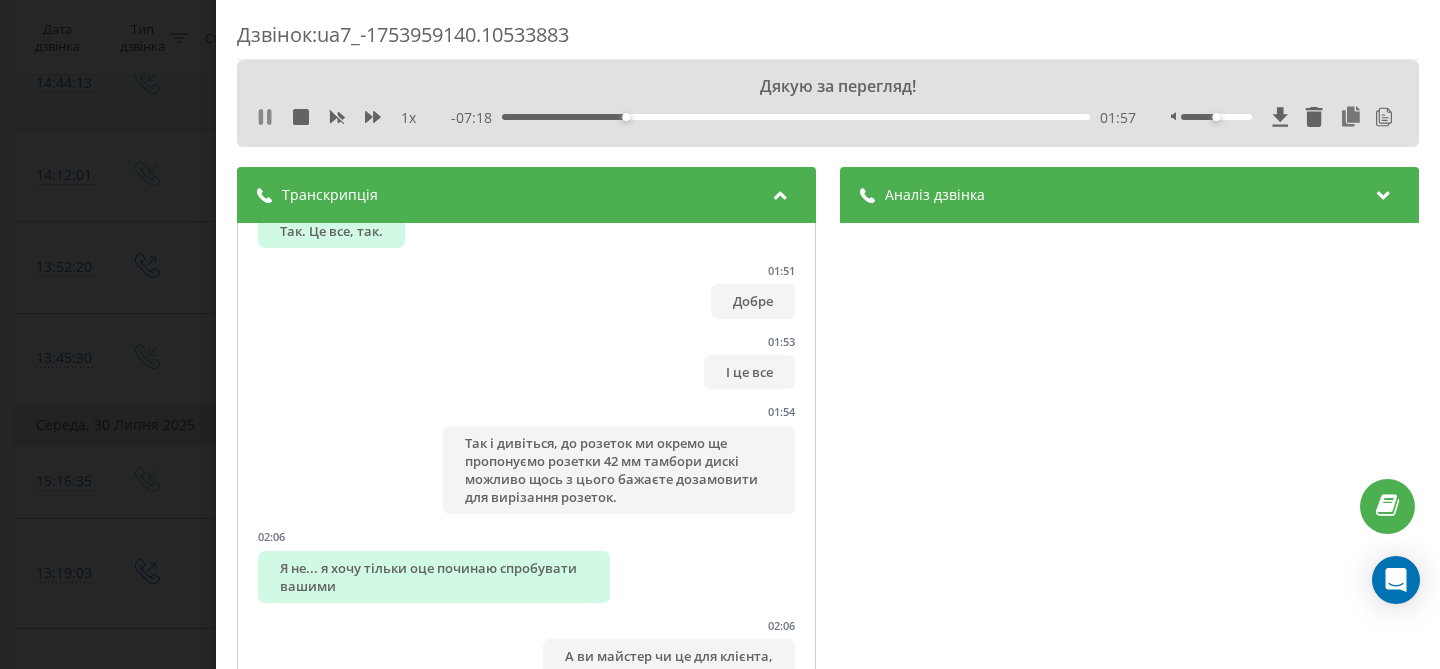 click 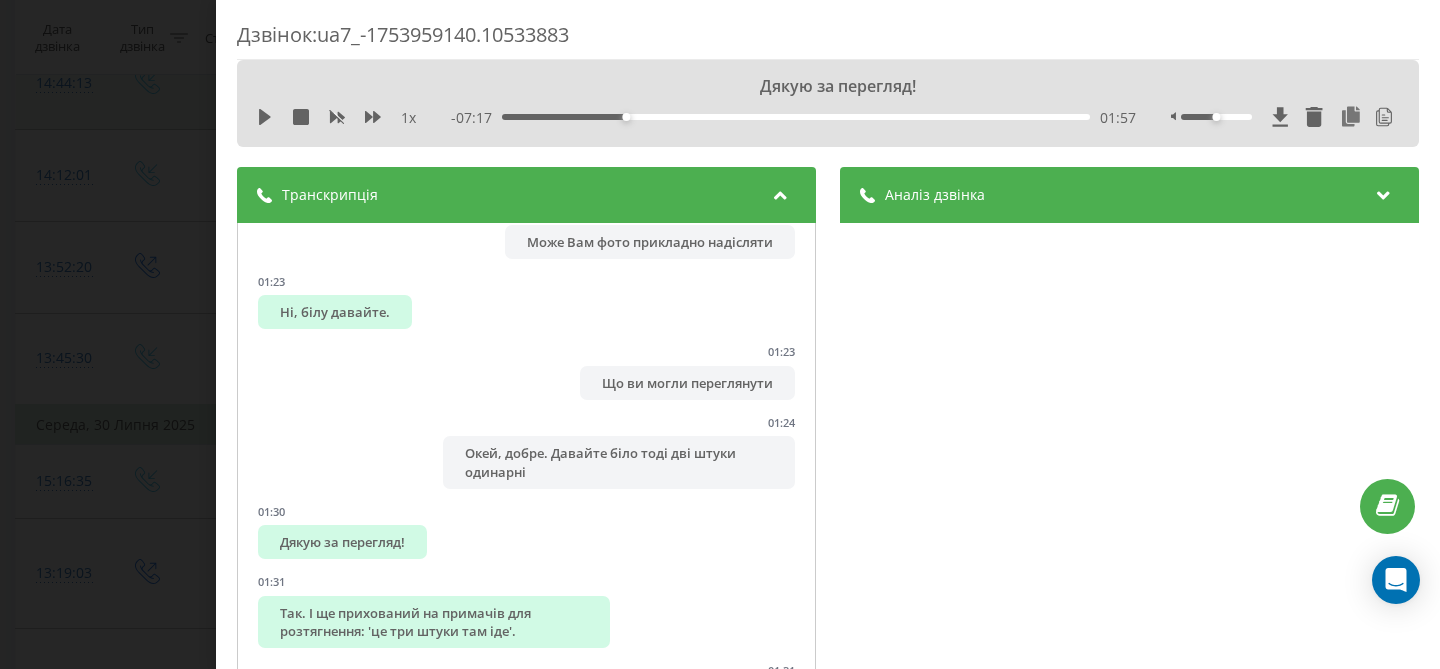 scroll, scrollTop: 1490, scrollLeft: 0, axis: vertical 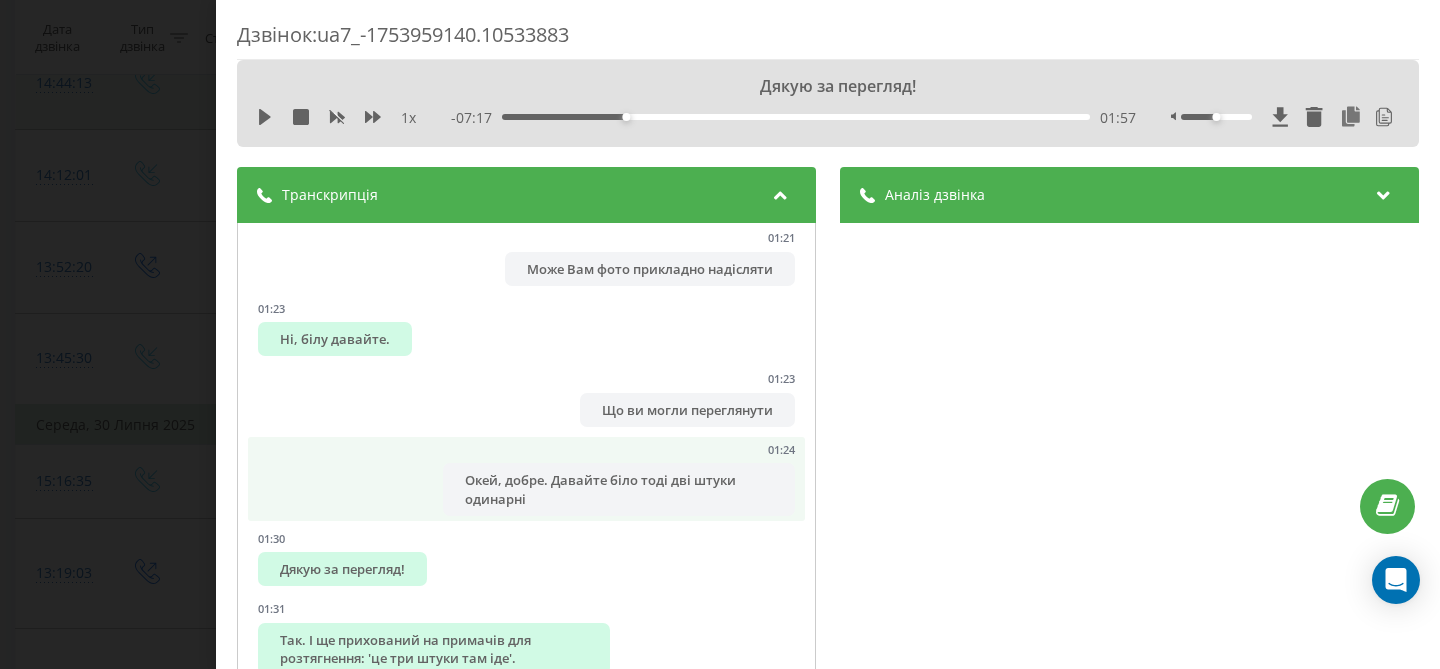 click on "Окей, добре. Давайте біло тоді дві штуки одинарні" at bounding box center (619, 489) 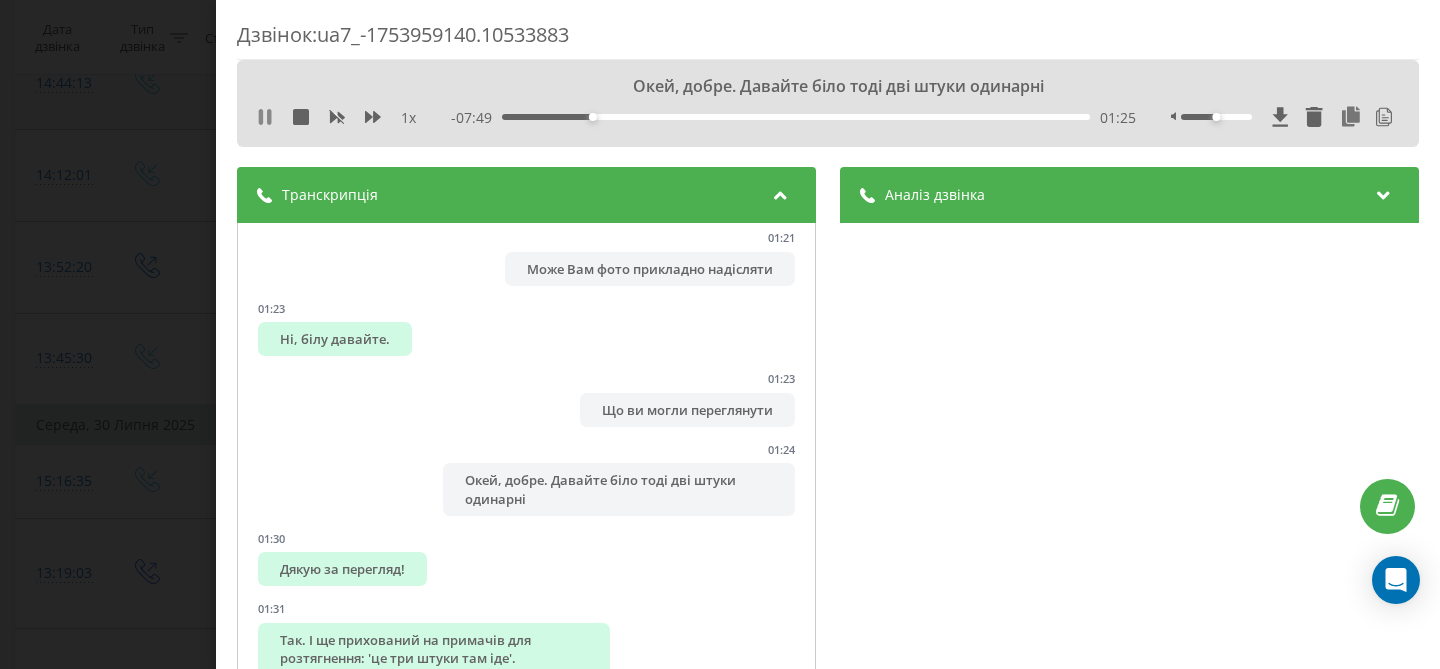click 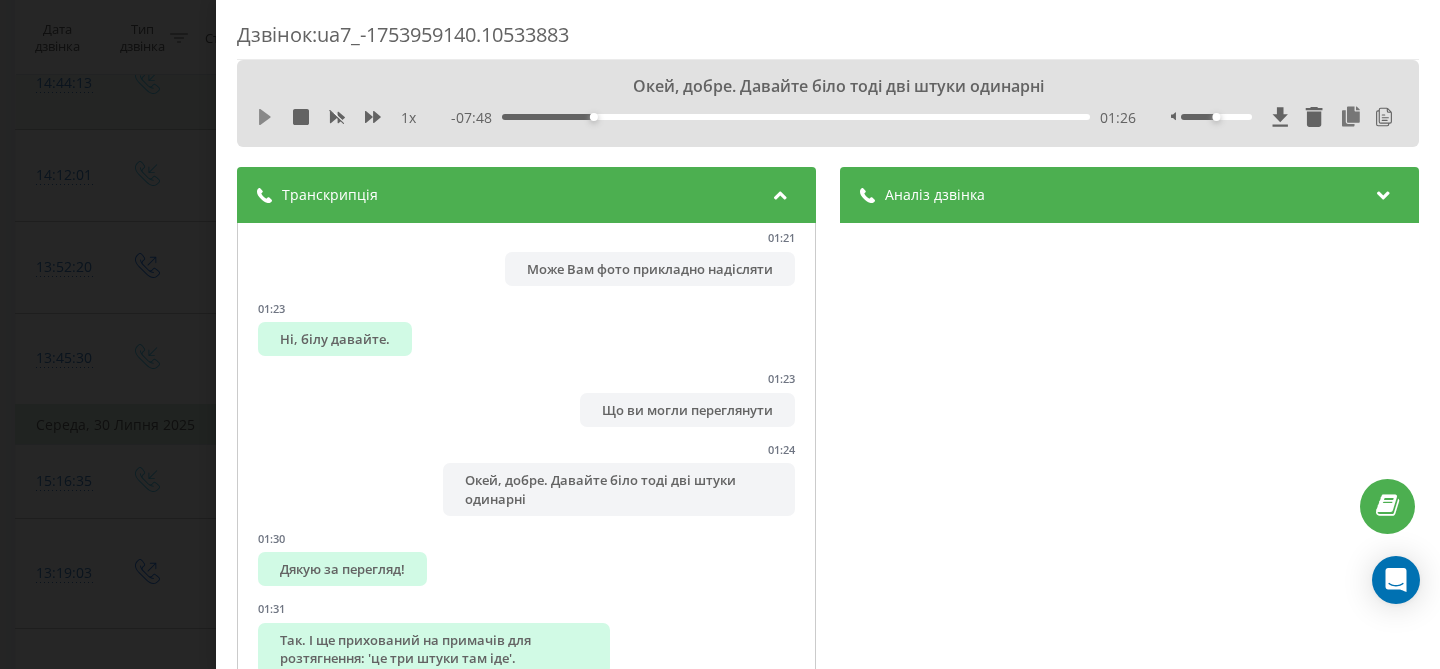 click 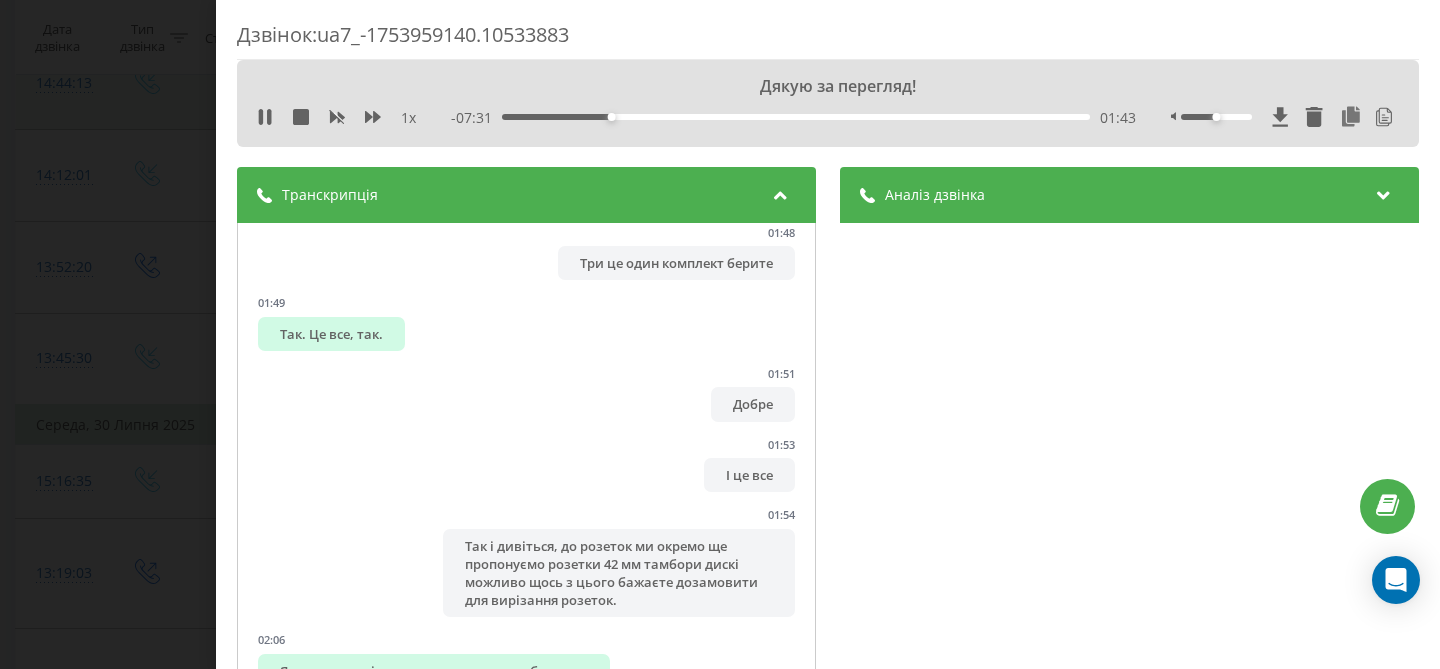 scroll, scrollTop: 2169, scrollLeft: 0, axis: vertical 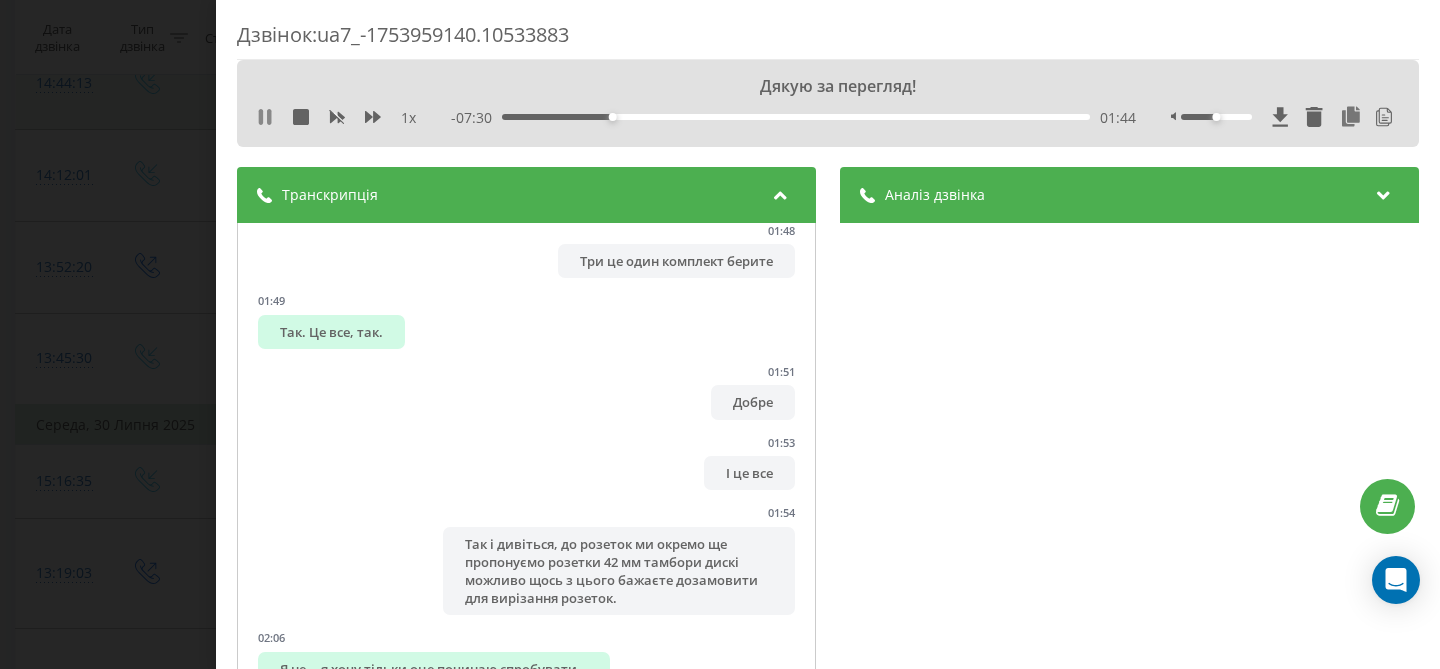 click 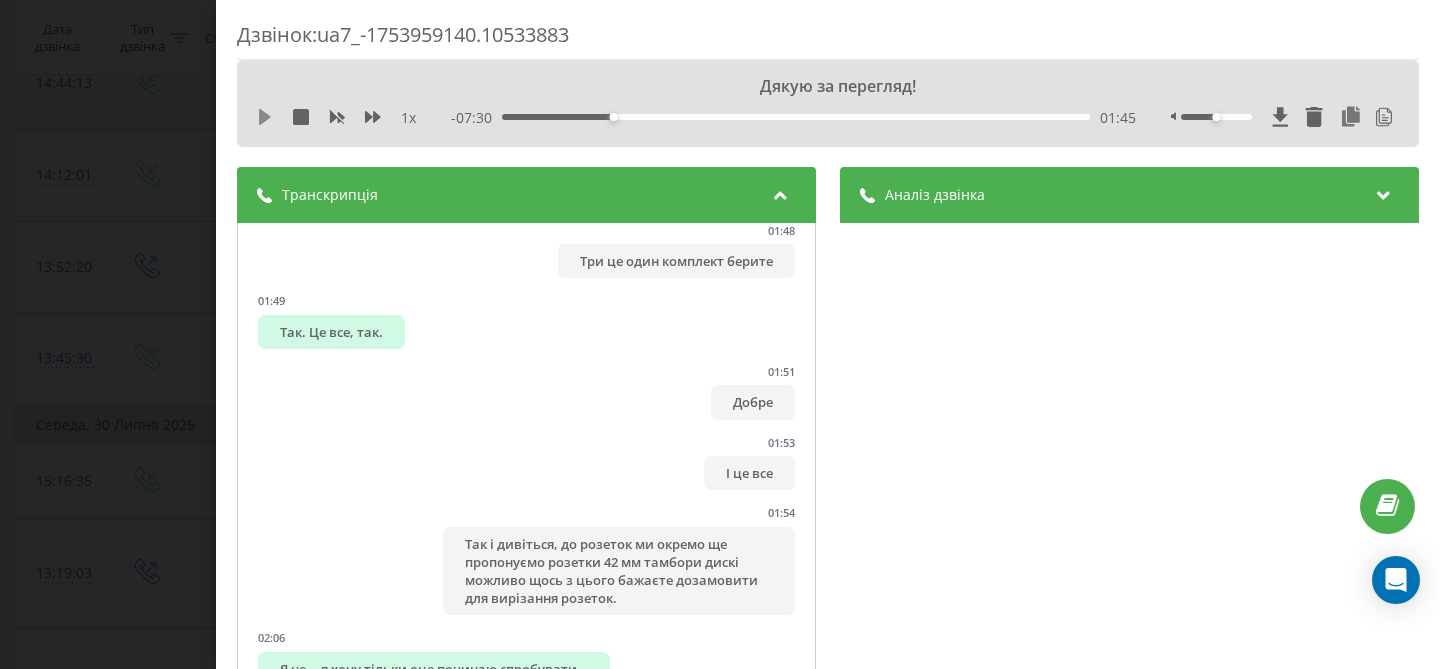 click 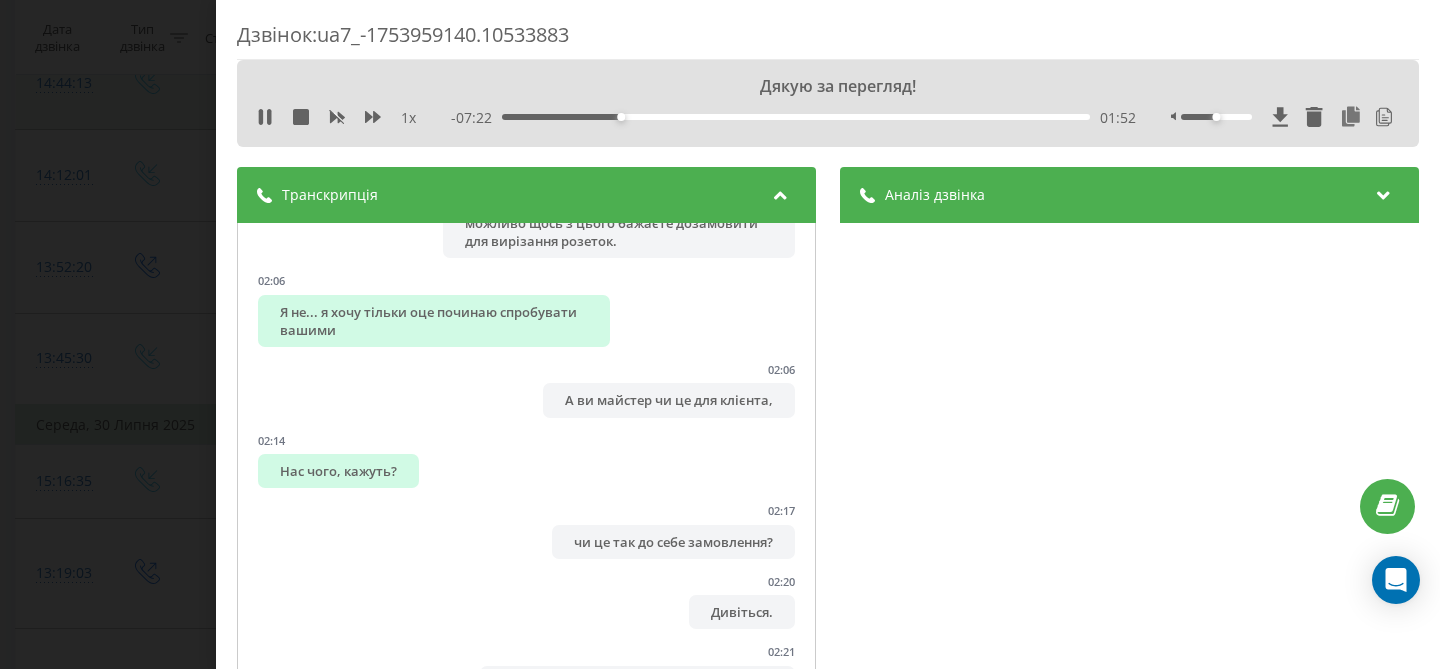 scroll, scrollTop: 2524, scrollLeft: 0, axis: vertical 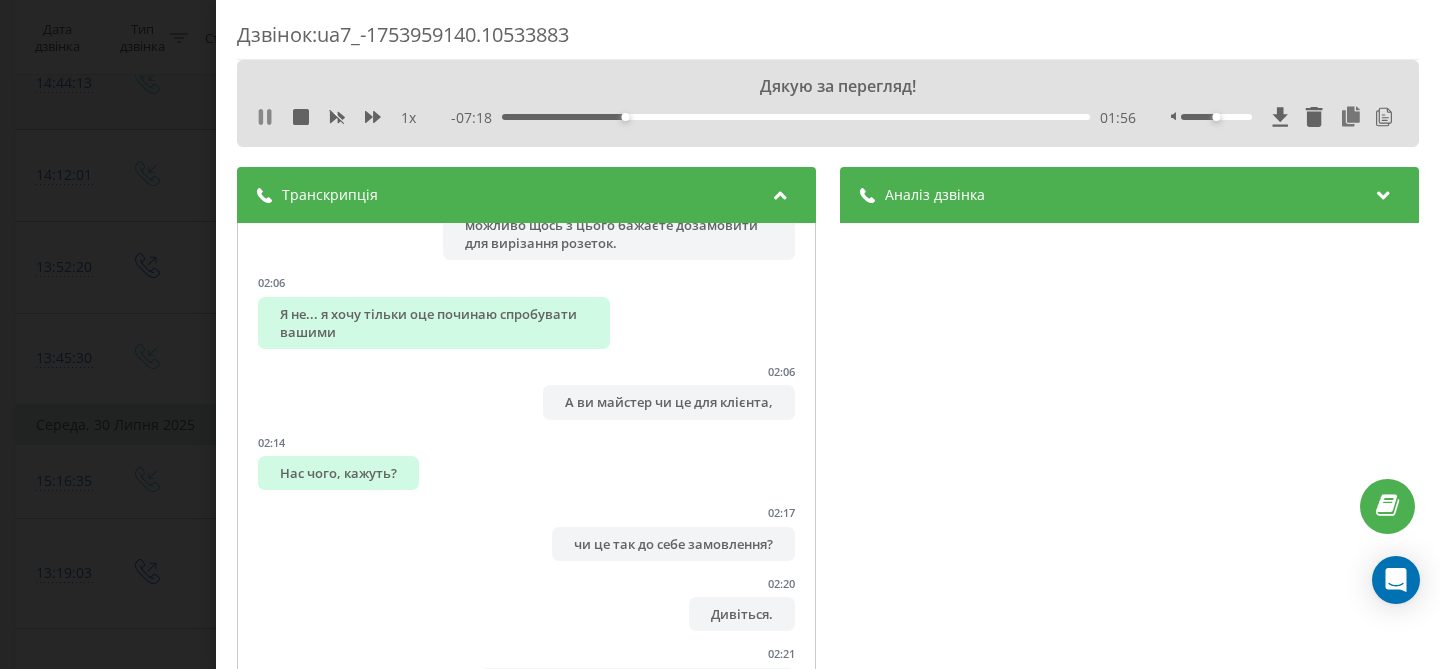 click 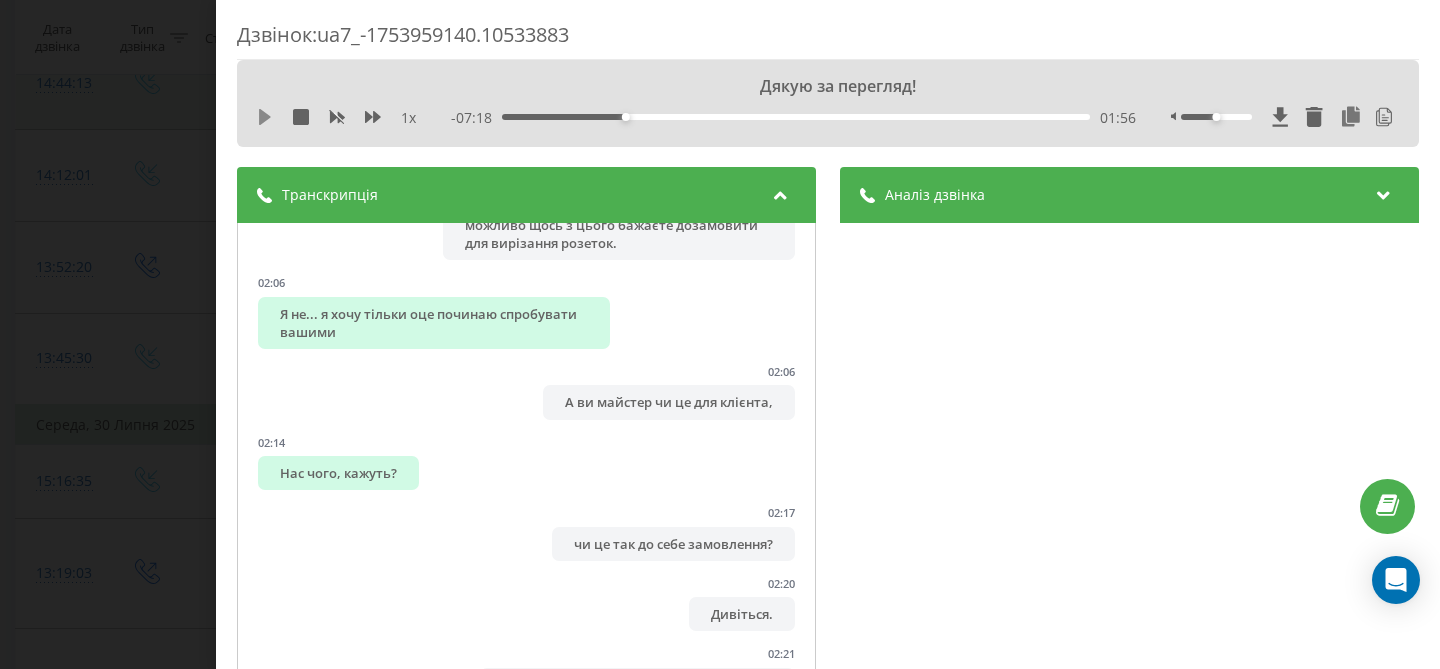 click 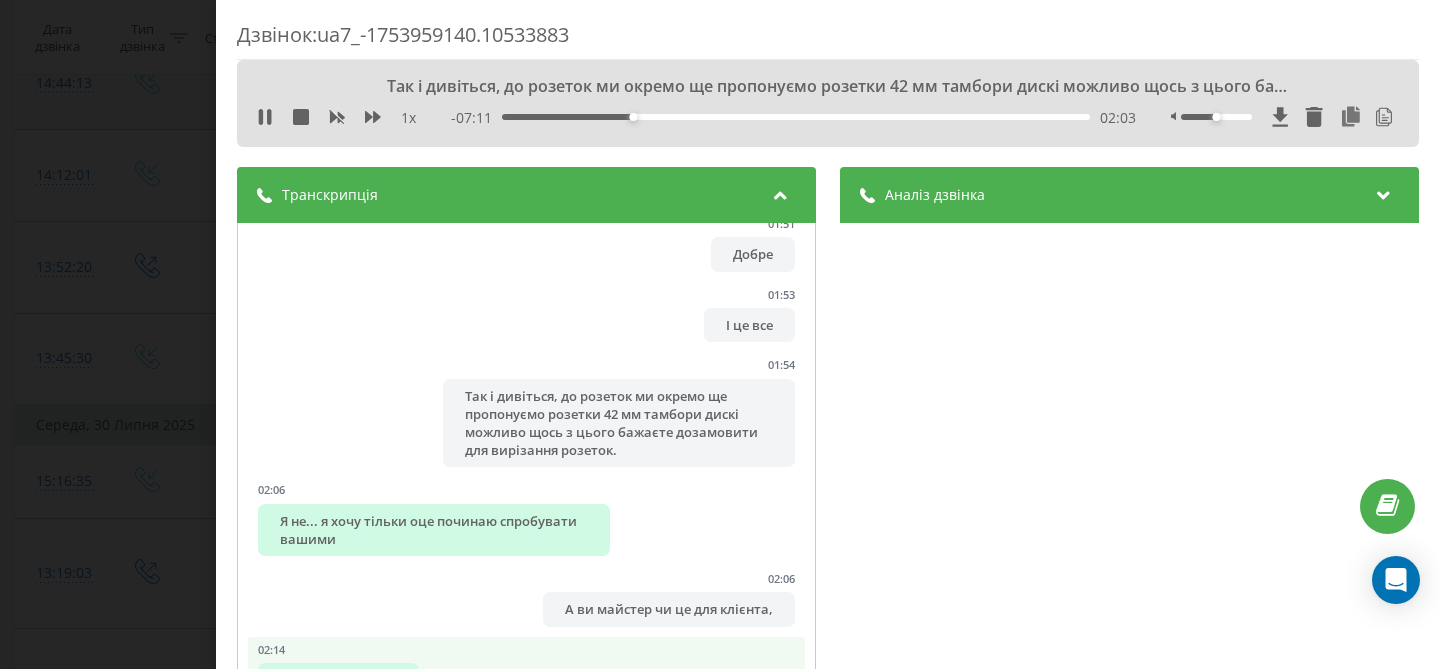 scroll, scrollTop: 2314, scrollLeft: 0, axis: vertical 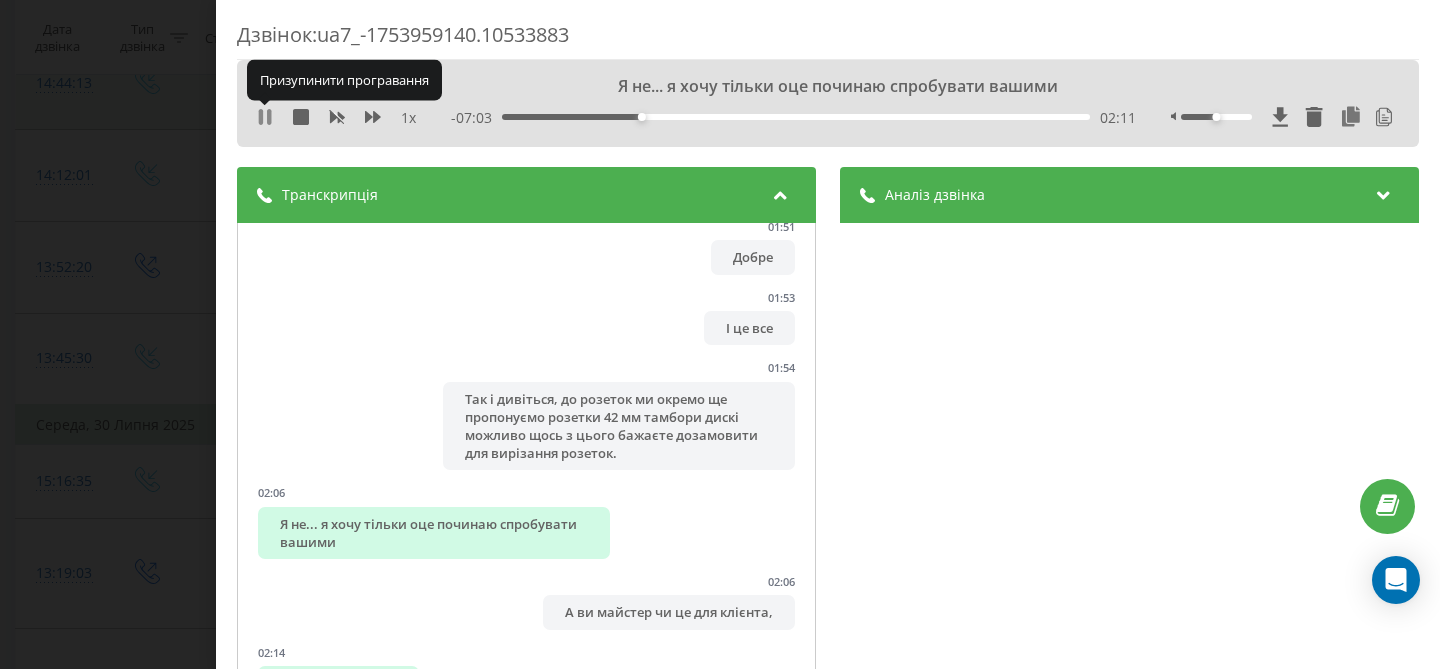 click 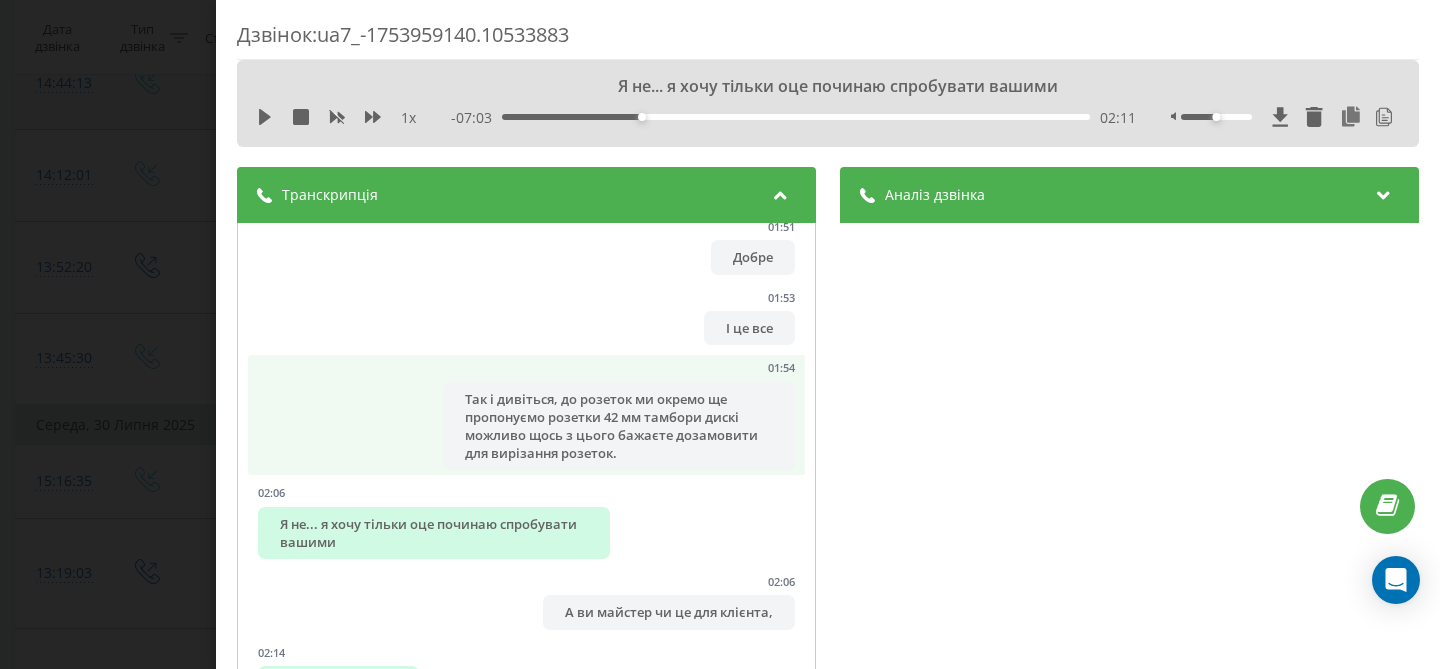click on "Так і дивіться, до розеток ми окремо ще пропонуємо розетки 42 мм тамбори дискі можливо щось з цього бажаєте дозамовити для вирізання розеток." at bounding box center (619, 426) 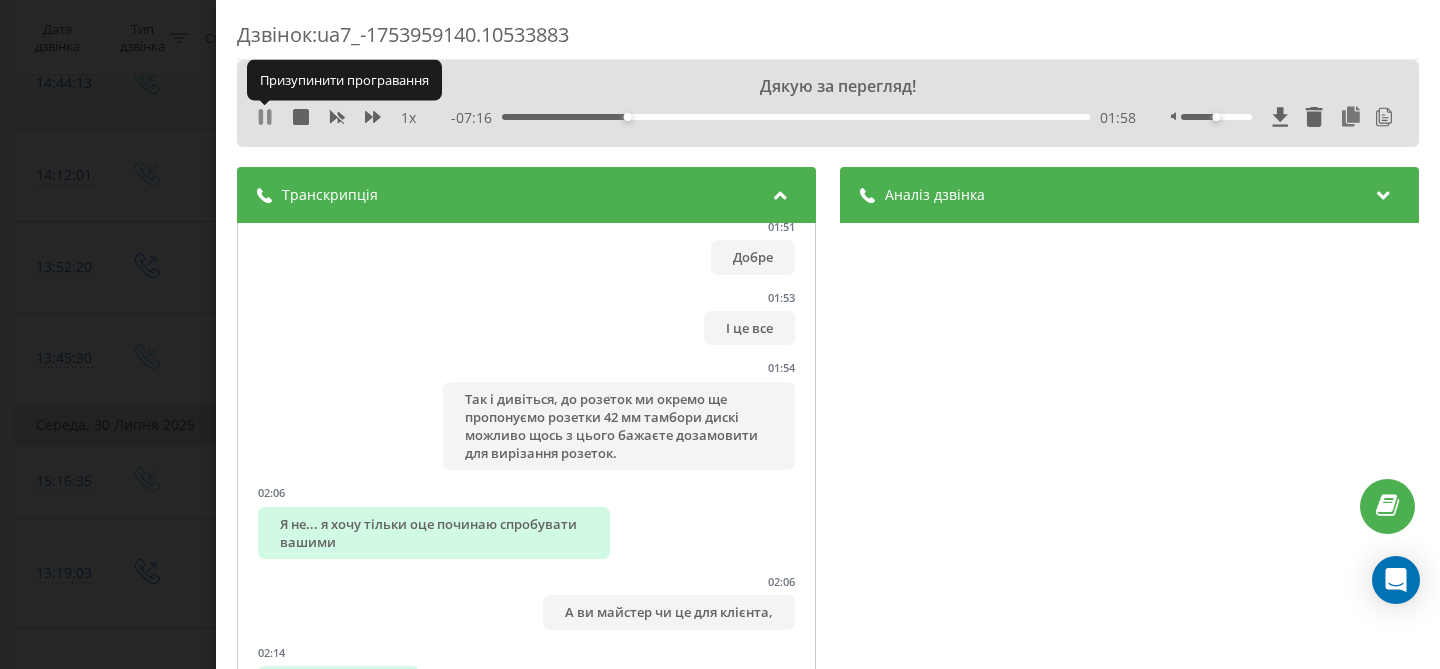 click 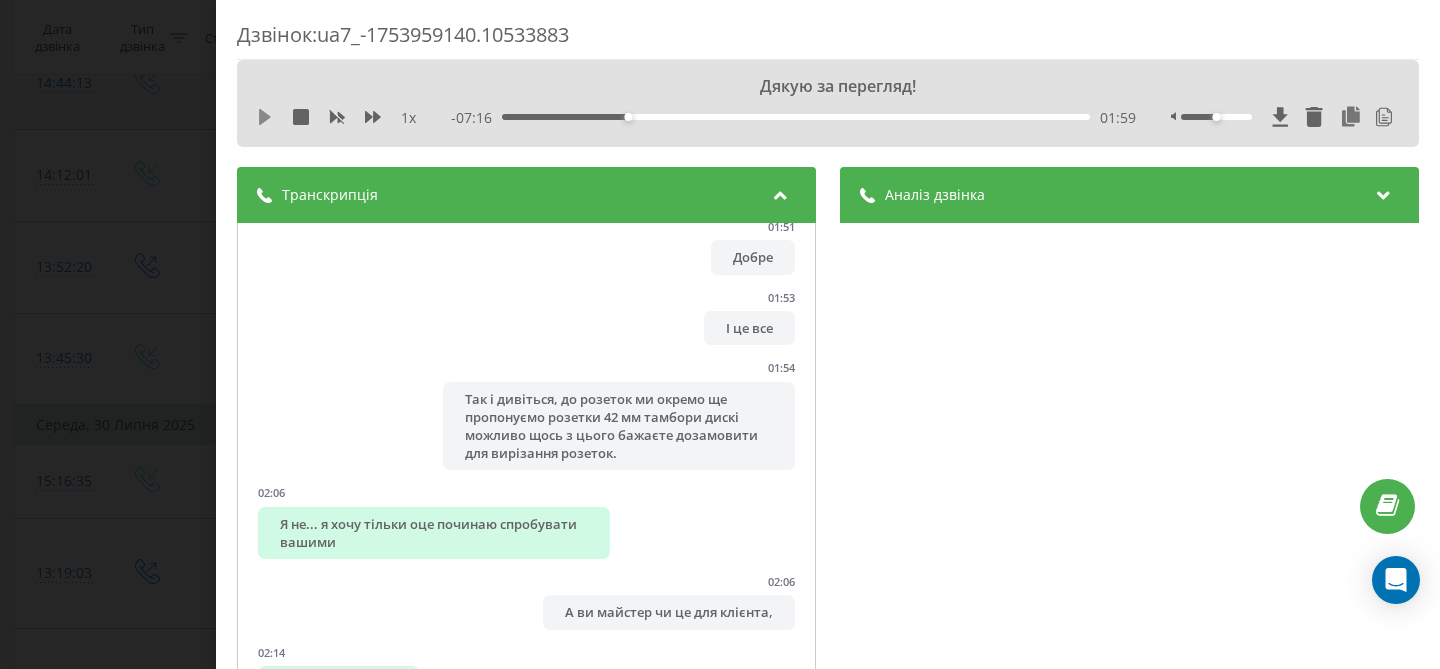 click 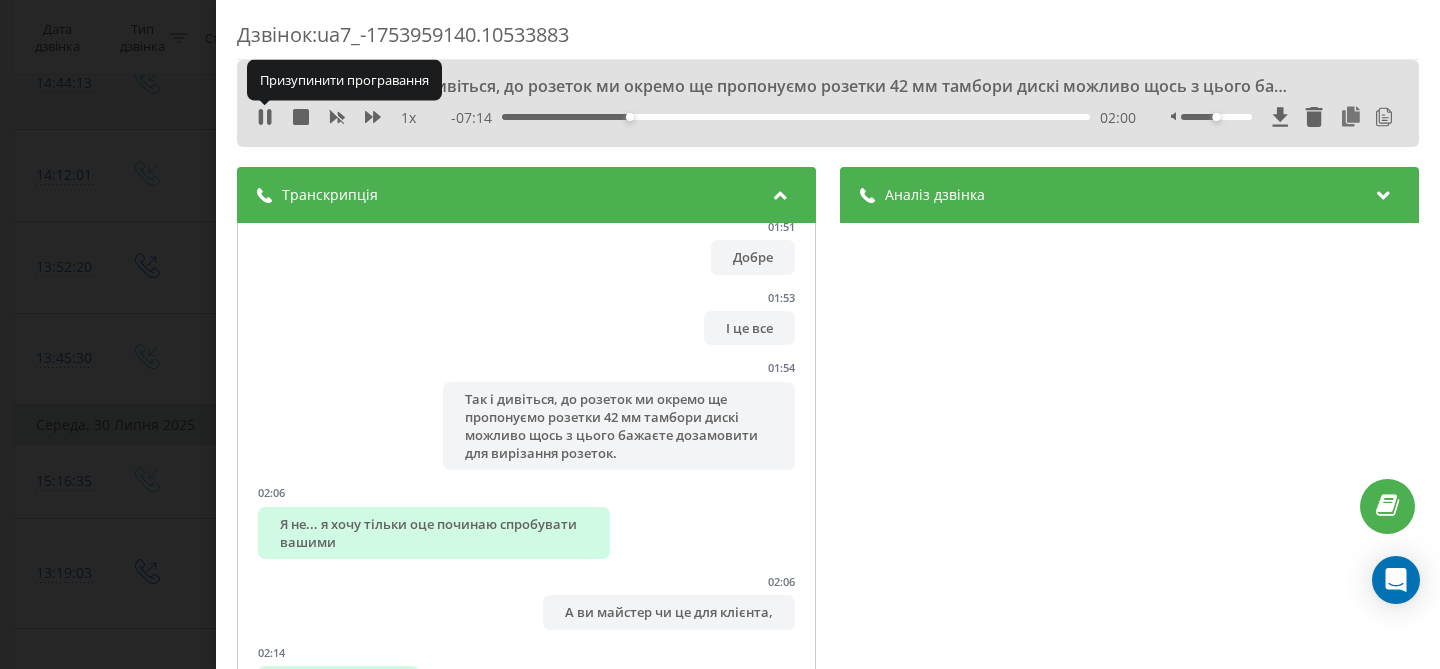 click 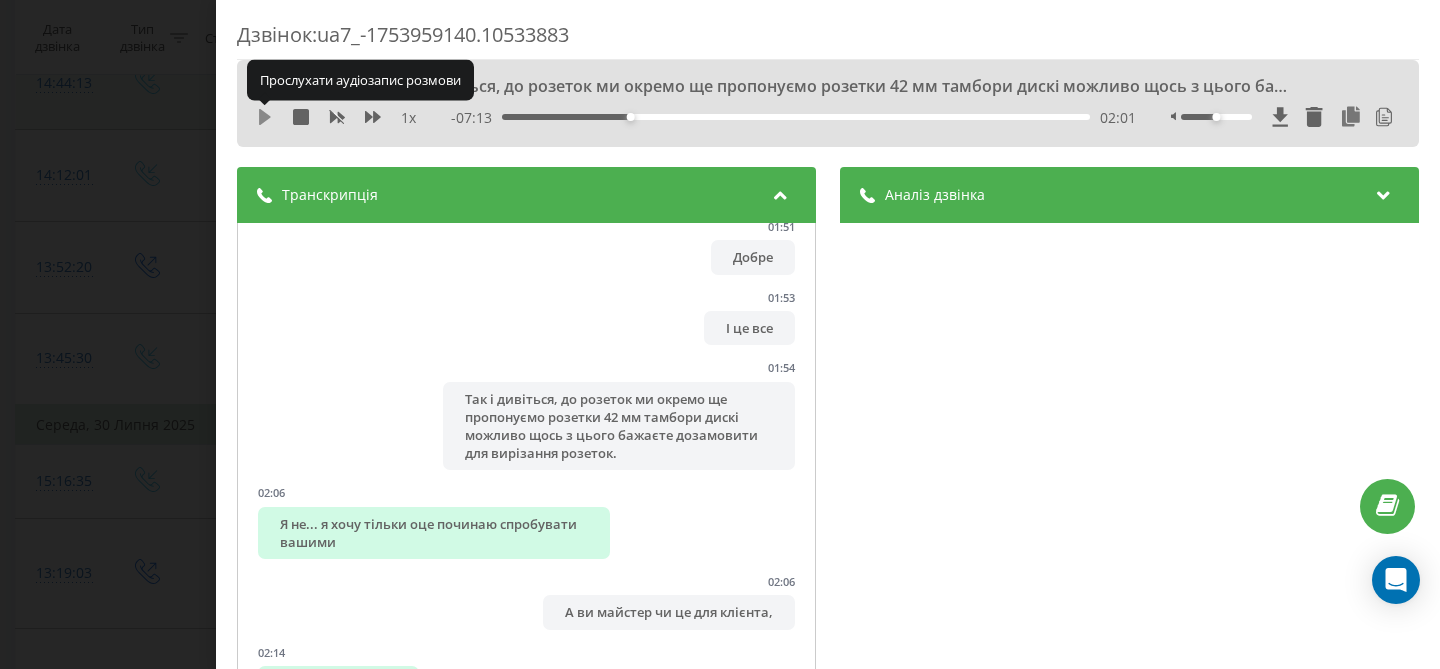 click 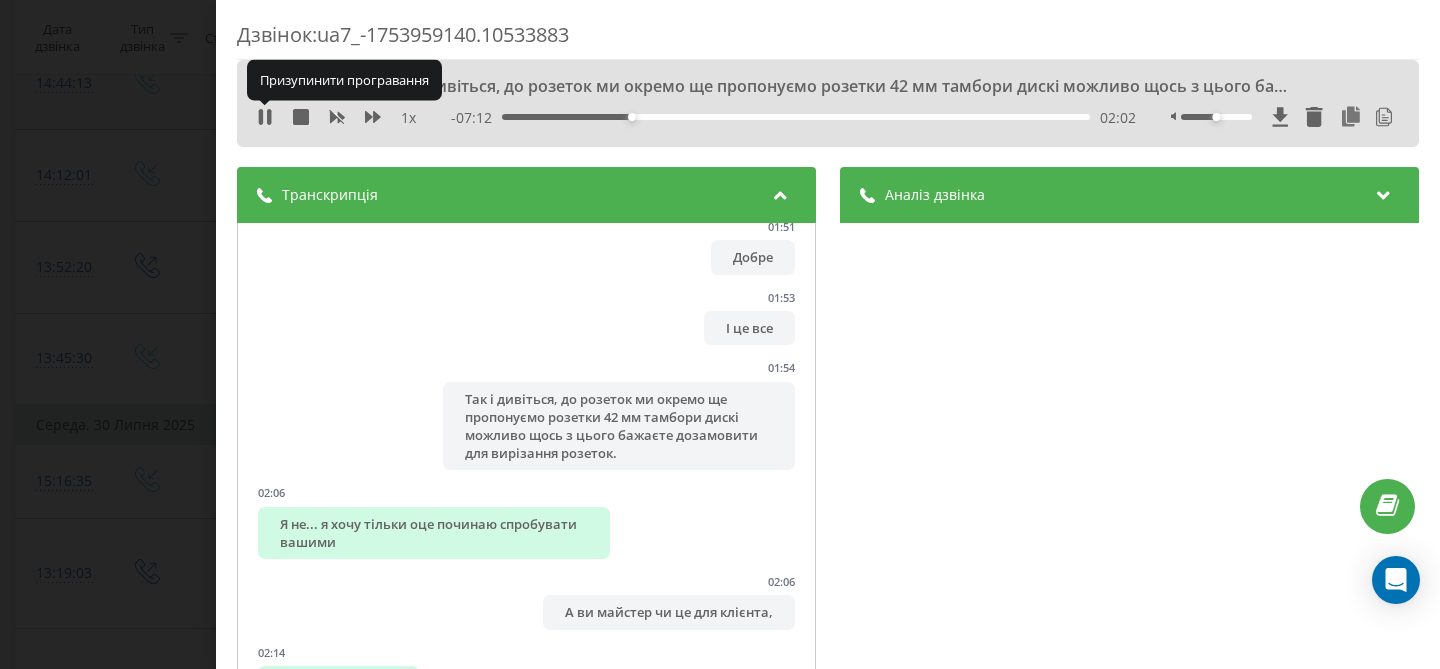 click 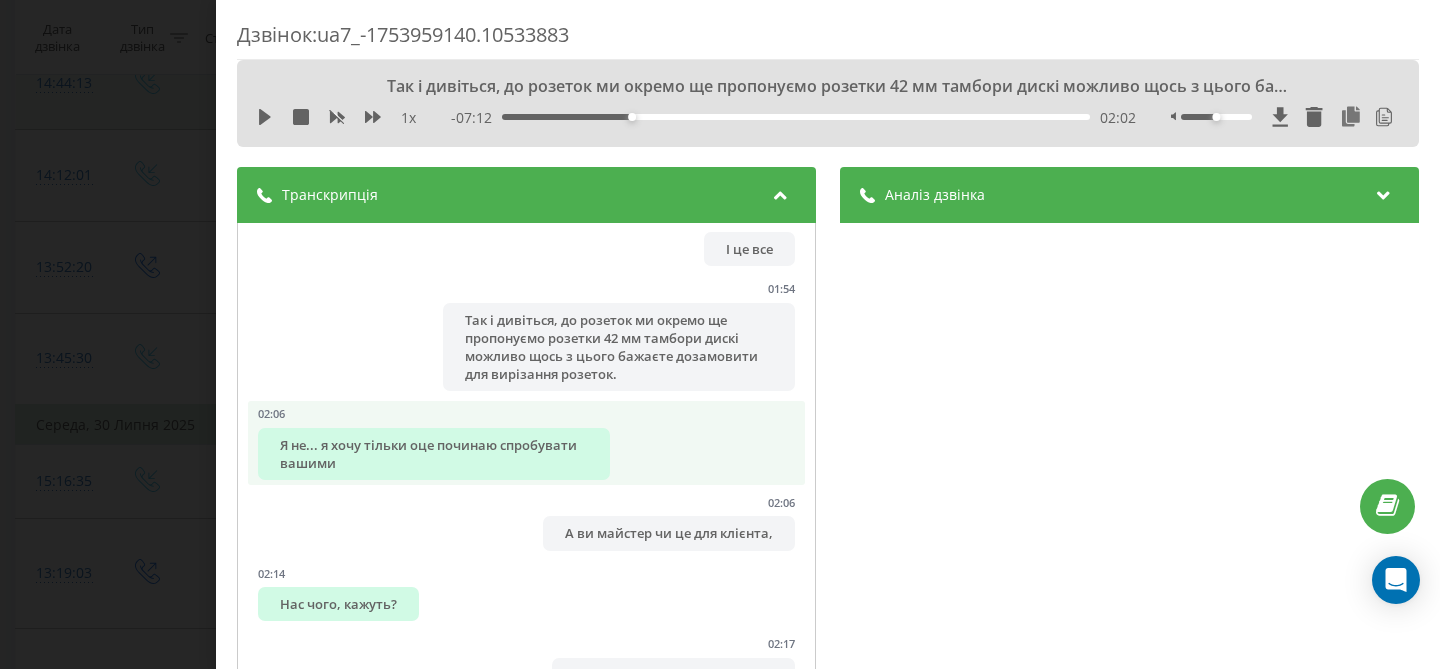 scroll, scrollTop: 2397, scrollLeft: 0, axis: vertical 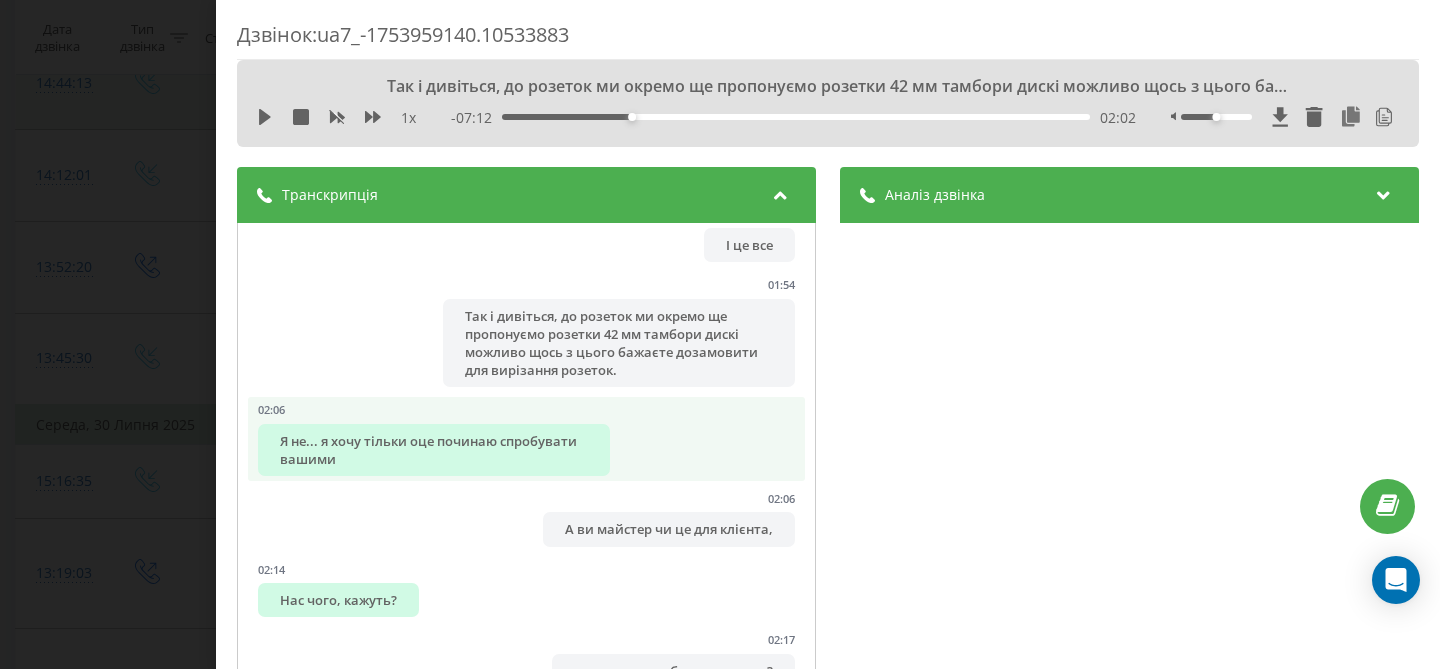 click on "Я не... я хочу тільки оце починаю спробувати вашими" at bounding box center [434, 450] 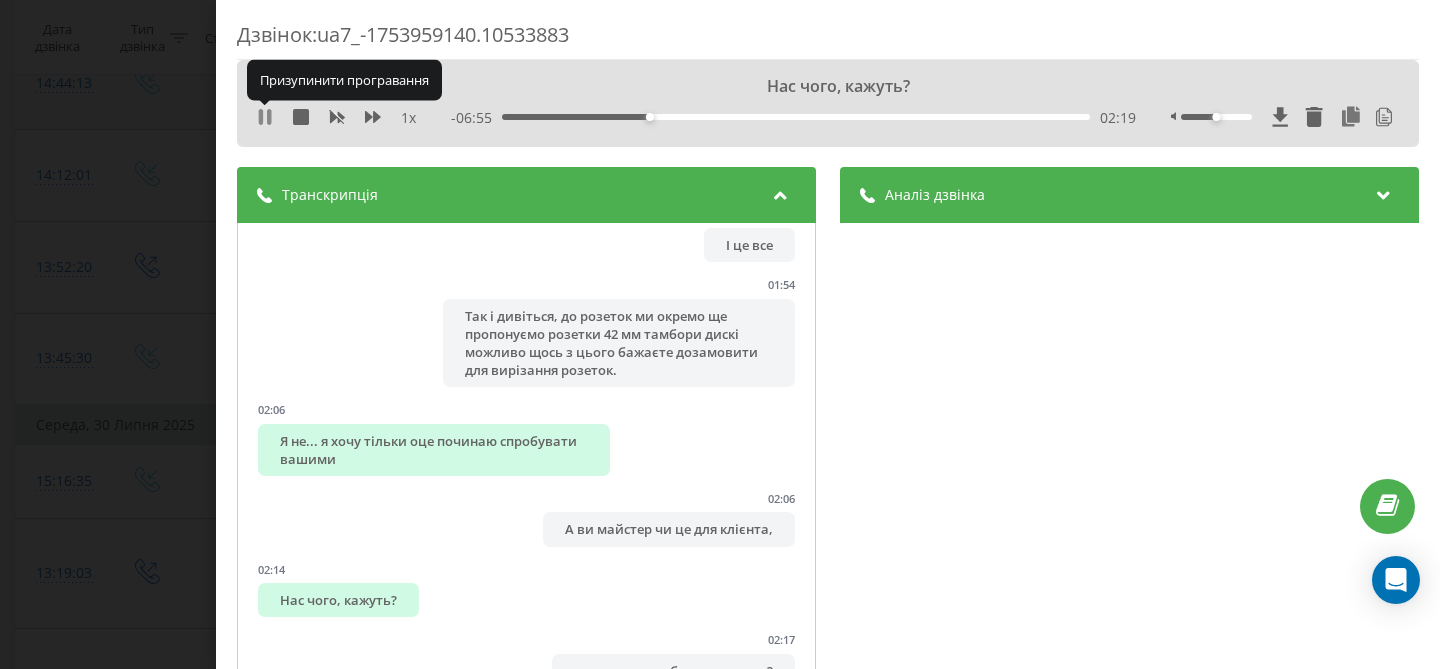 click 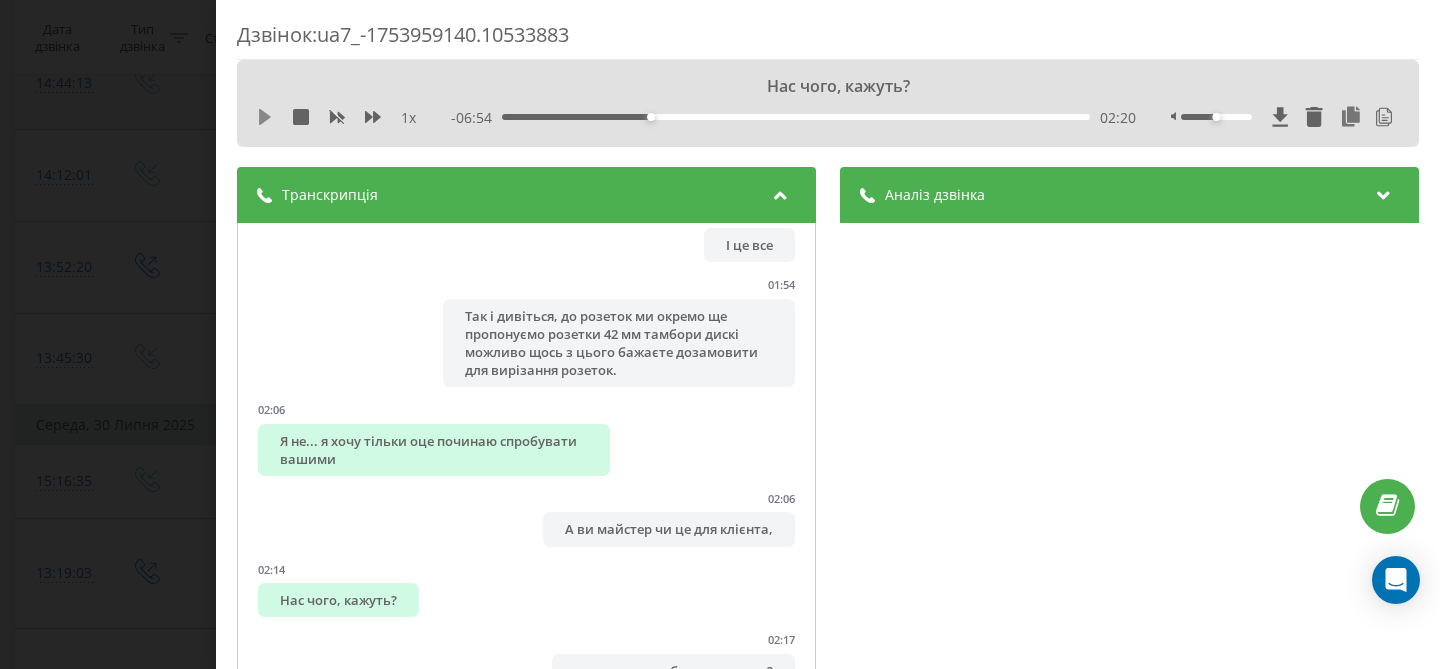 click 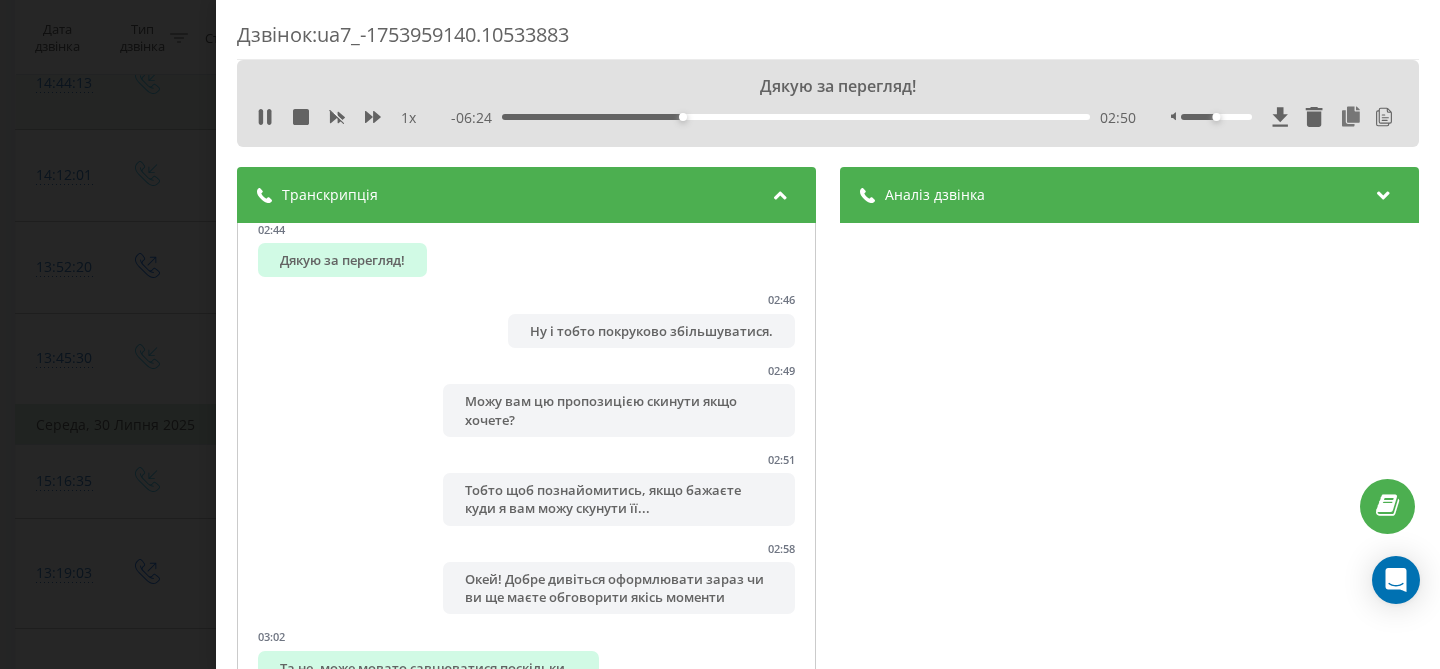 scroll, scrollTop: 3481, scrollLeft: 0, axis: vertical 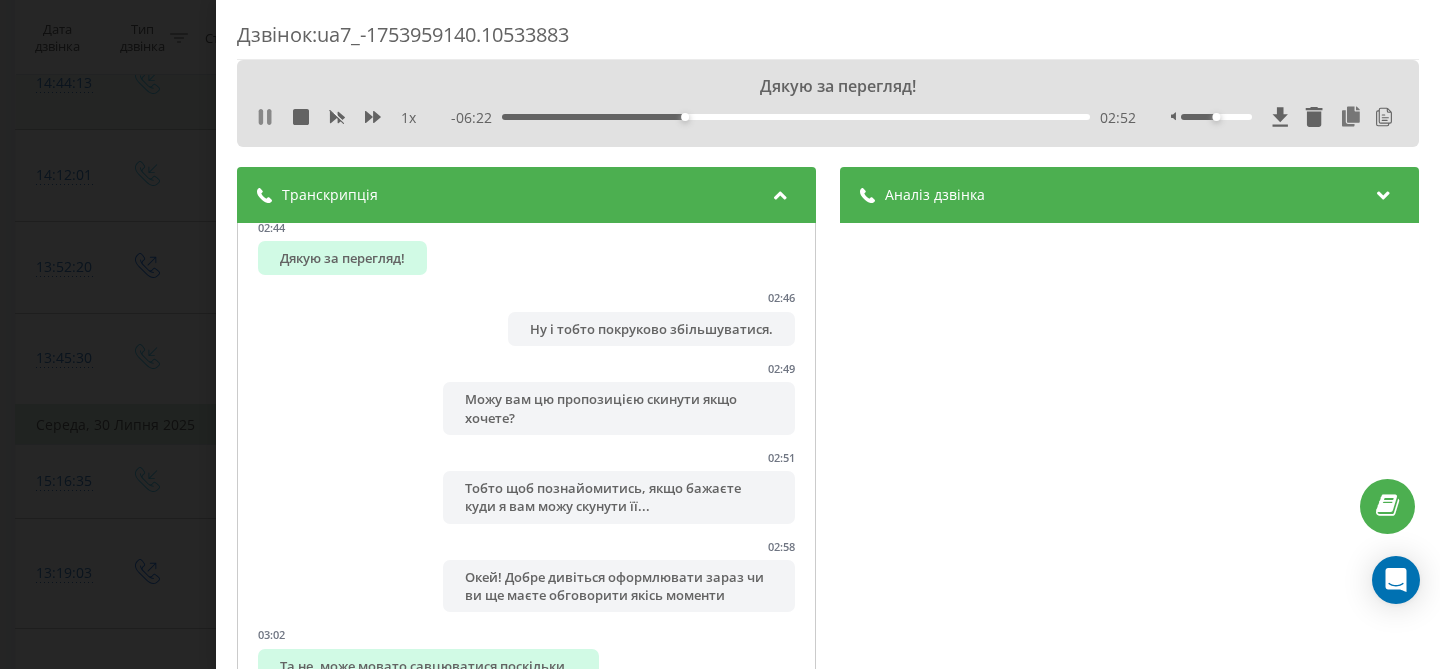 click 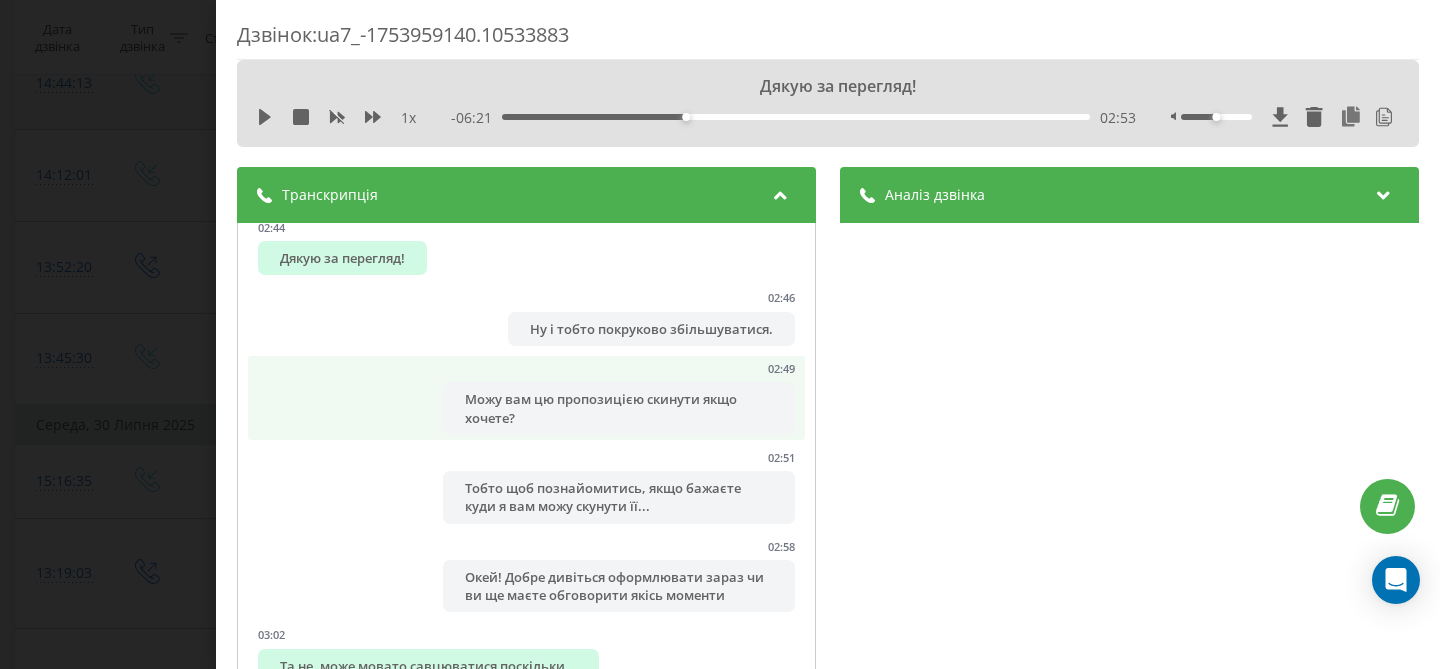 click on "Можу вам цю пропозицією скинути якщо хочете?" at bounding box center (619, 408) 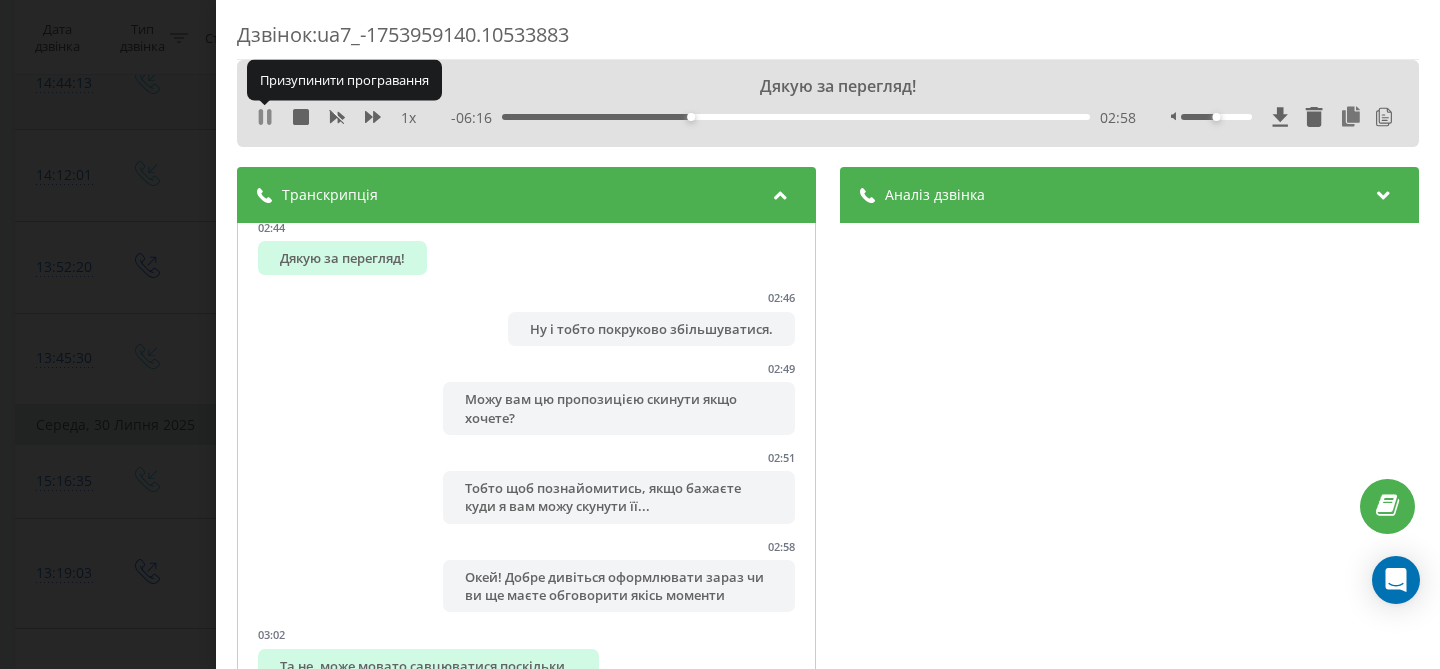 click 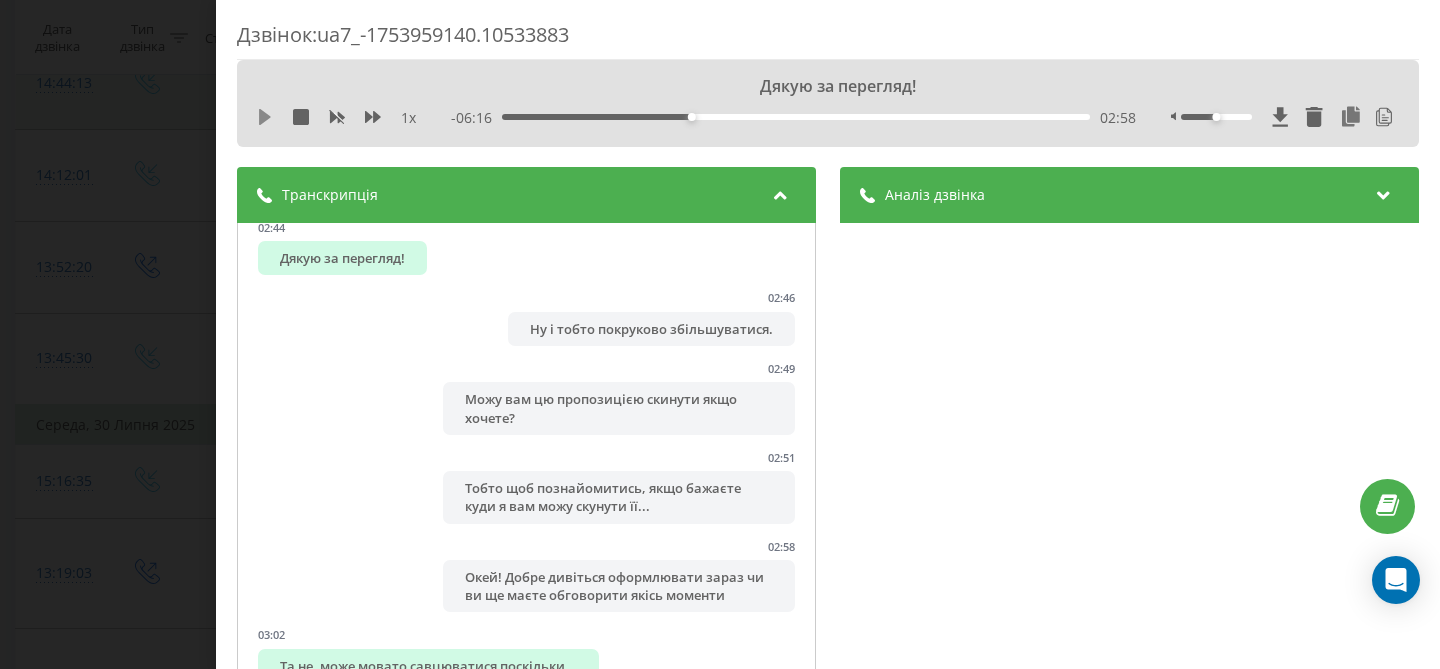 click 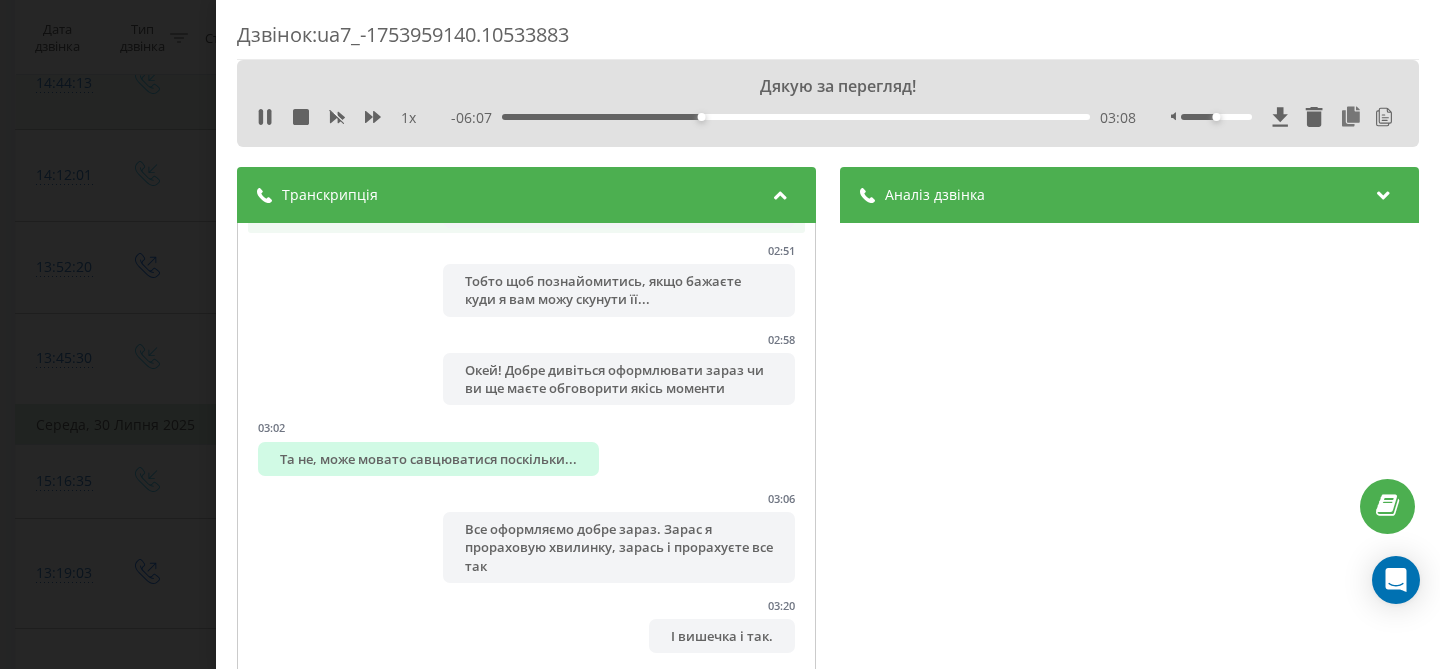 scroll, scrollTop: 3690, scrollLeft: 0, axis: vertical 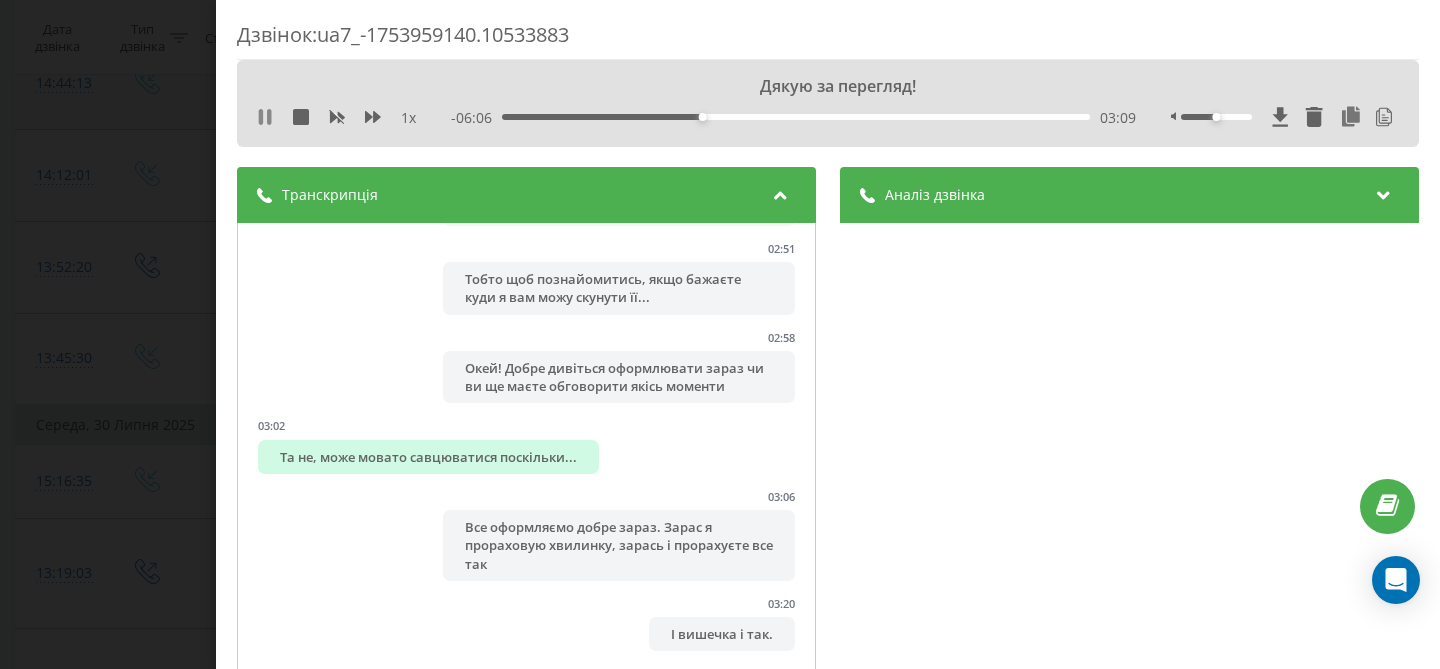 click 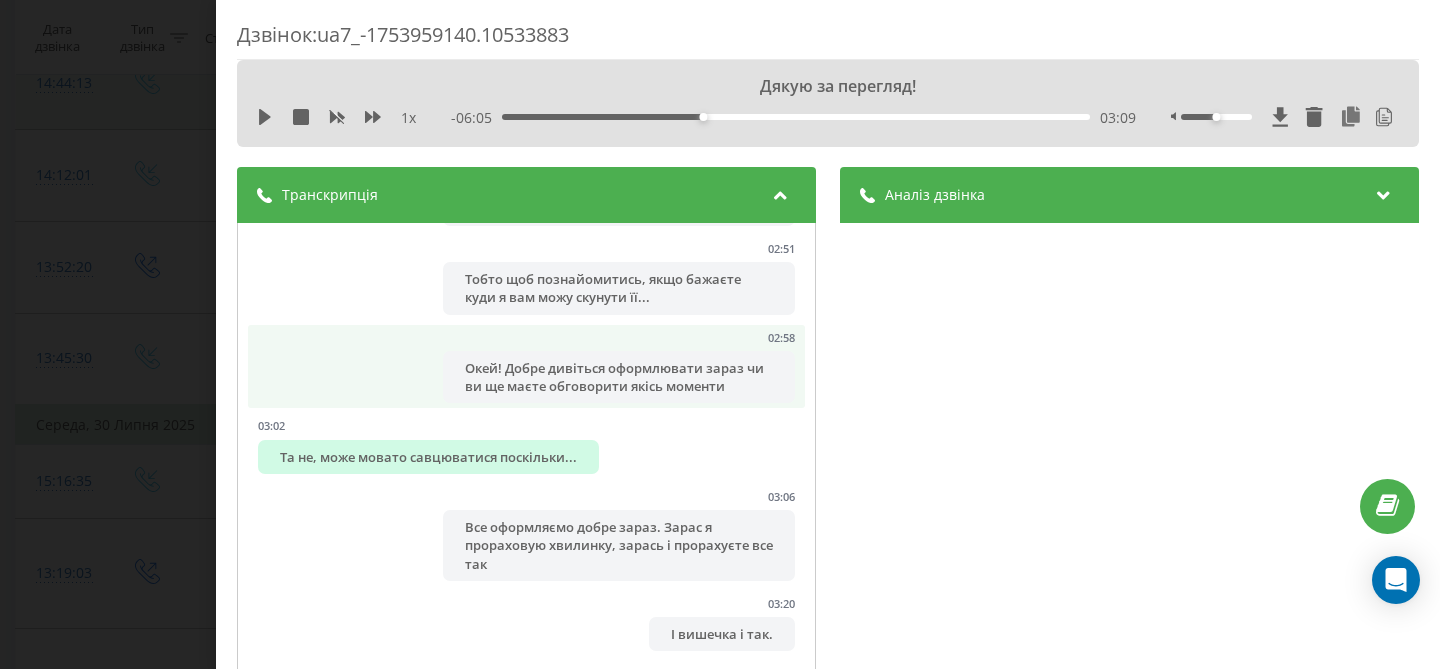 click on "Окей! Добре дивіться оформлювати зараз чи ви ще маєте обговорити якісь моменти" at bounding box center (619, 377) 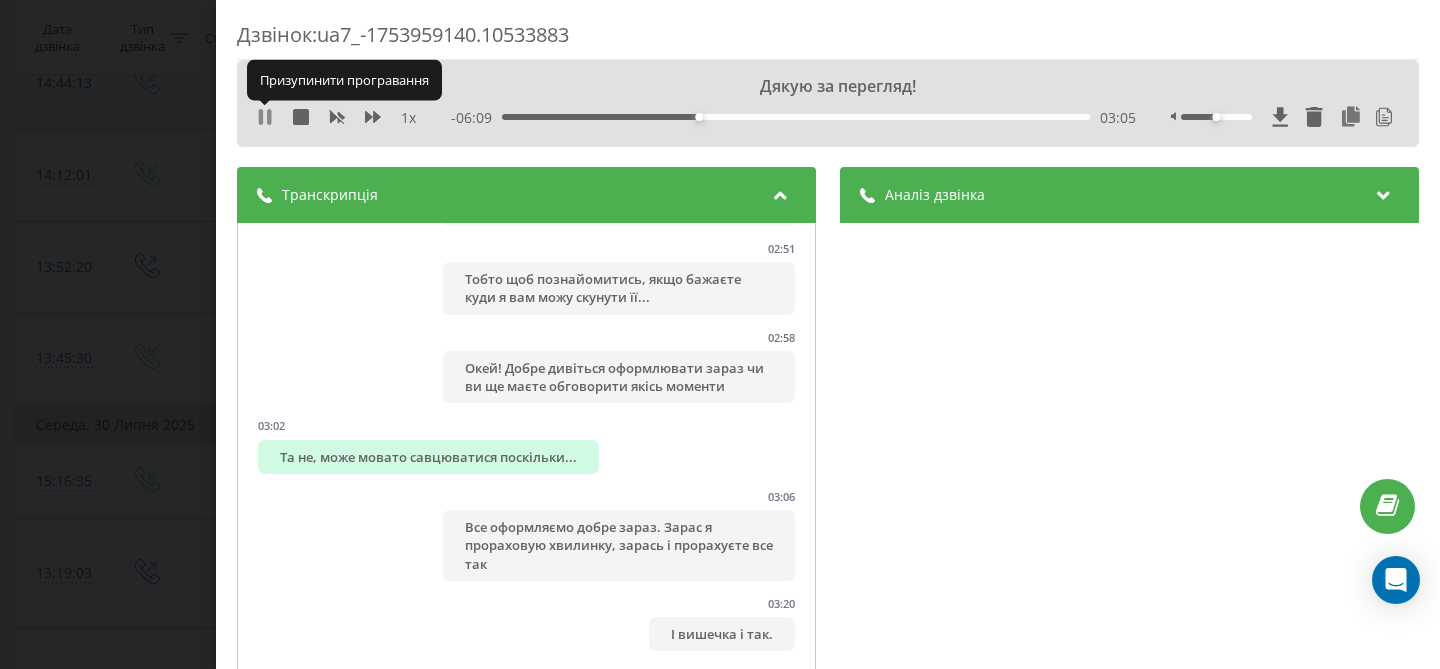click 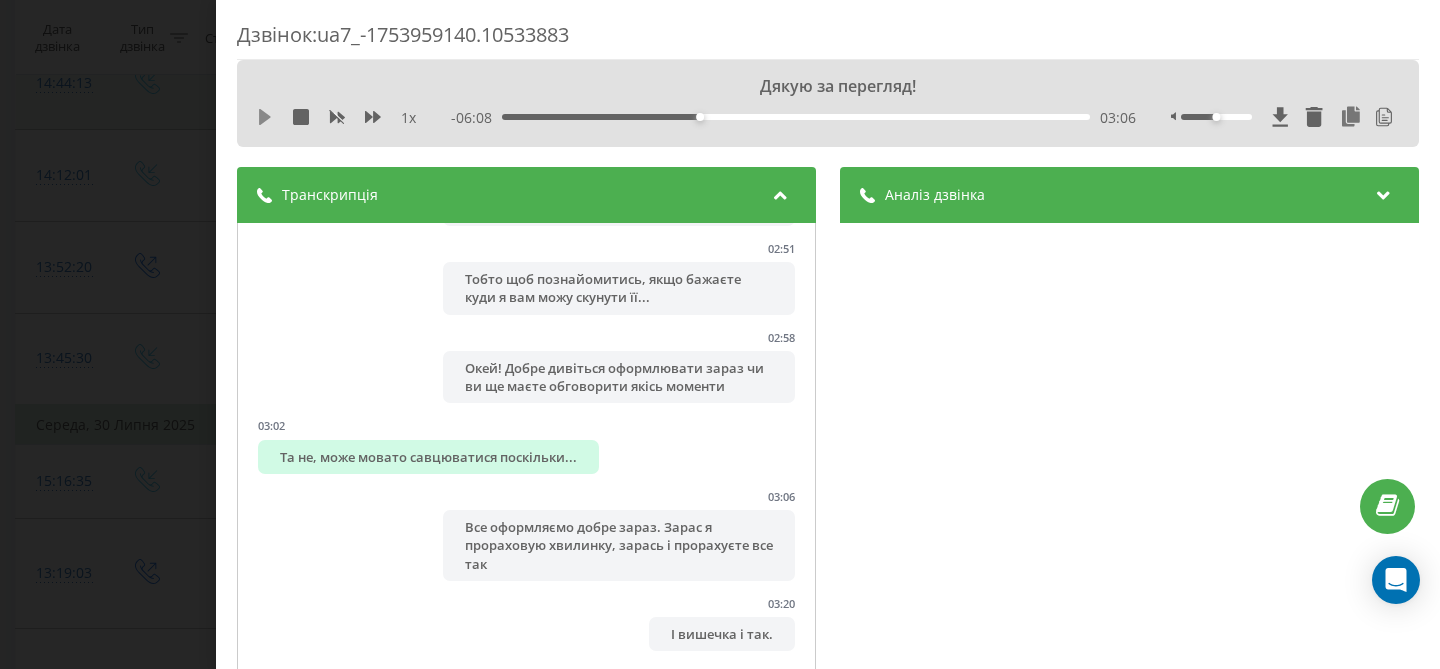 click 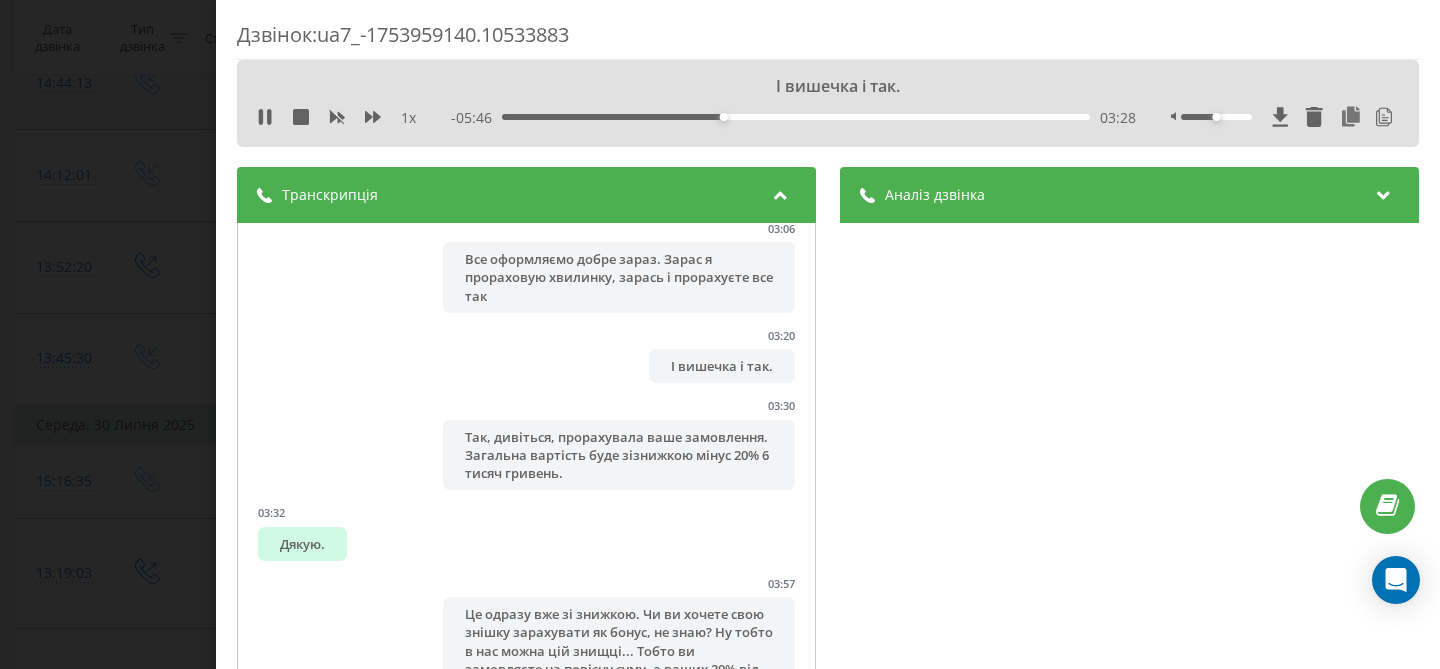 scroll, scrollTop: 3956, scrollLeft: 0, axis: vertical 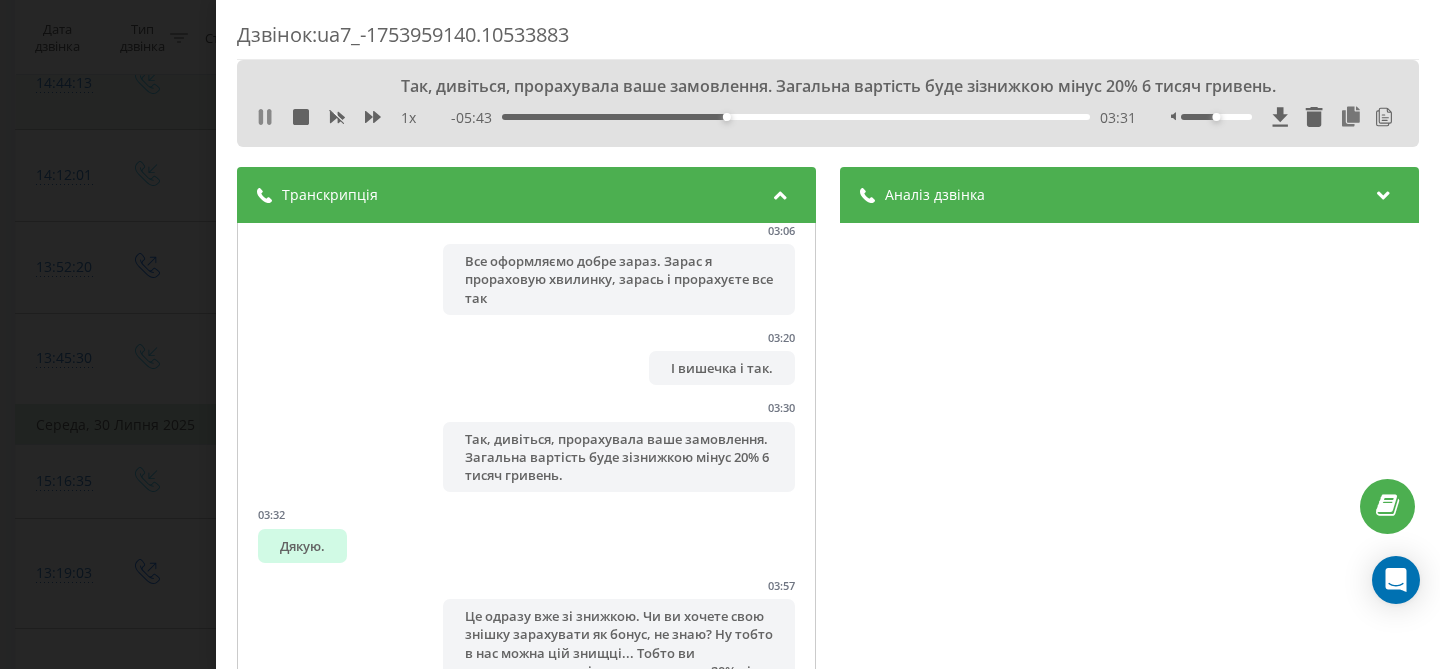 click 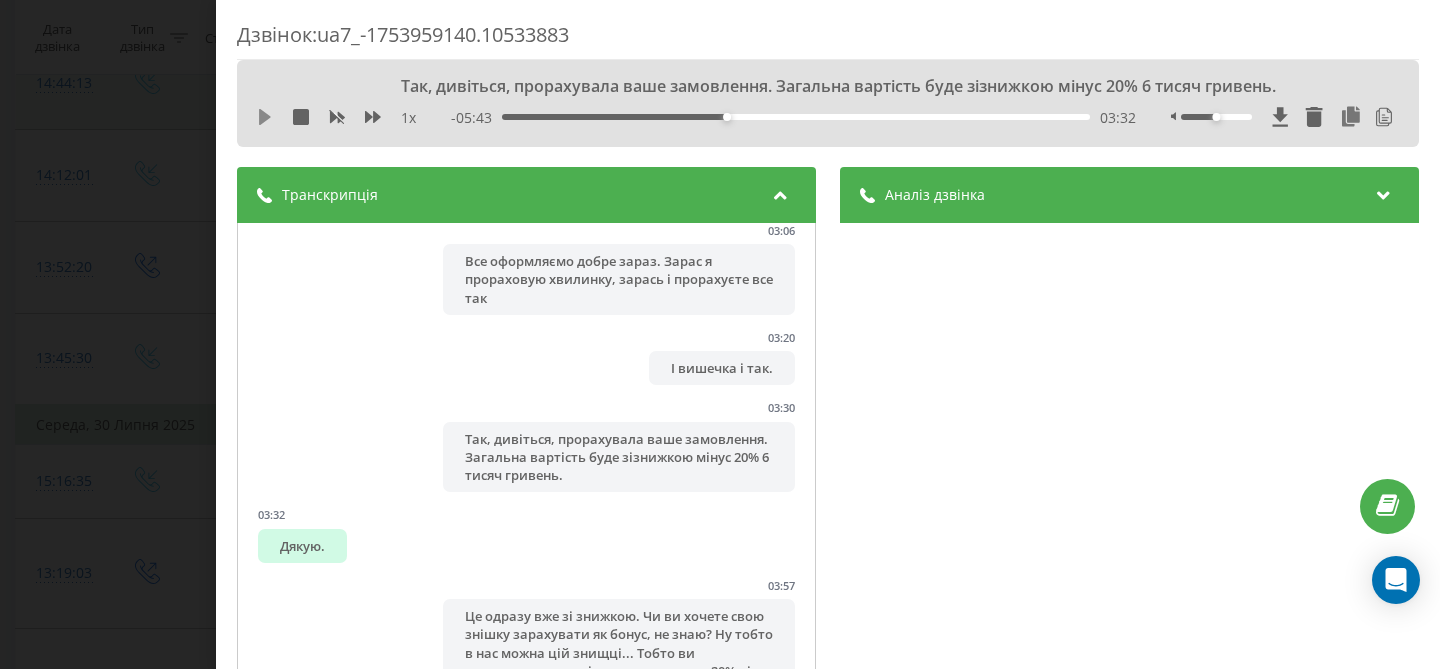 click 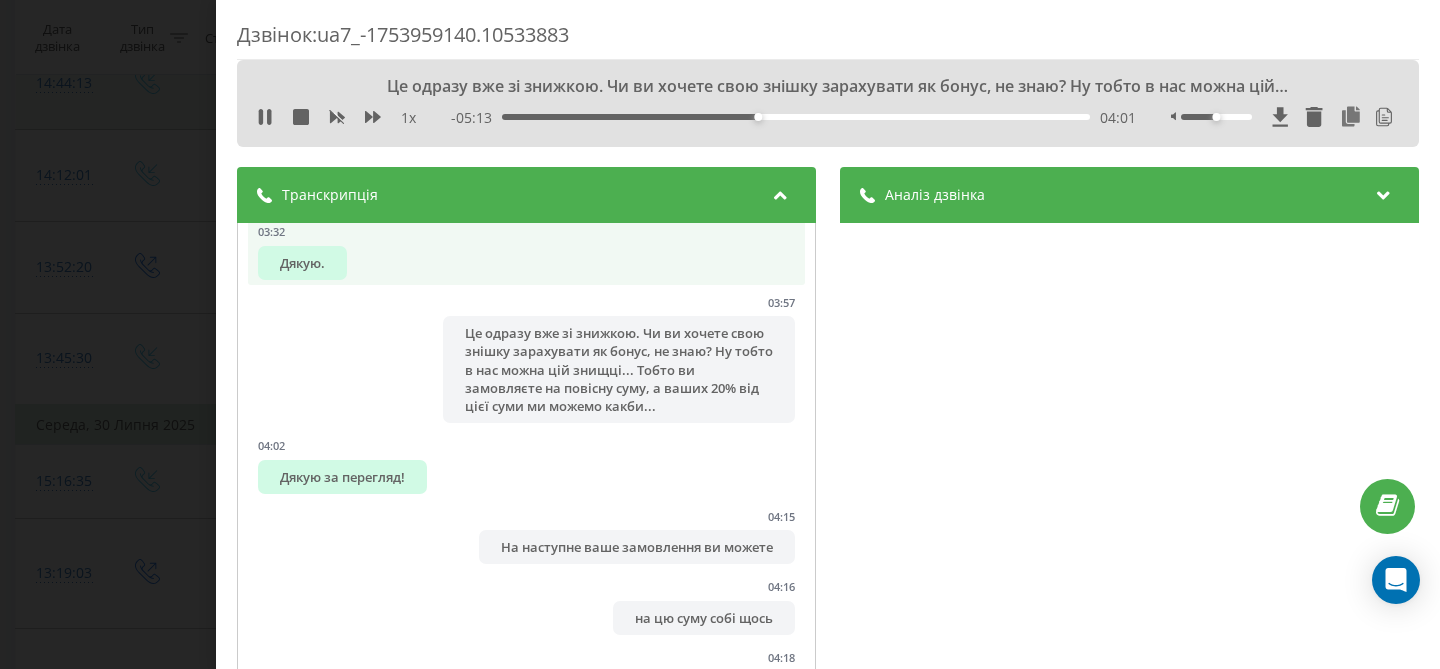 scroll, scrollTop: 4245, scrollLeft: 0, axis: vertical 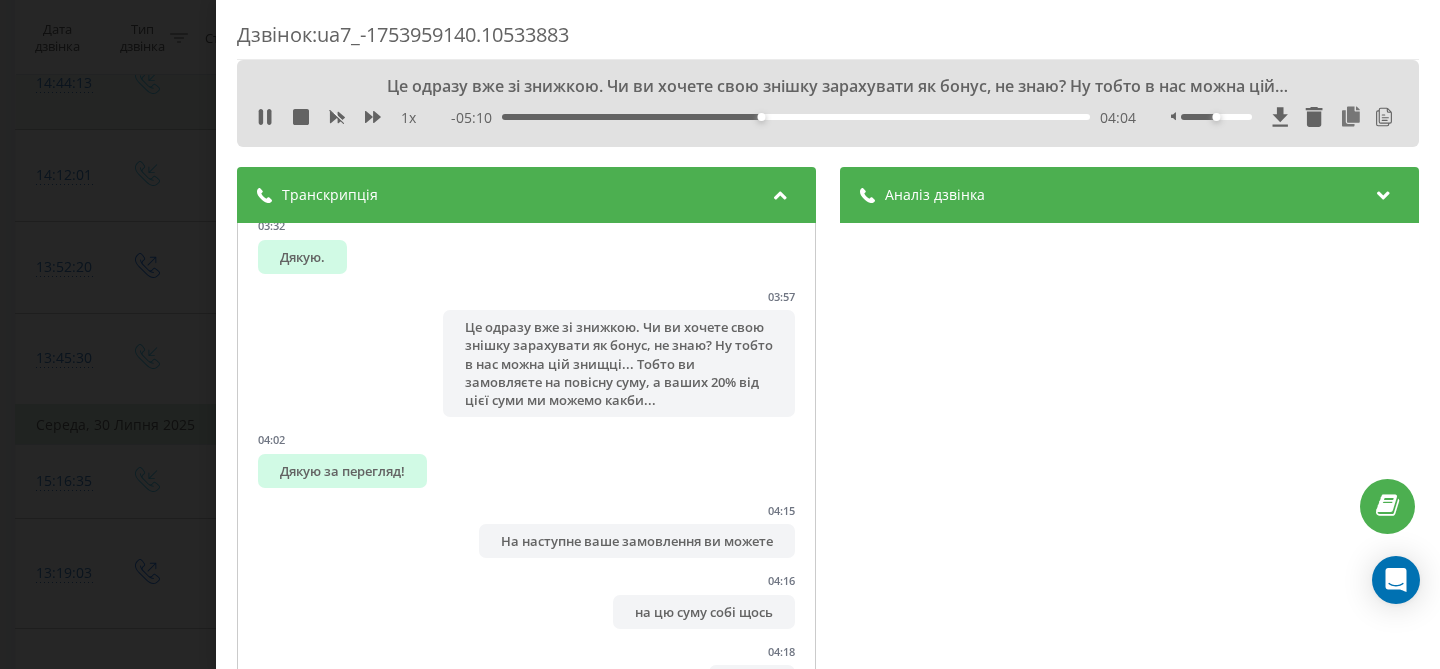 click on "1 x" at bounding box center (347, 118) 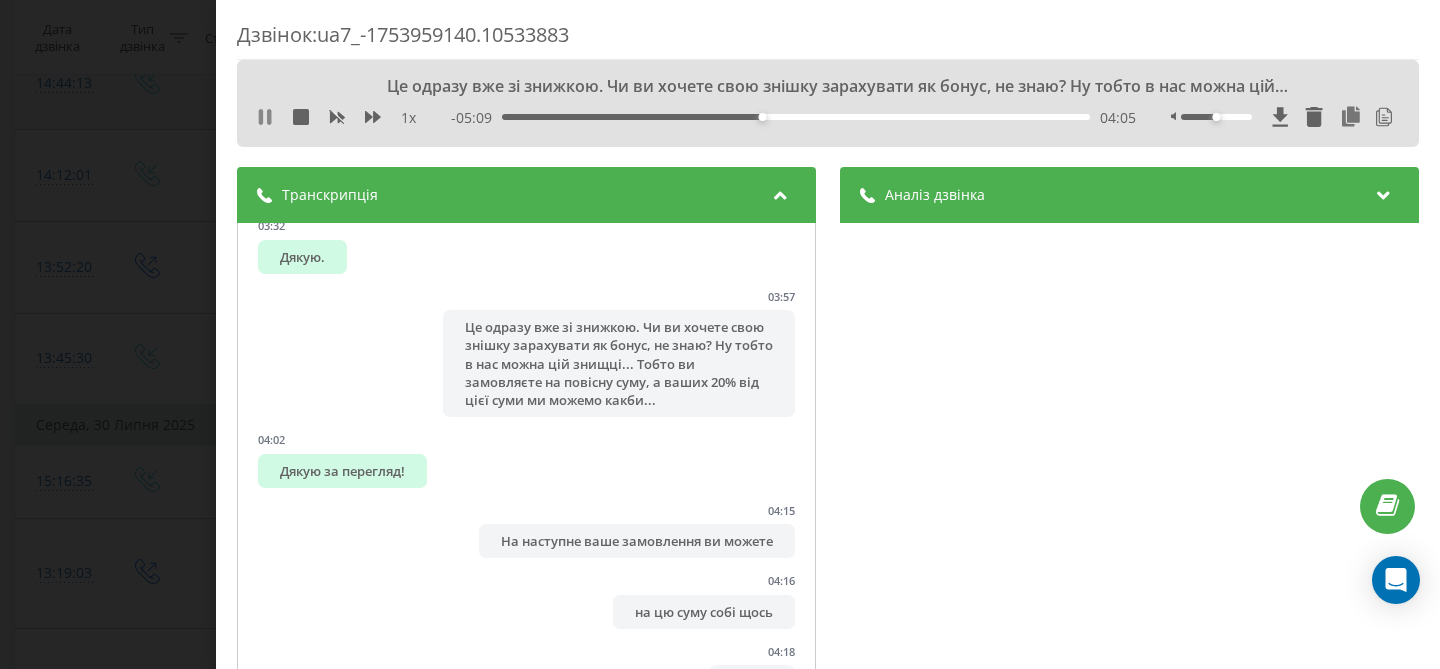 click 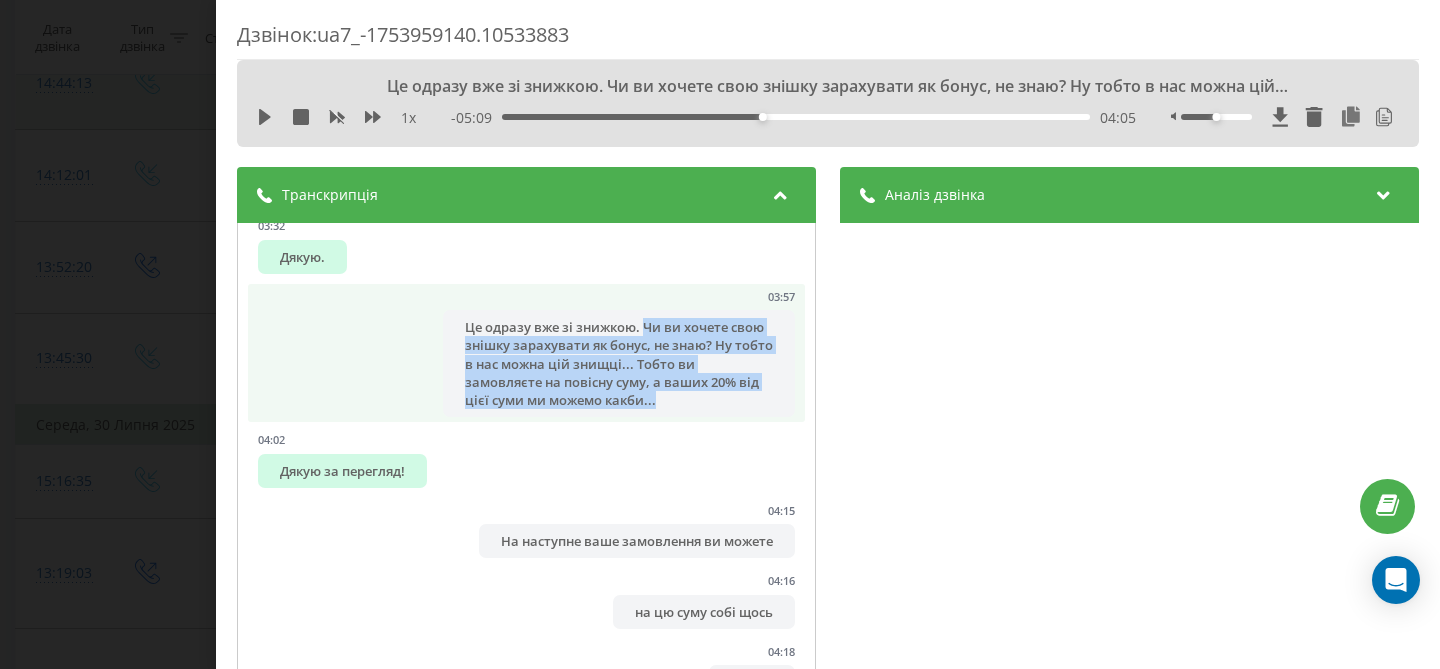 drag, startPoint x: 646, startPoint y: 328, endPoint x: 676, endPoint y: 405, distance: 82.637764 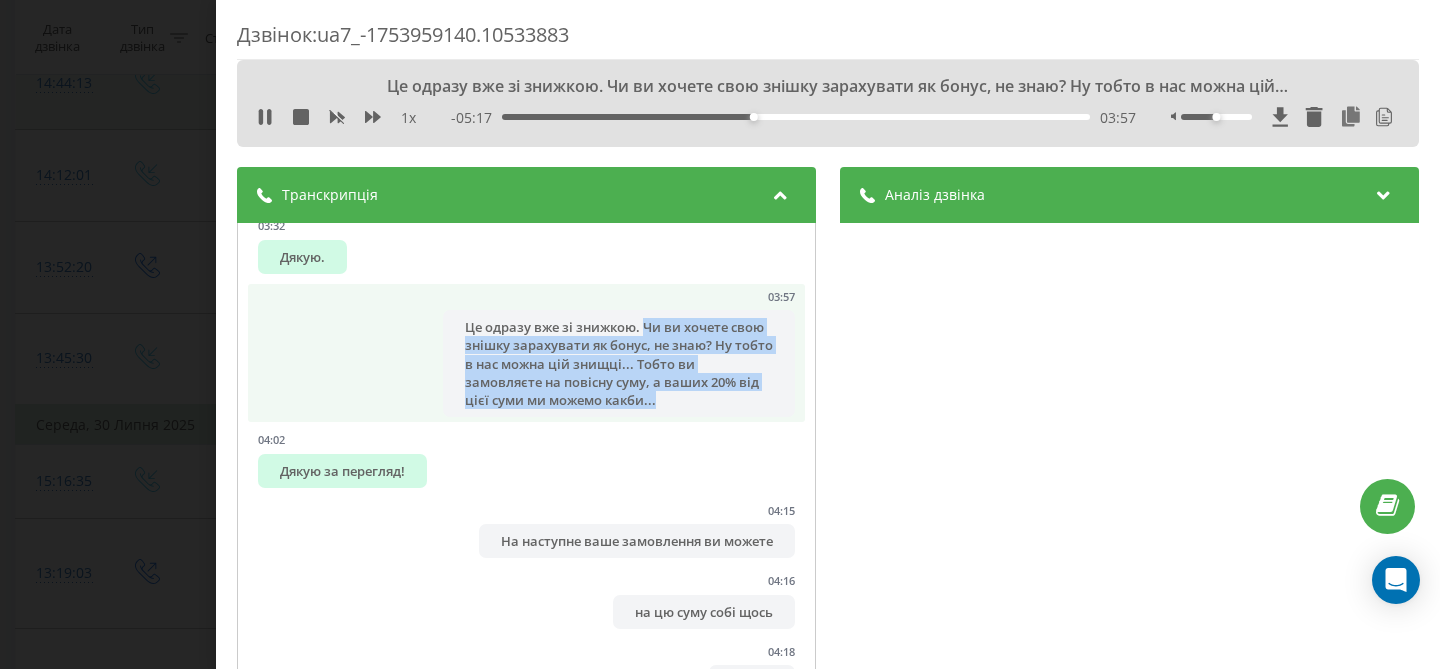 copy on "Чи ви хочете свою знішку зарахувати як бонус, не знаю? Ну тобто в нас можна цій знищці... Тобто ви замовляєте на повісну суму, а ваших 20% від цієї суми ми можемо какби..." 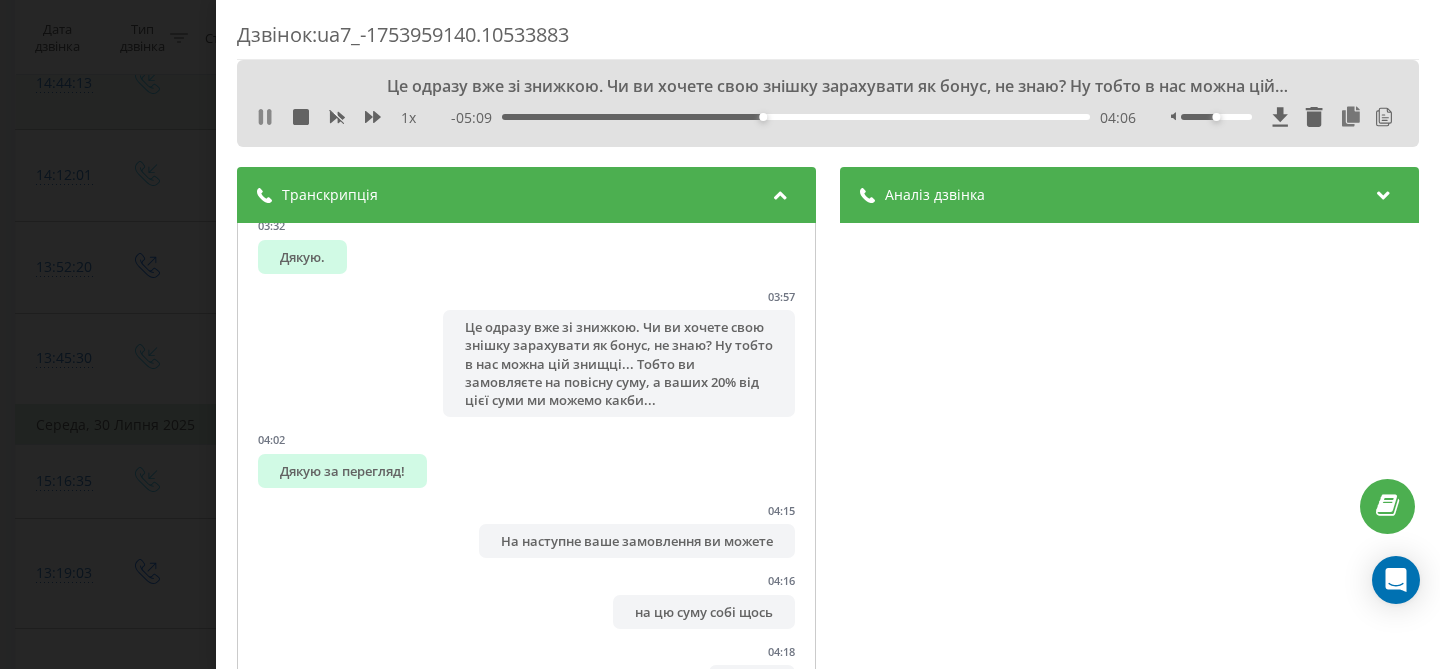 click 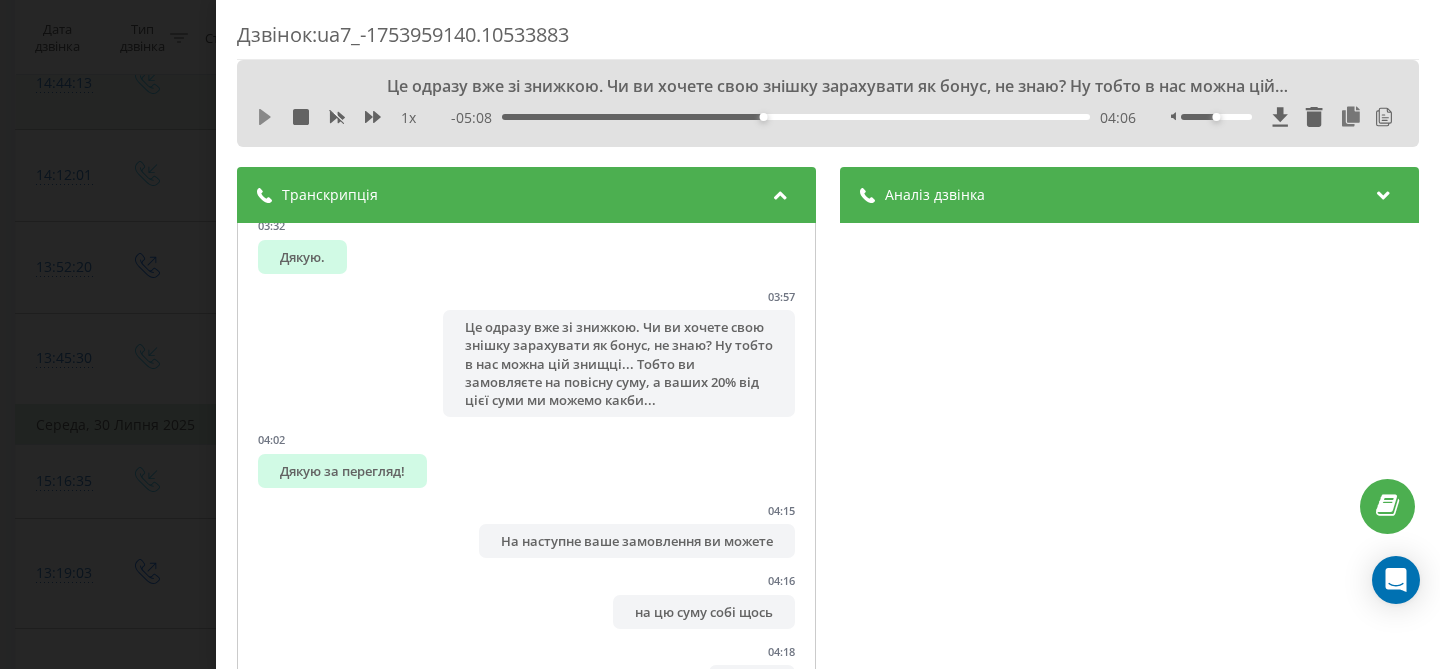 click 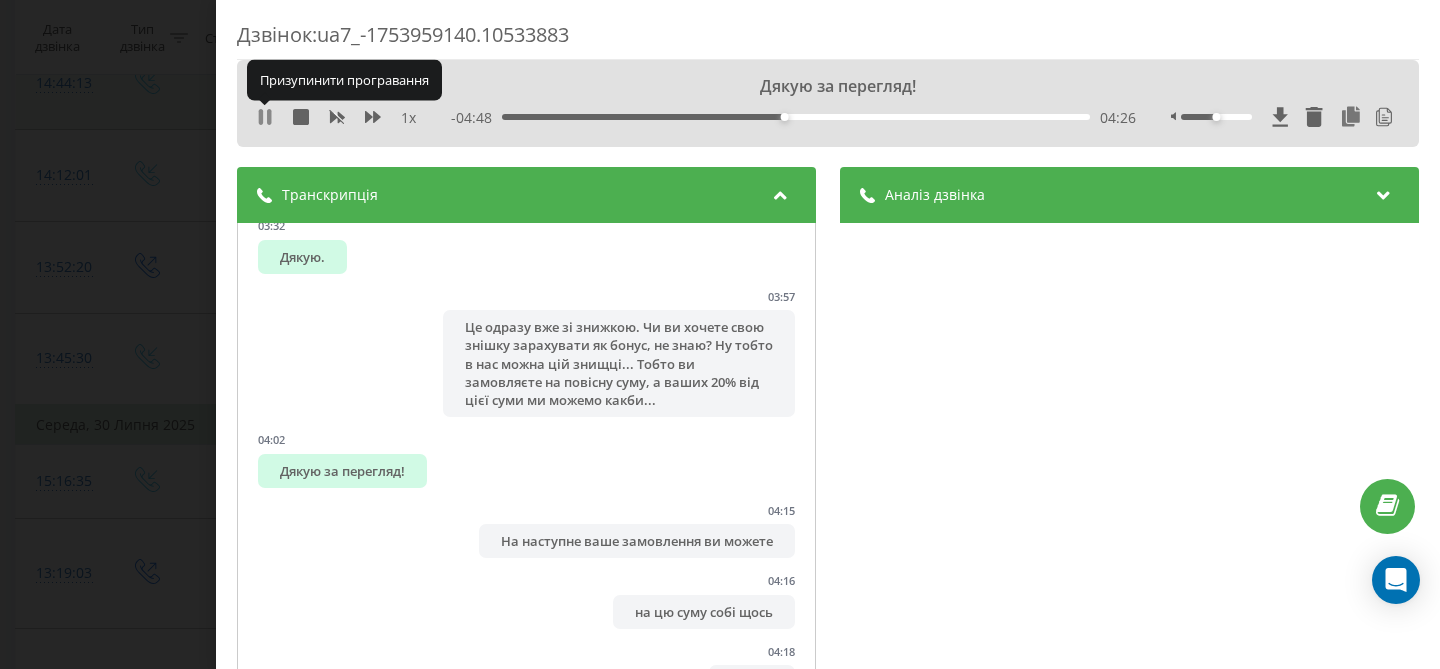 click 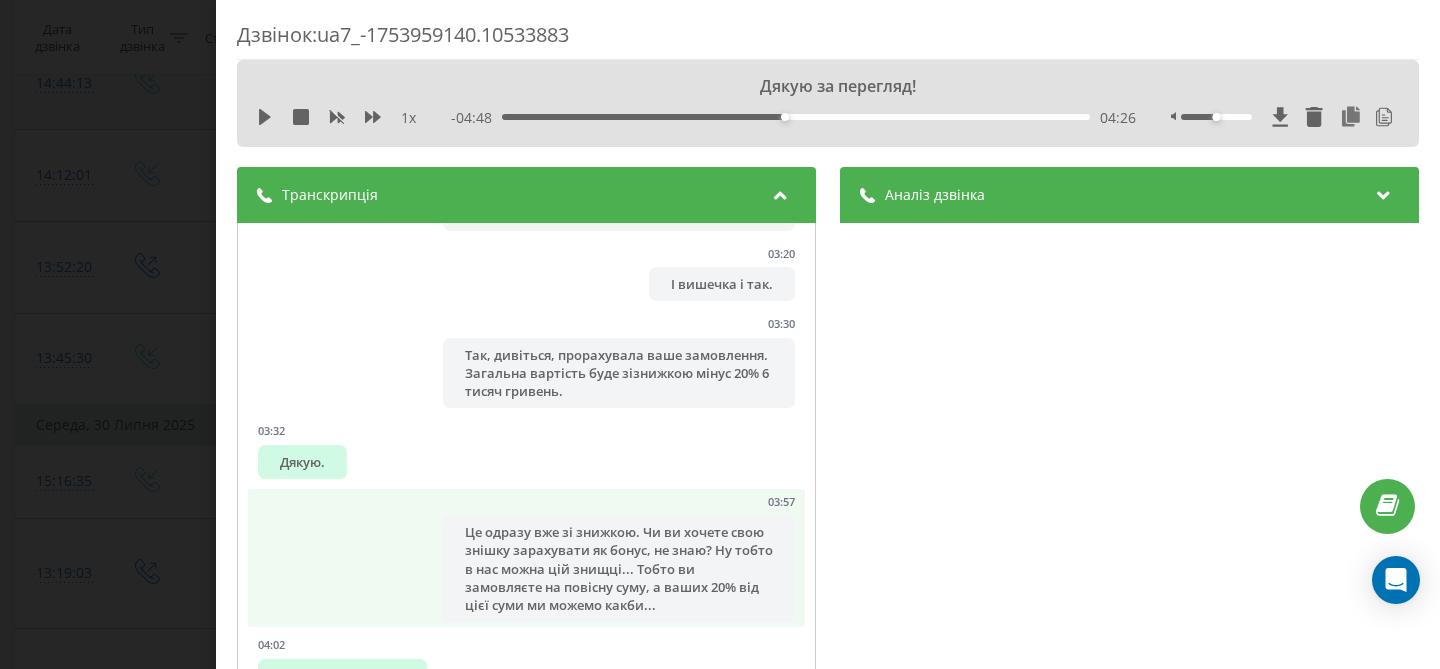 scroll, scrollTop: 4023, scrollLeft: 0, axis: vertical 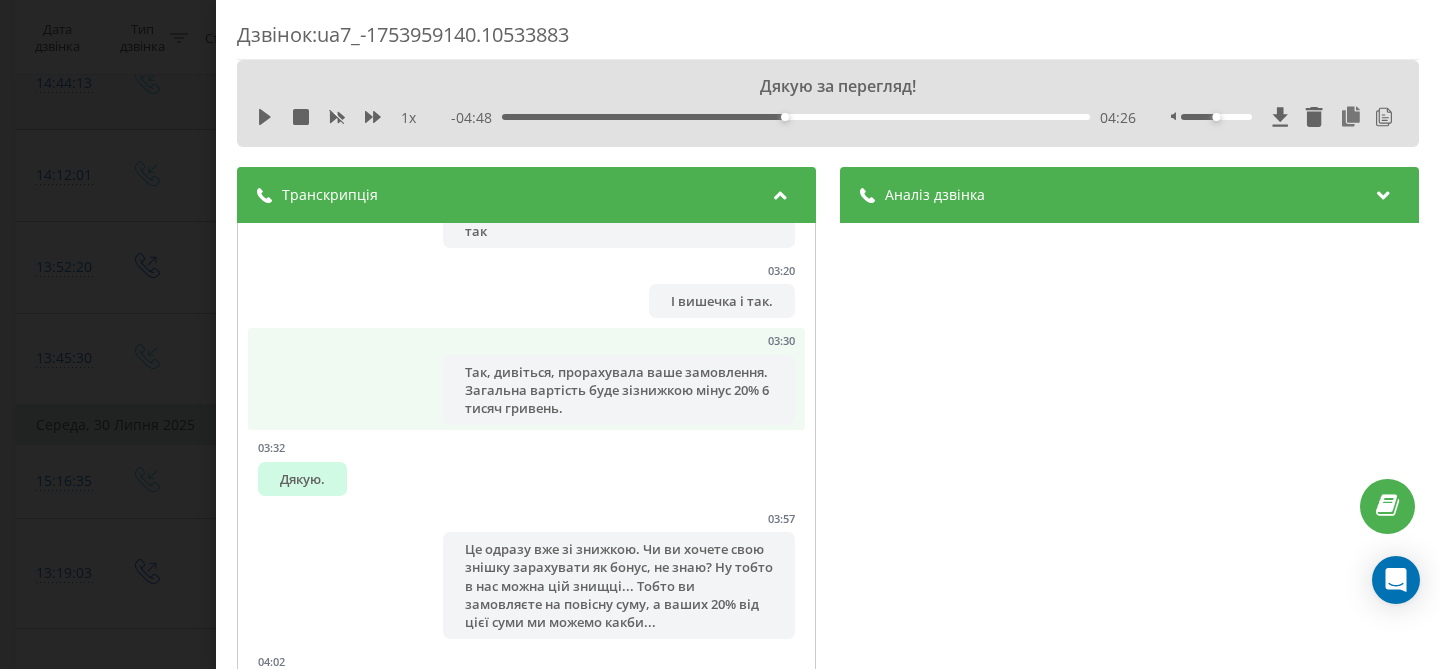 click on "Так, дивіться, прорахувала ваше замовлення. Загальна вартість буде зізнижкою мінус 20% 6 тисяч гривень." at bounding box center [619, 390] 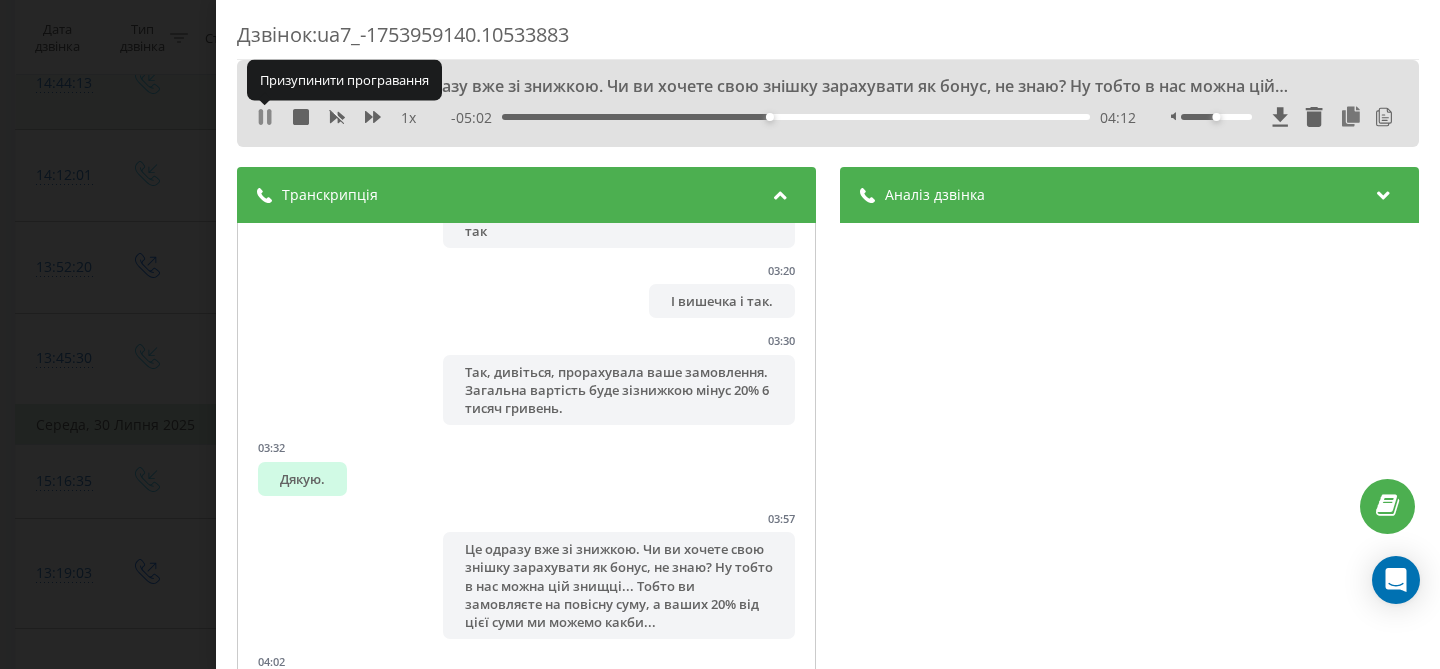 click 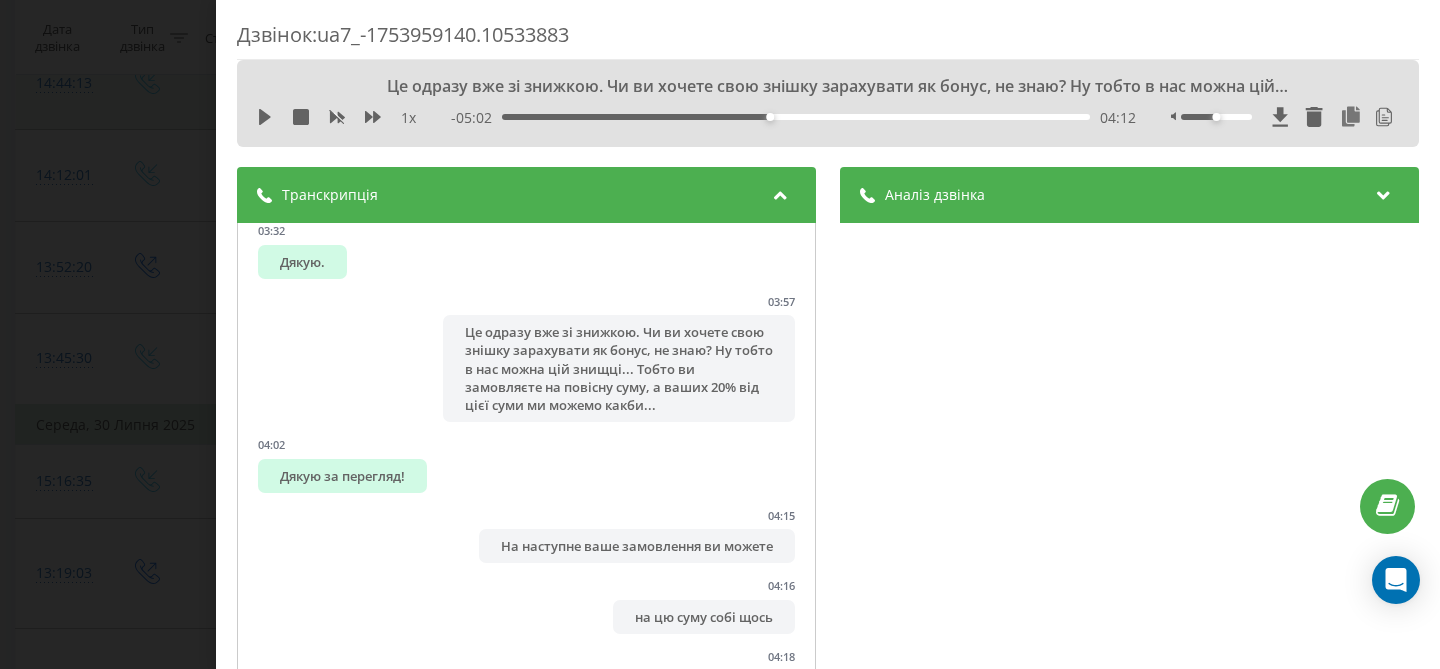 scroll, scrollTop: 4236, scrollLeft: 0, axis: vertical 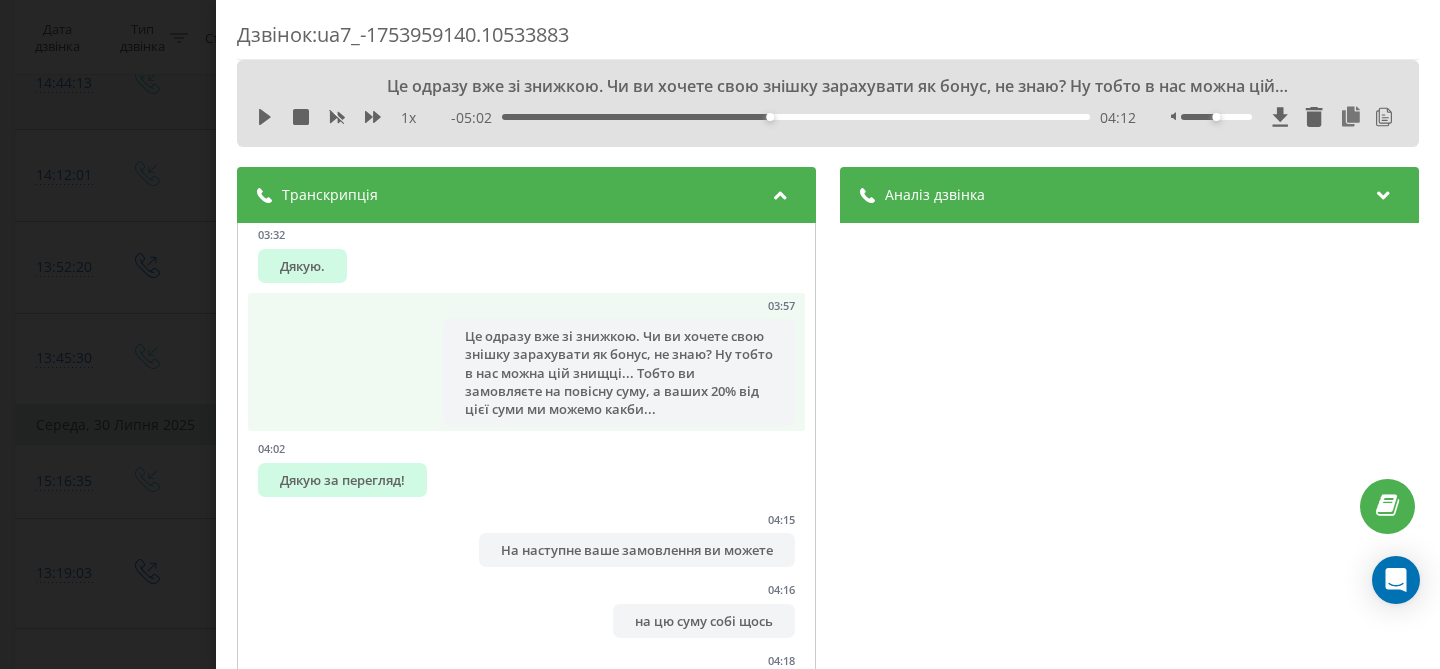 click on "Це одразу вже зі знижкою. Чи ви хочете свою знішку зарахувати як бонус, не знаю? Ну тобто в нас можна цій знищці... Тобто ви замовляєте на повісну суму, а ваших 20% від цієї суми ми можемо какби..." at bounding box center (619, 372) 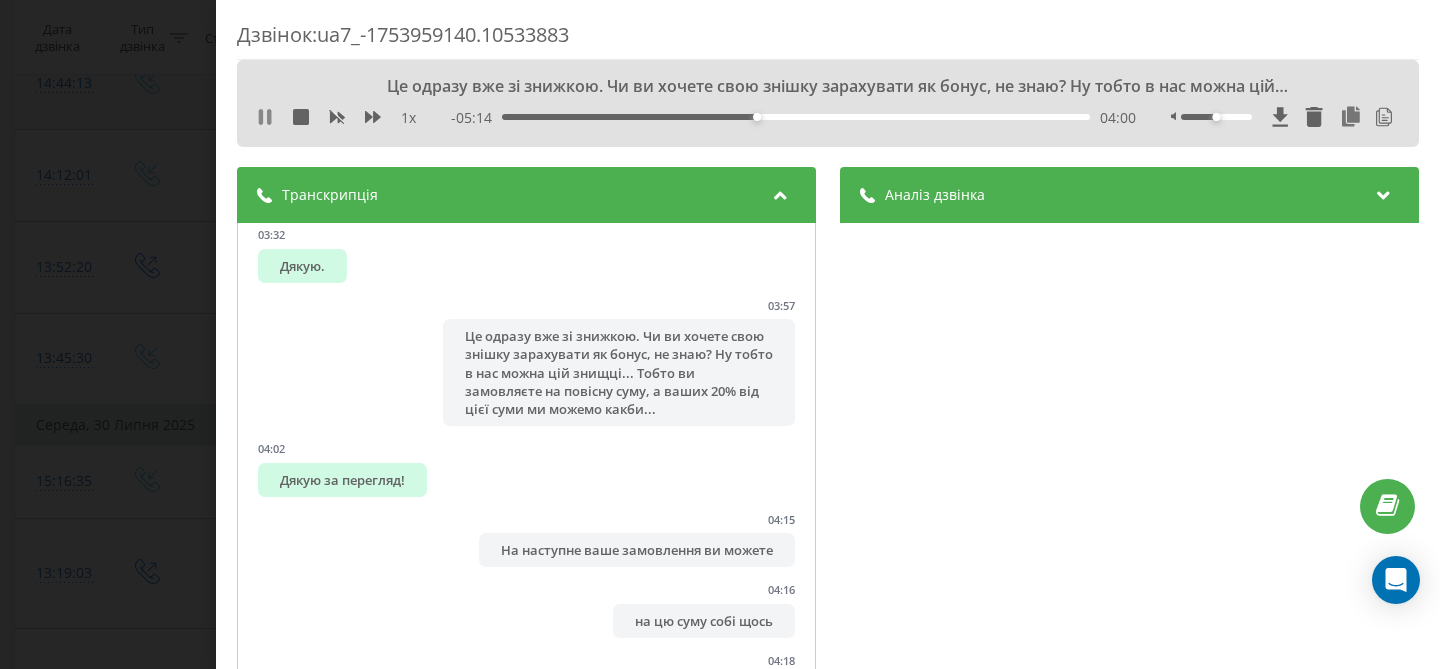 click 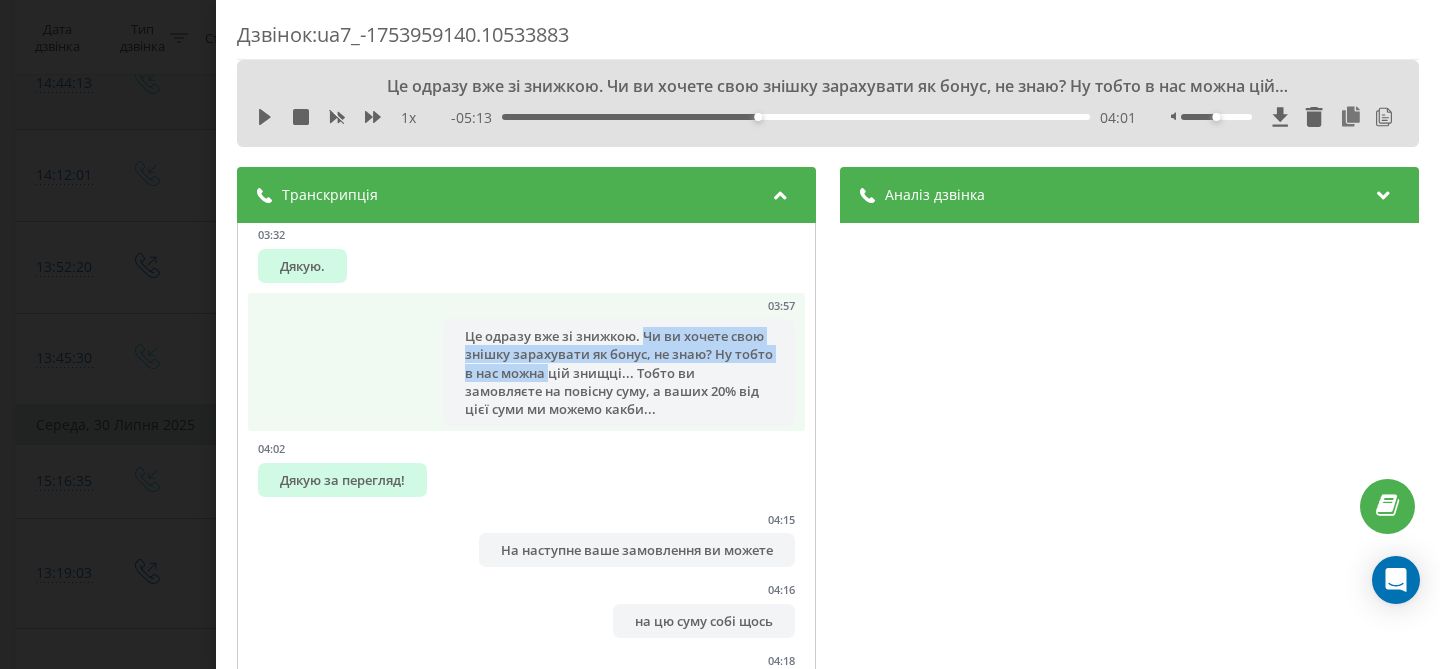 drag, startPoint x: 645, startPoint y: 334, endPoint x: 589, endPoint y: 374, distance: 68.8186 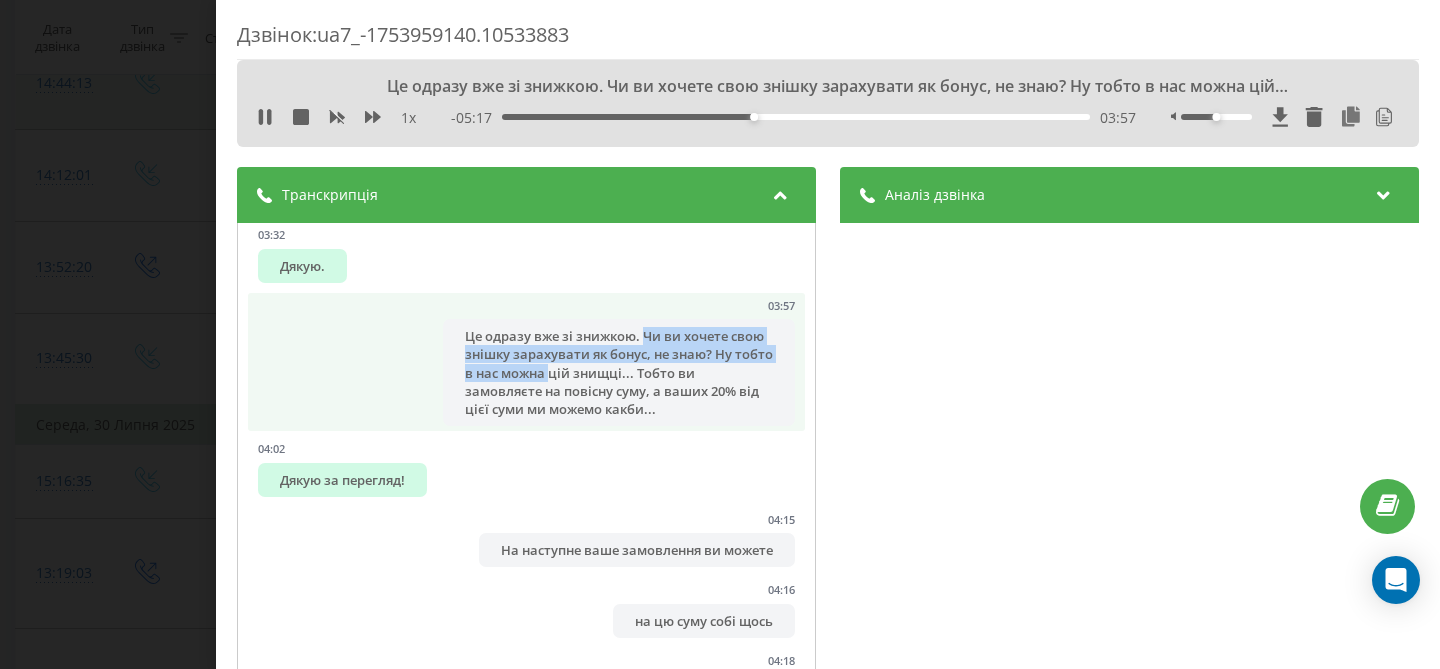 copy on "Чи ви хочете свою знішку зарахувати як бонус, не знаю? Ну тобто в нас можна" 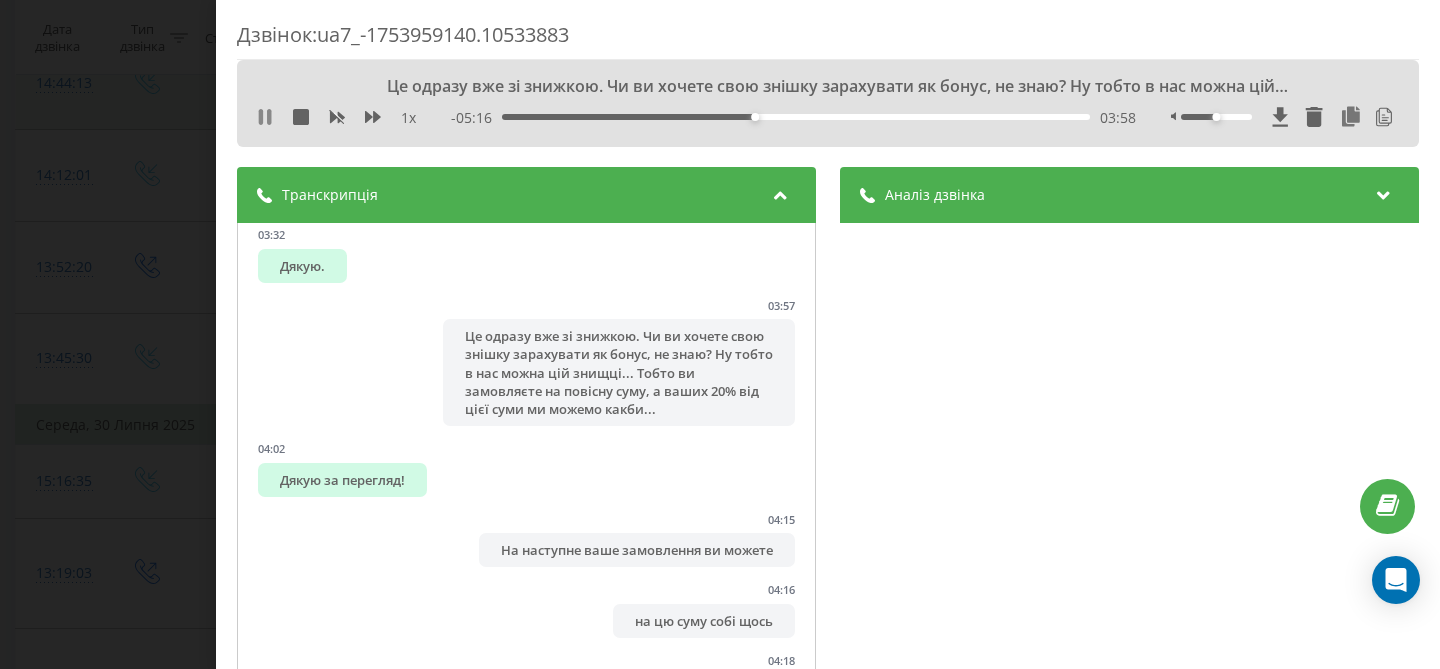 click 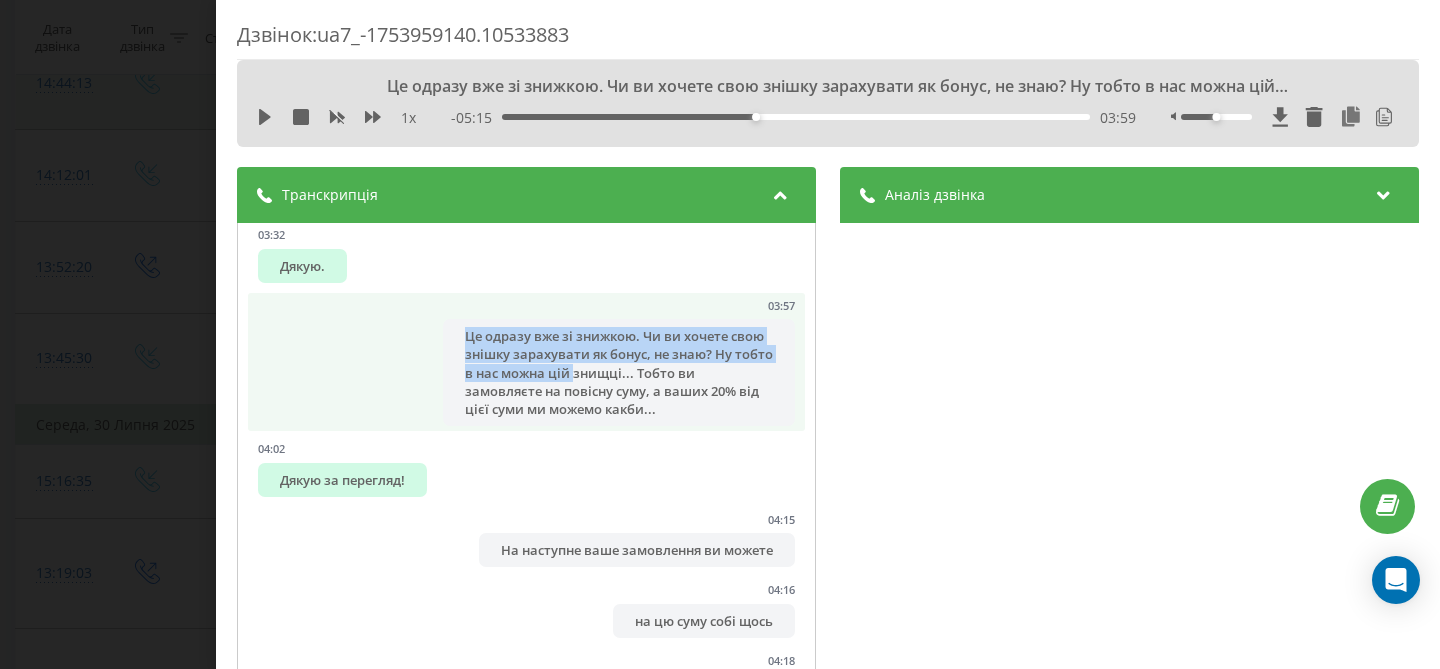 drag, startPoint x: 464, startPoint y: 340, endPoint x: 614, endPoint y: 374, distance: 153.80507 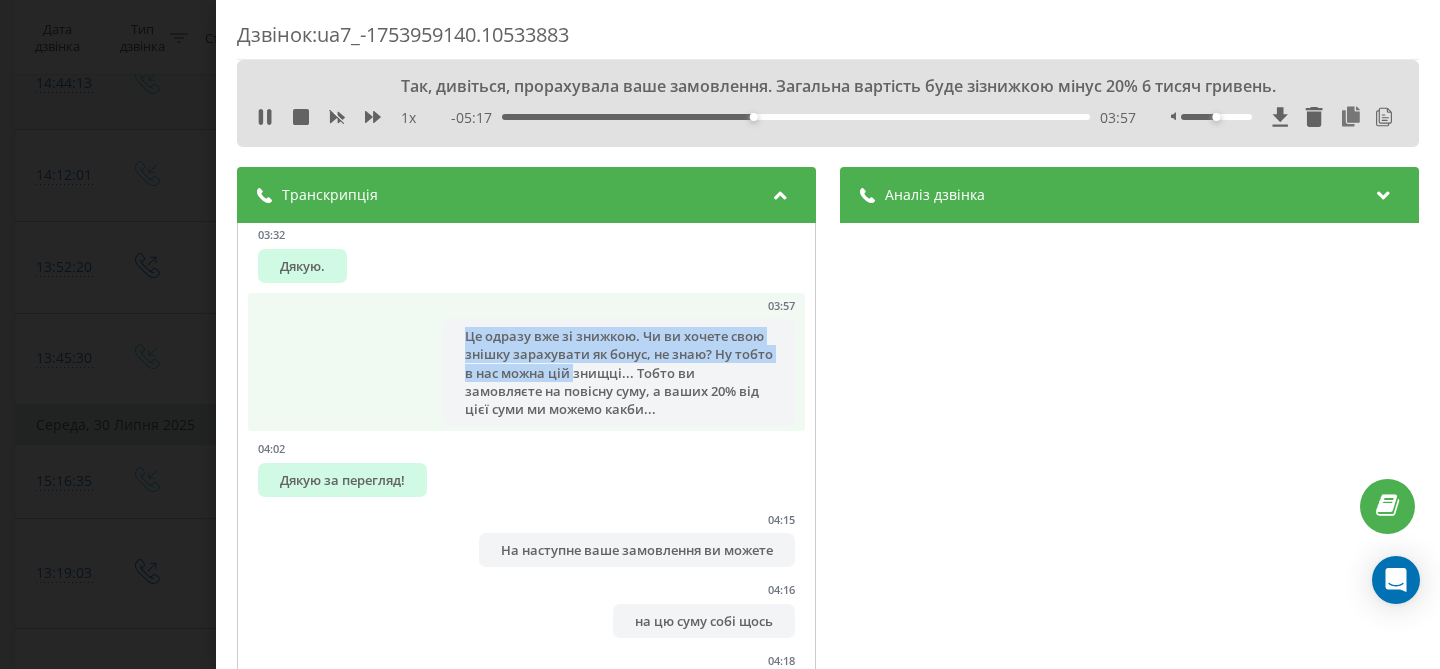 copy on "Це одразу вже зі знижкою. Чи ви хочете свою знішку зарахувати як бонус, не знаю? Ну тобто в нас можна цій" 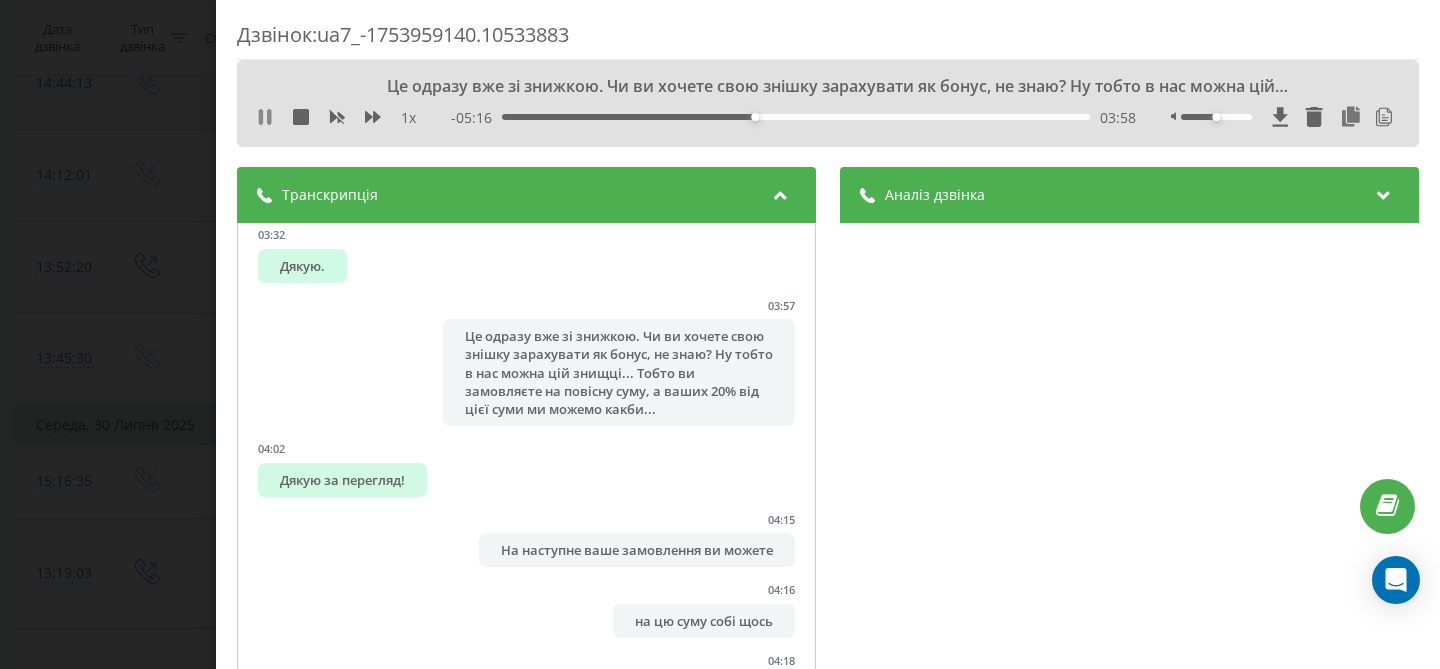click 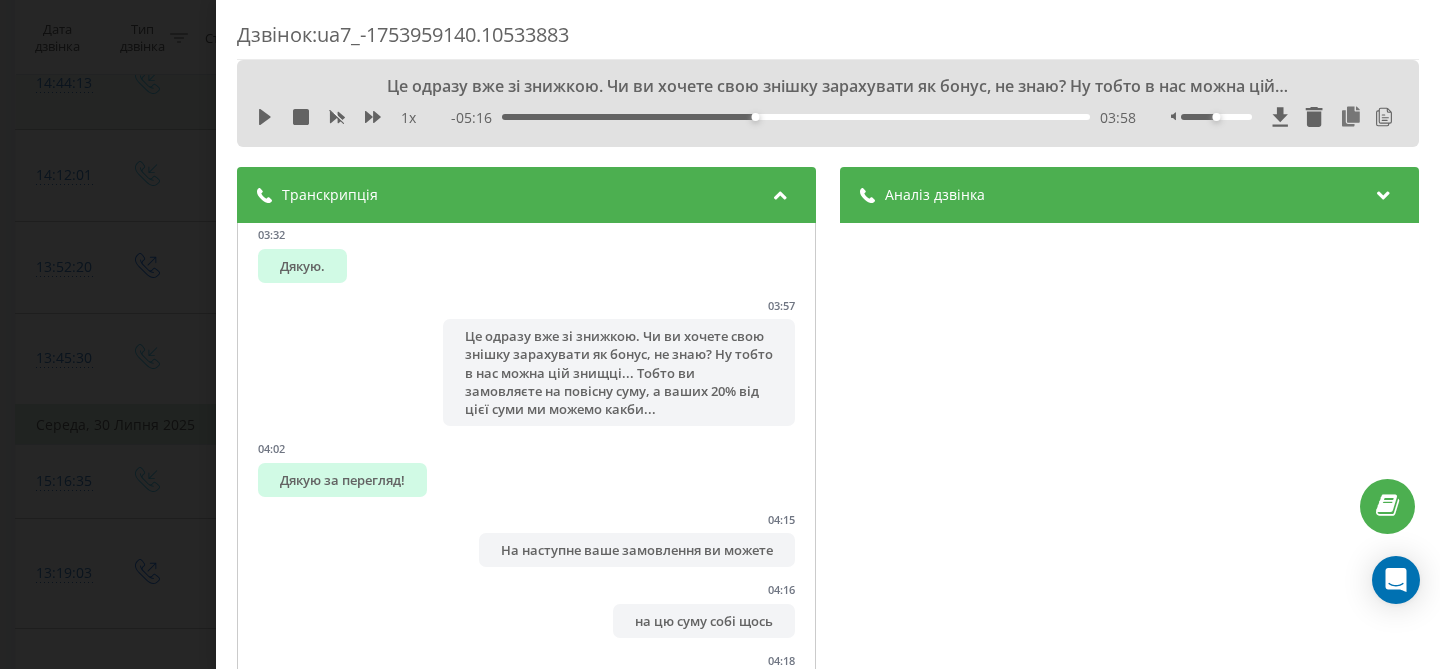 click on "1 x  - 05:16 03:58   03:58" at bounding box center (828, 117) 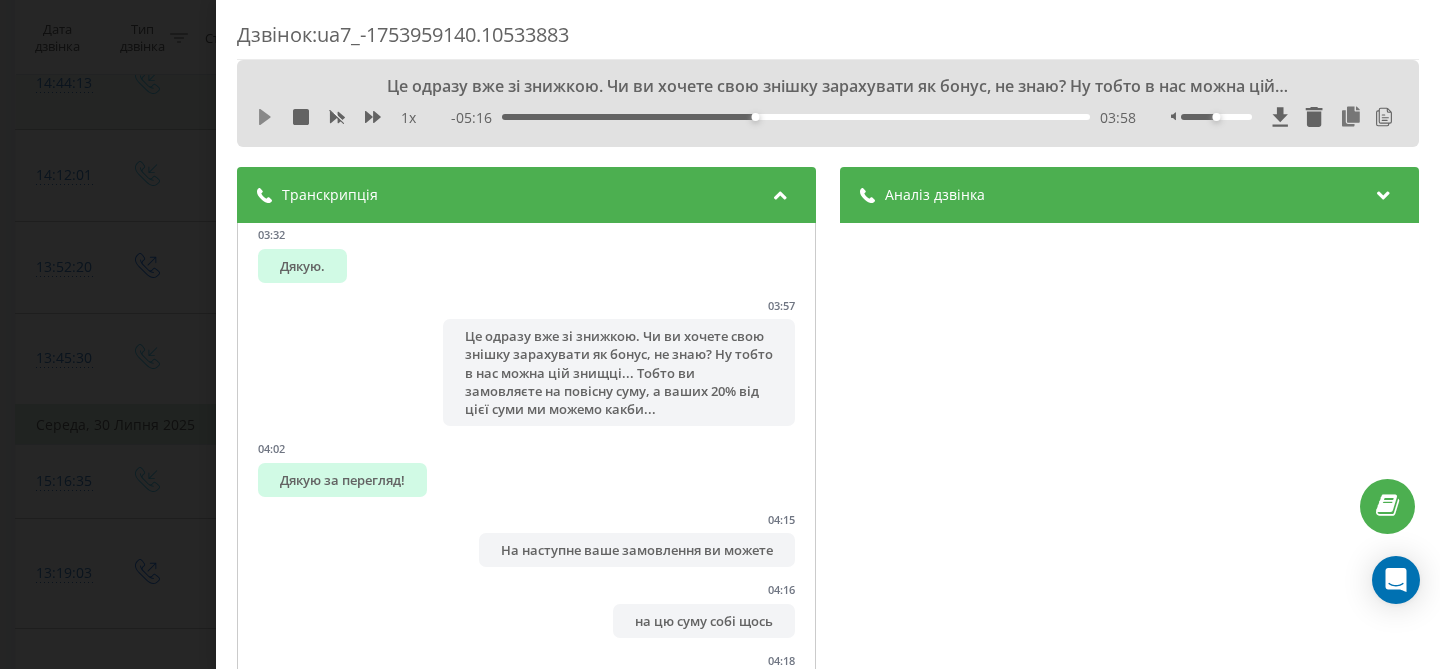 click 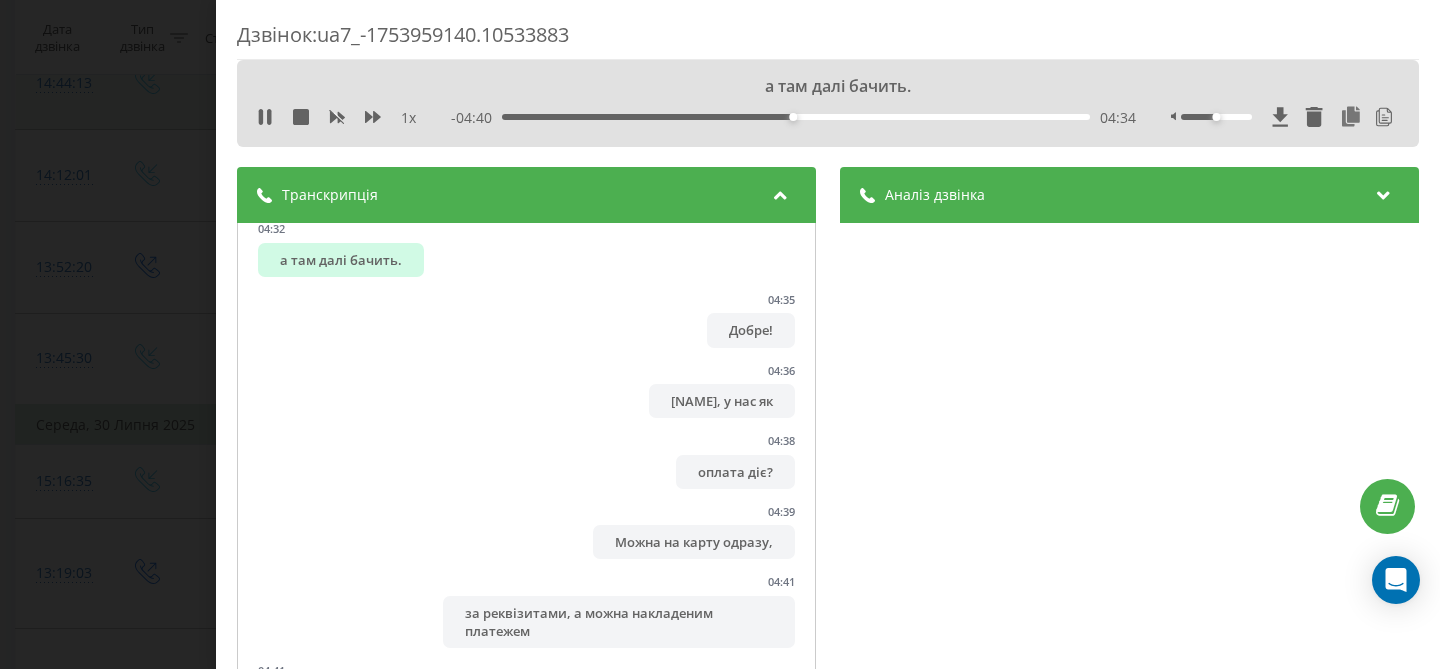 scroll, scrollTop: 5093, scrollLeft: 0, axis: vertical 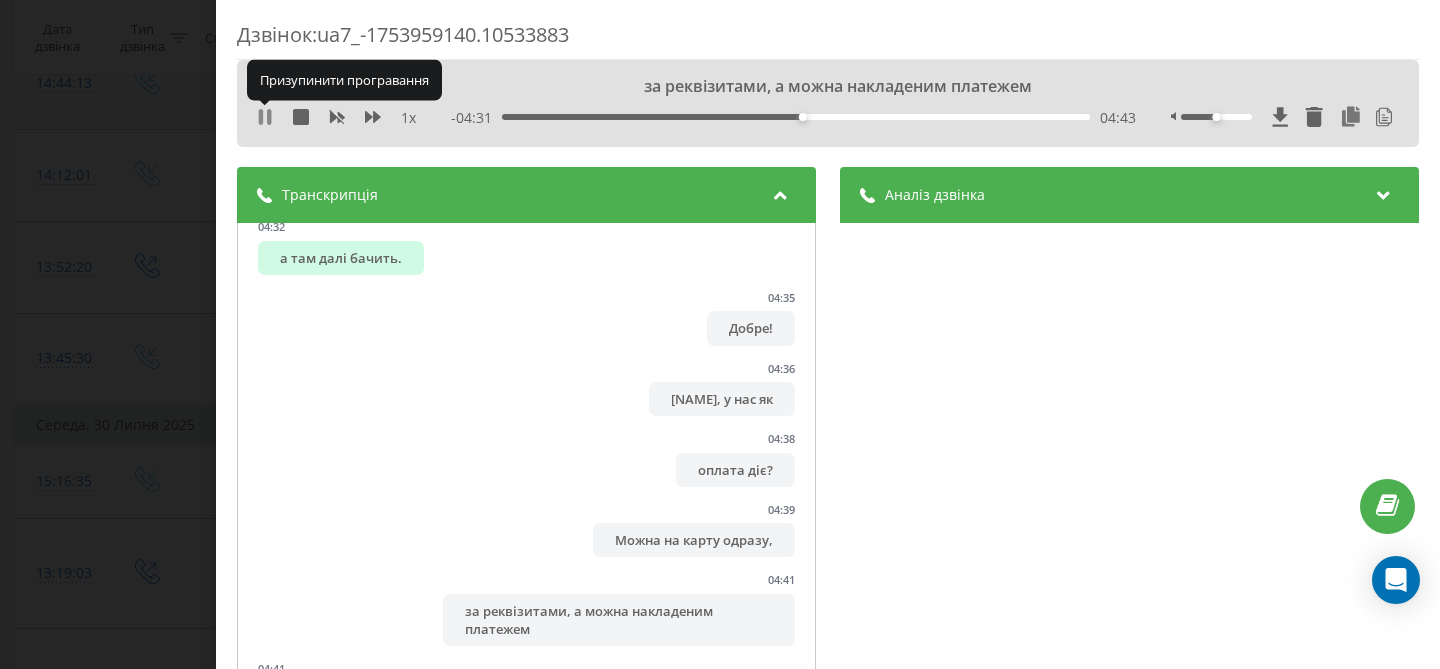 click 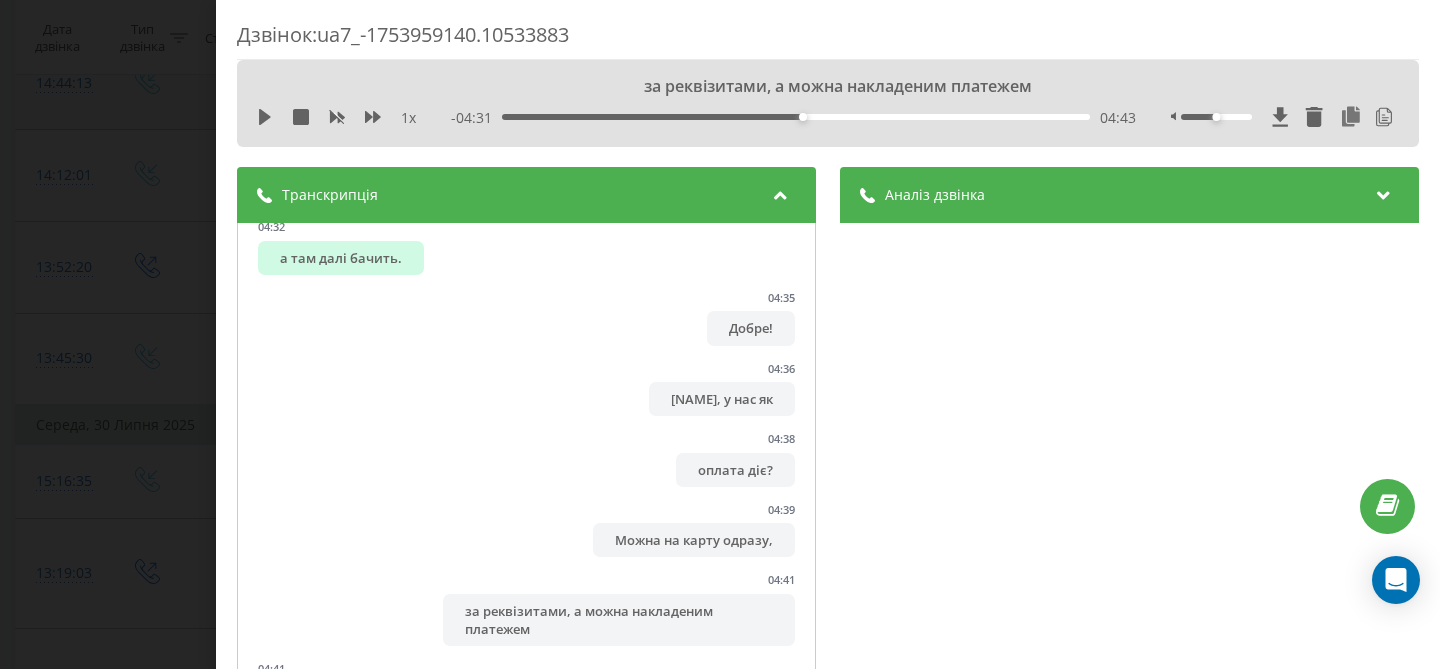 click on "1 x - 04:31 04:43 04:43" at bounding box center (828, 117) 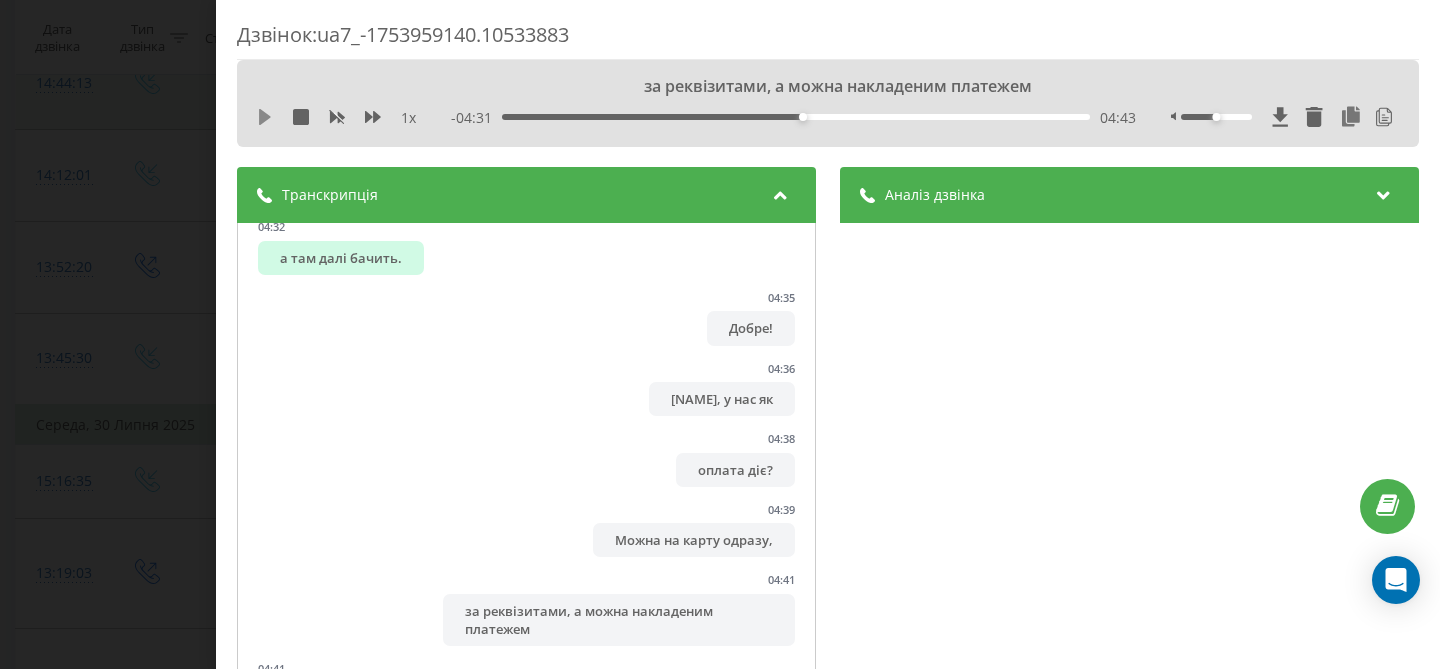 click 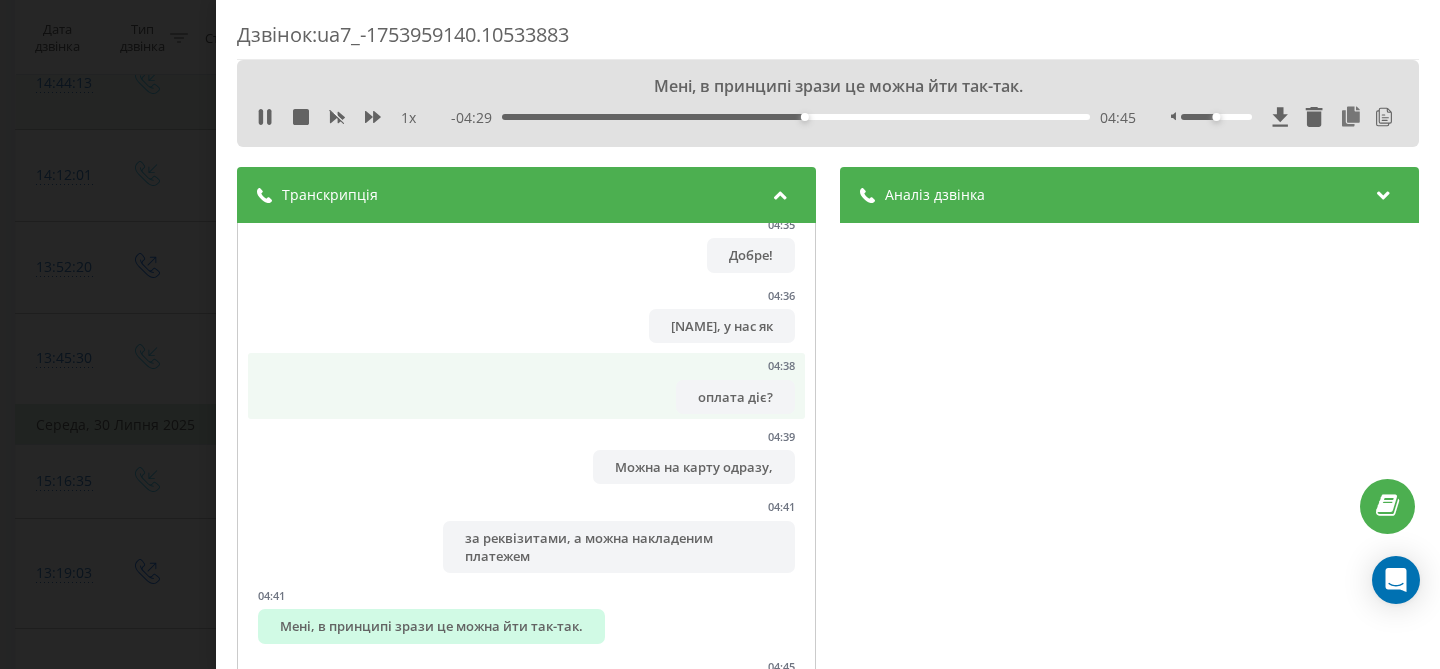 scroll, scrollTop: 5169, scrollLeft: 0, axis: vertical 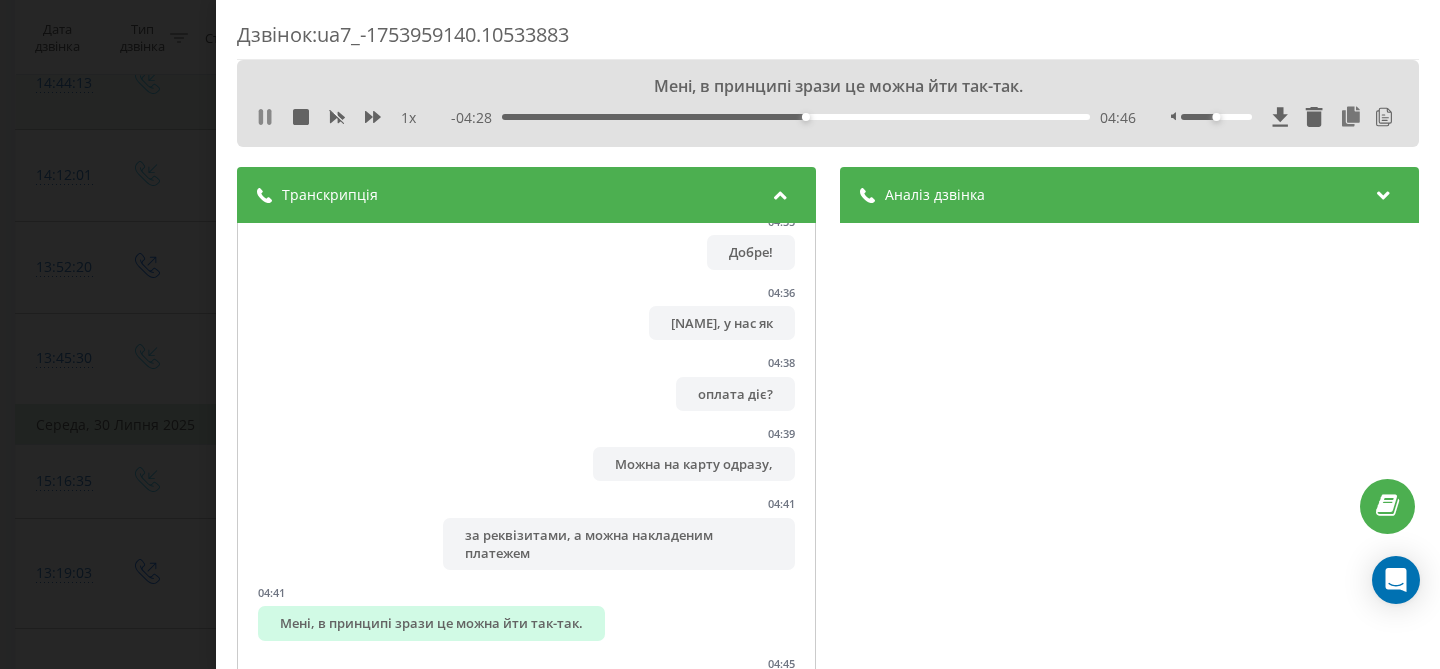 click 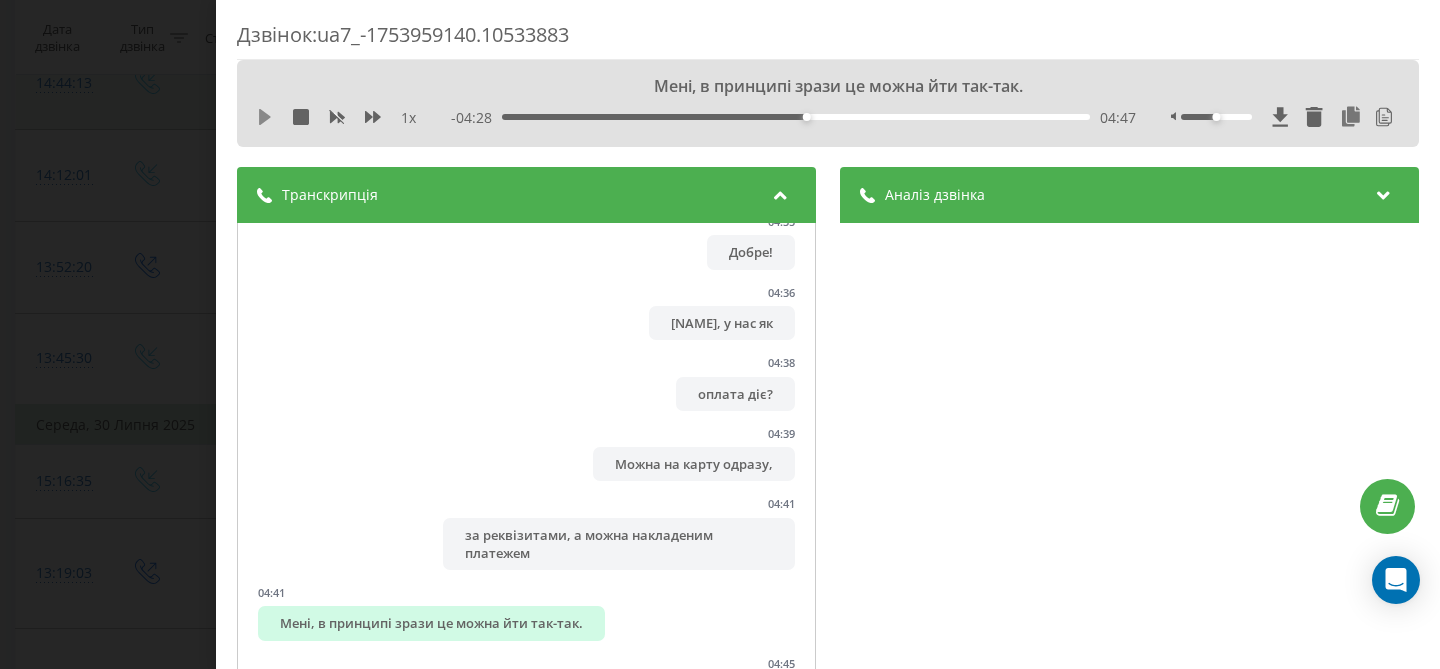 click 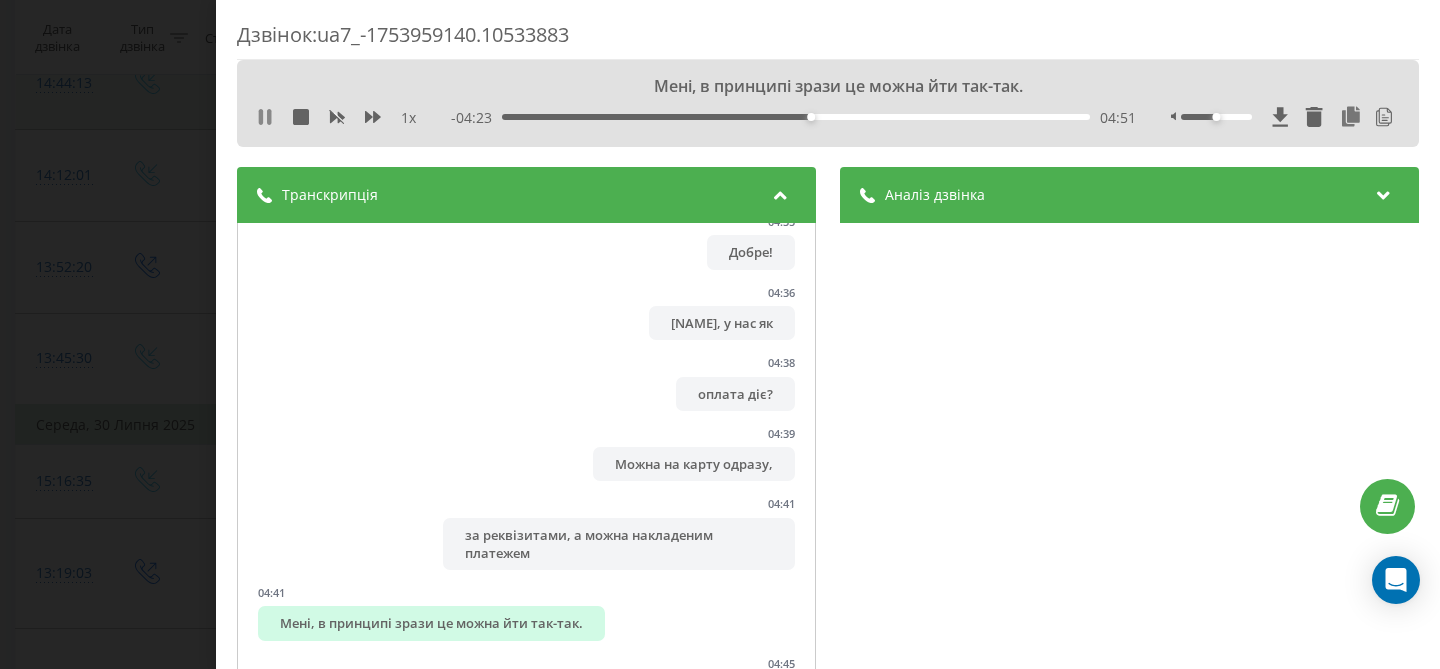 click 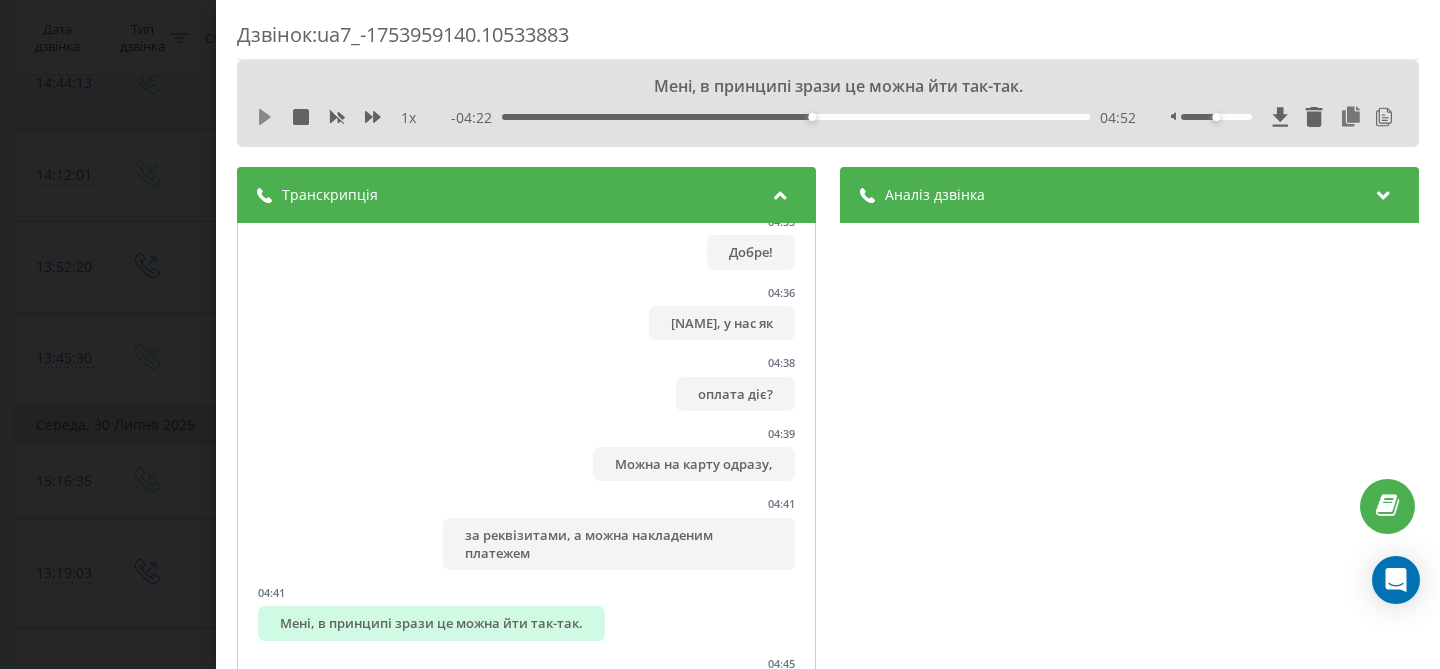 click 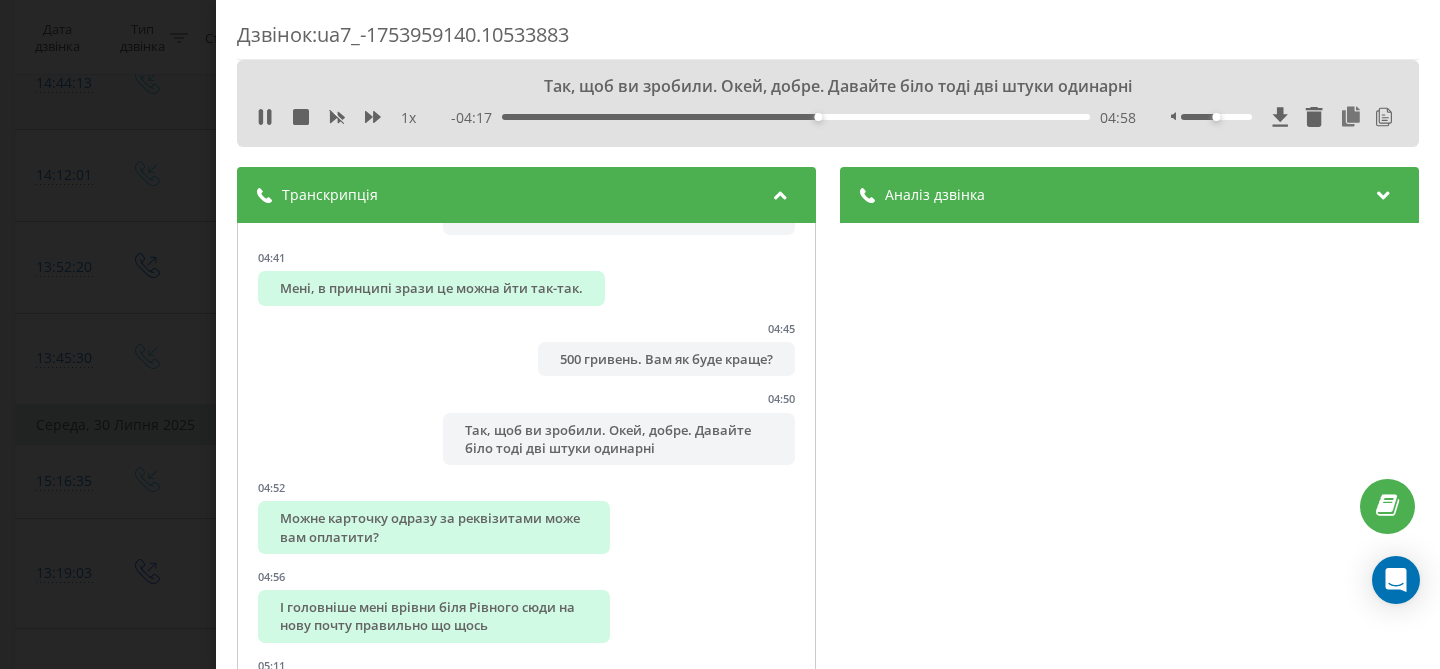scroll, scrollTop: 5521, scrollLeft: 0, axis: vertical 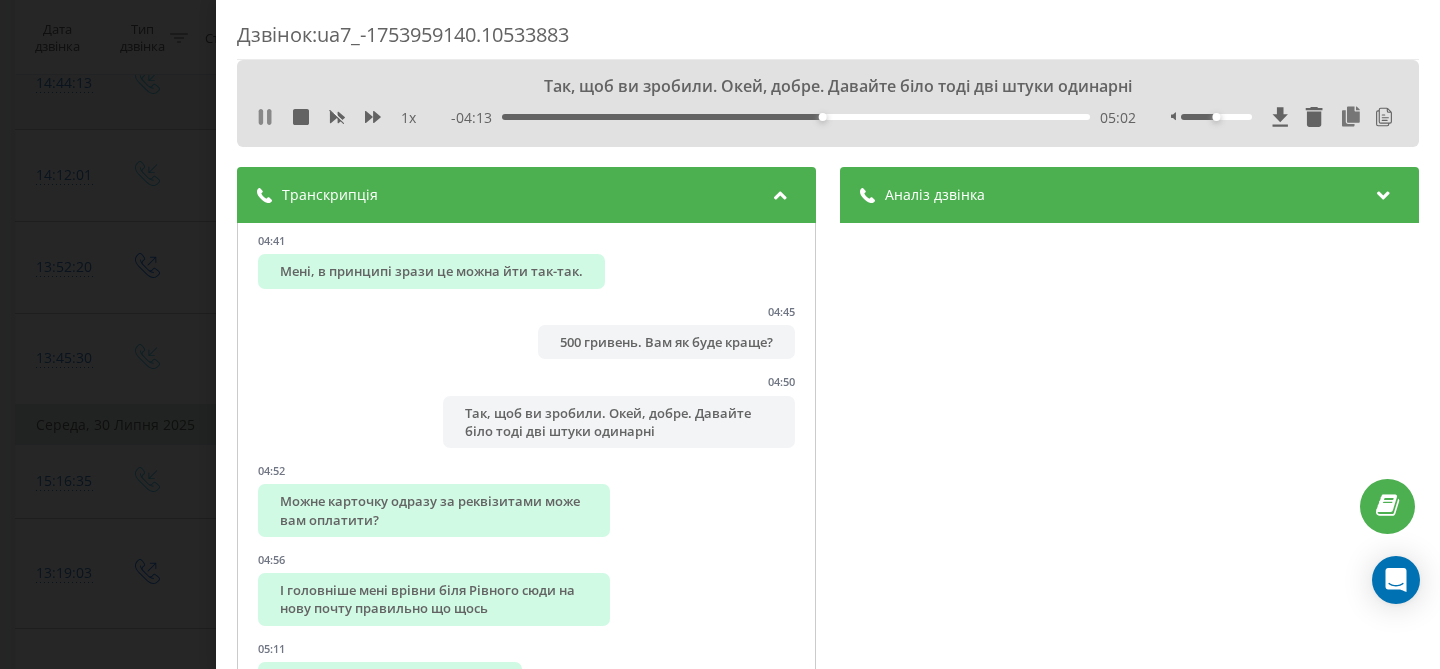 click 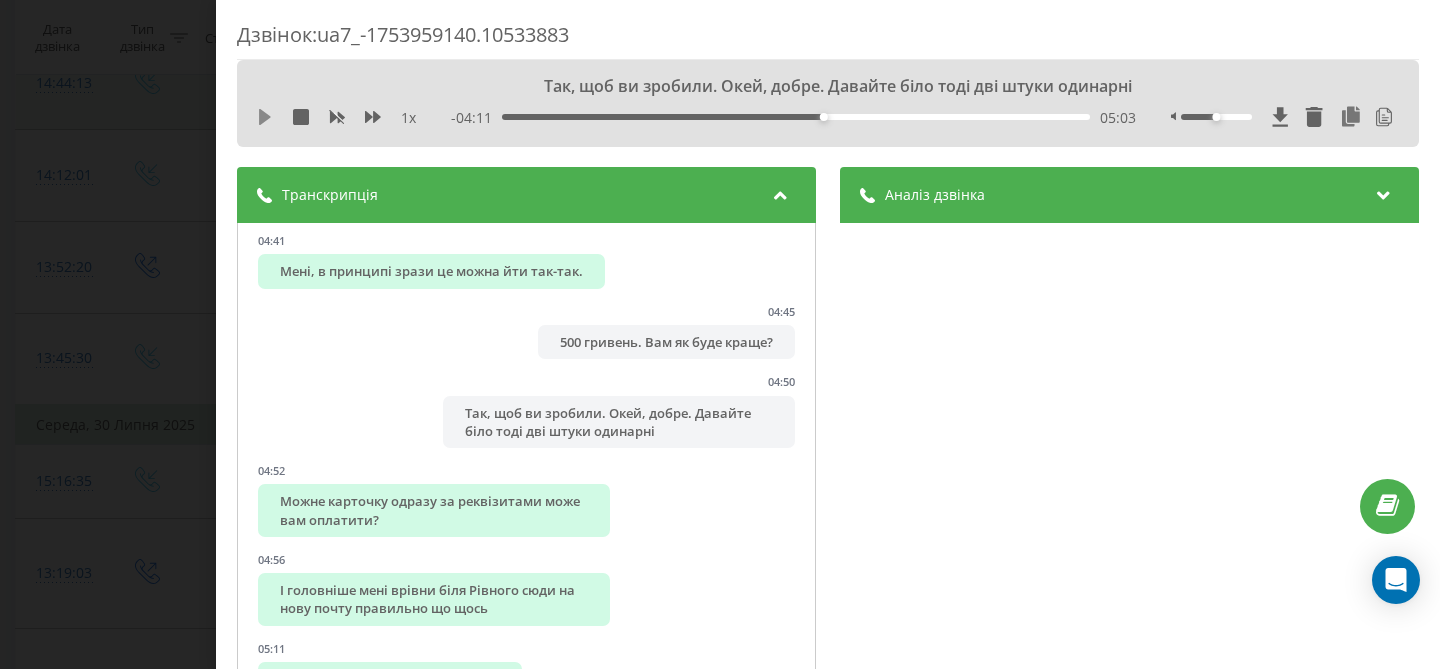 click 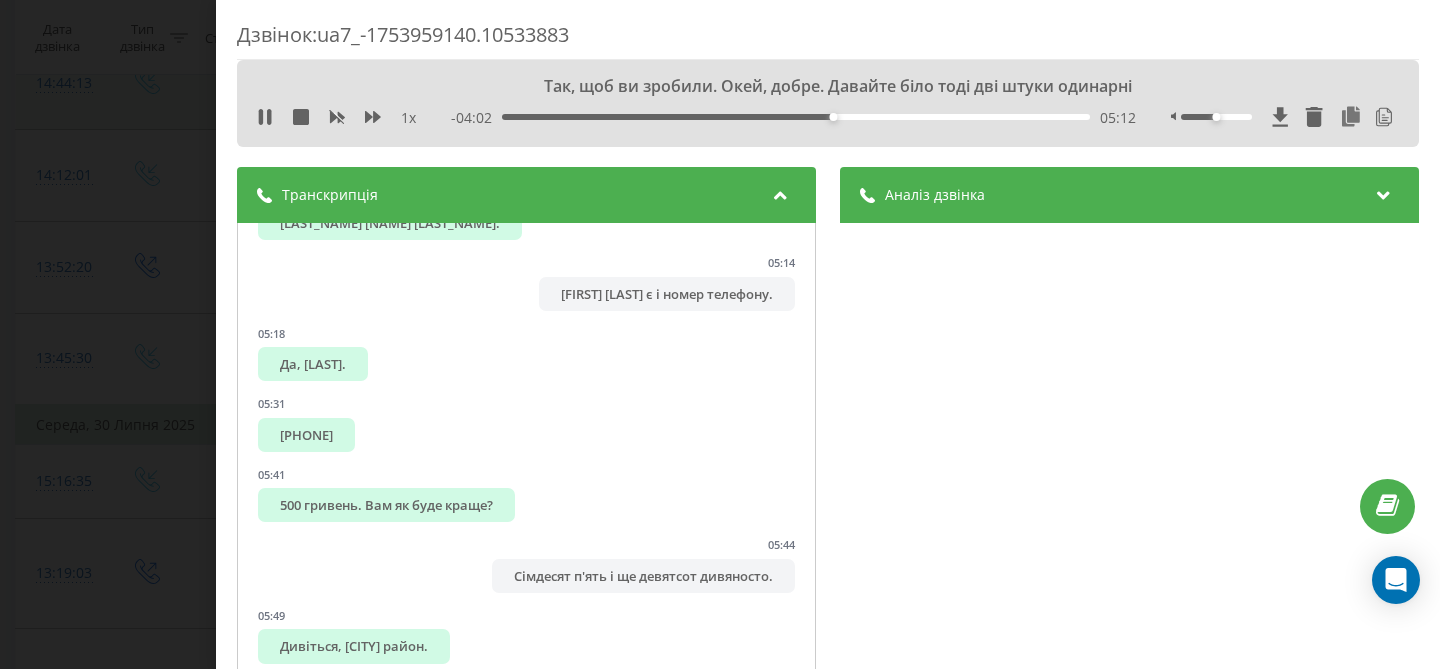 scroll, scrollTop: 5978, scrollLeft: 0, axis: vertical 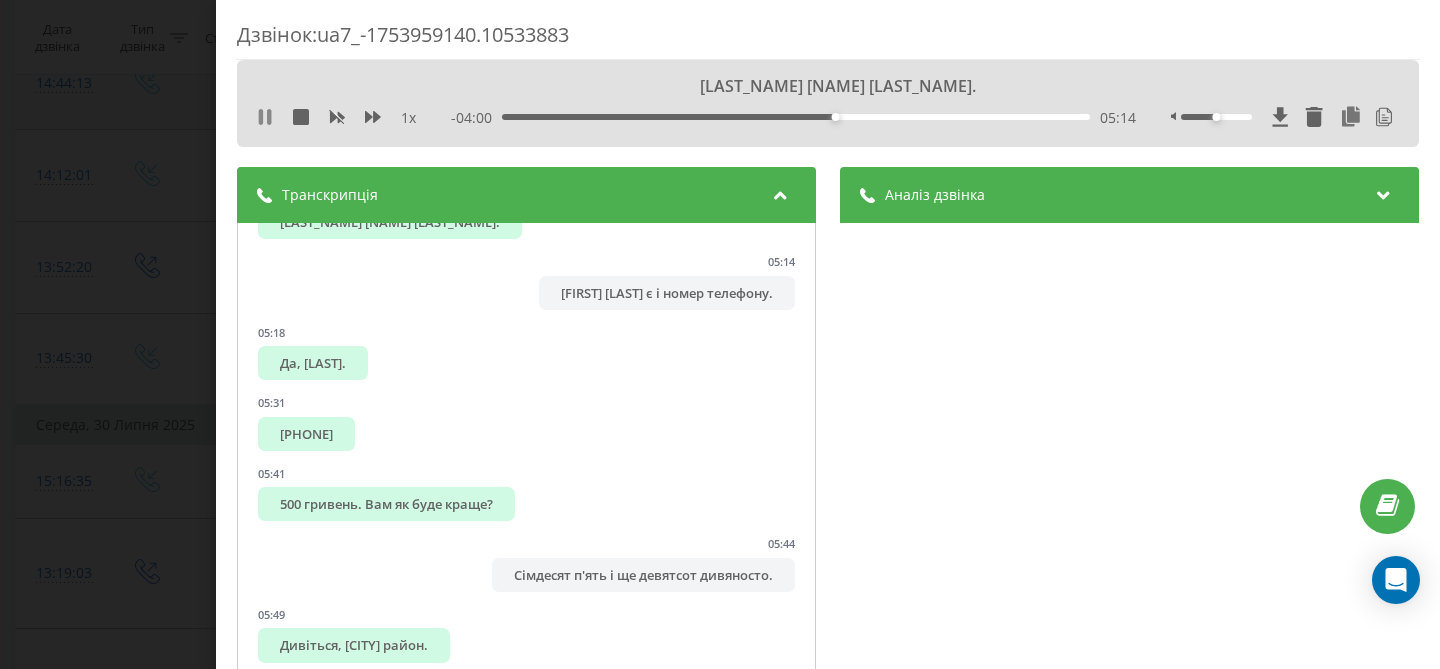 click 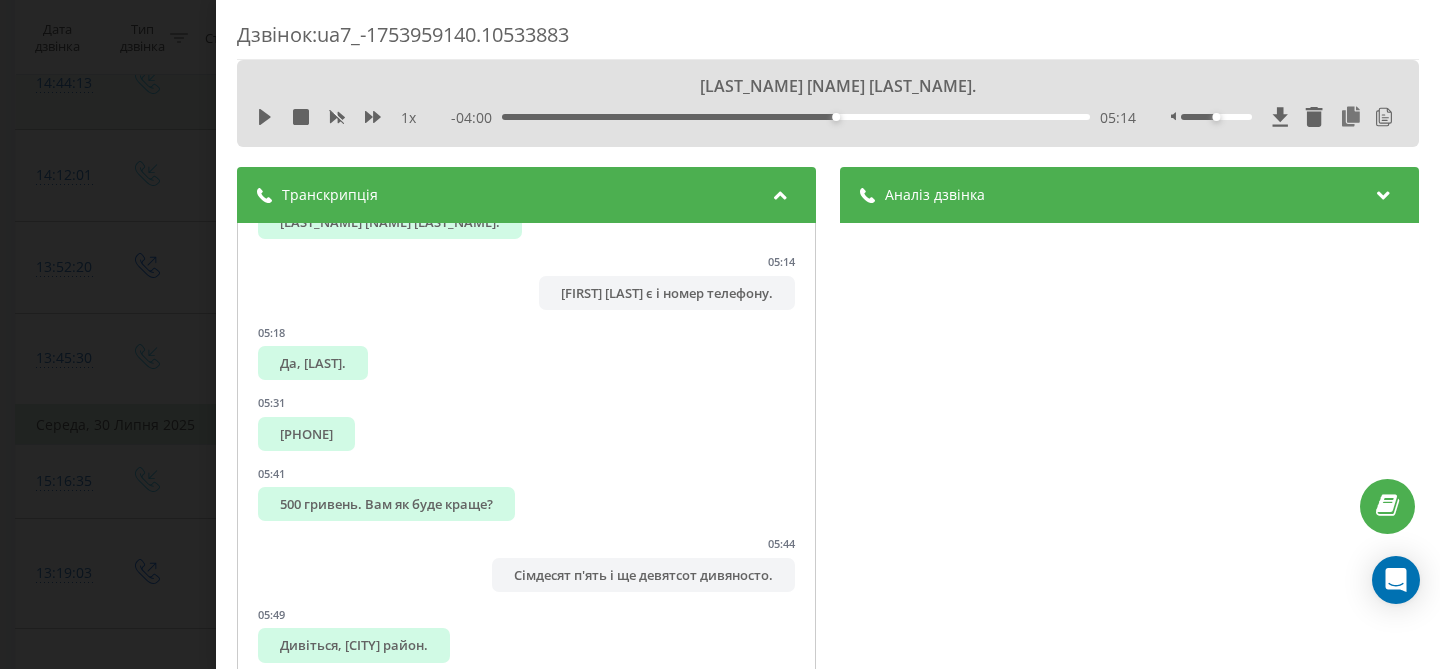 click on "1 x" at bounding box center (347, 118) 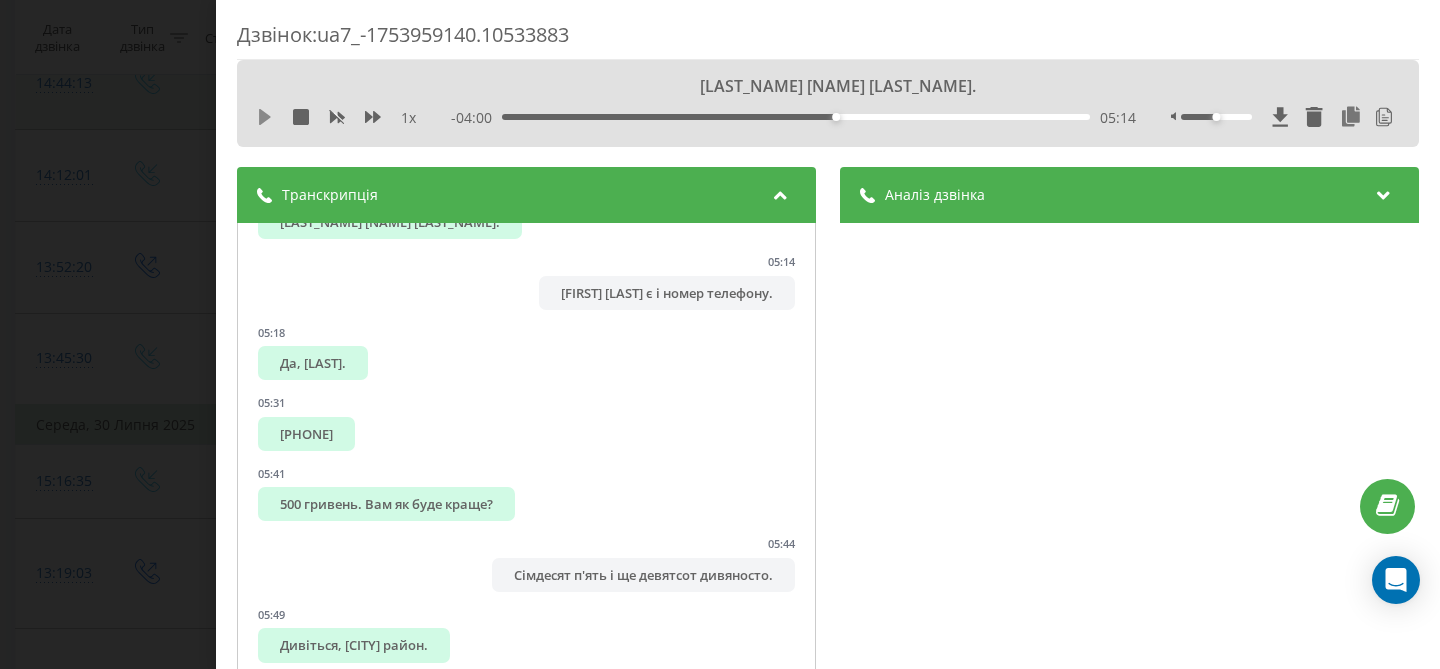 click 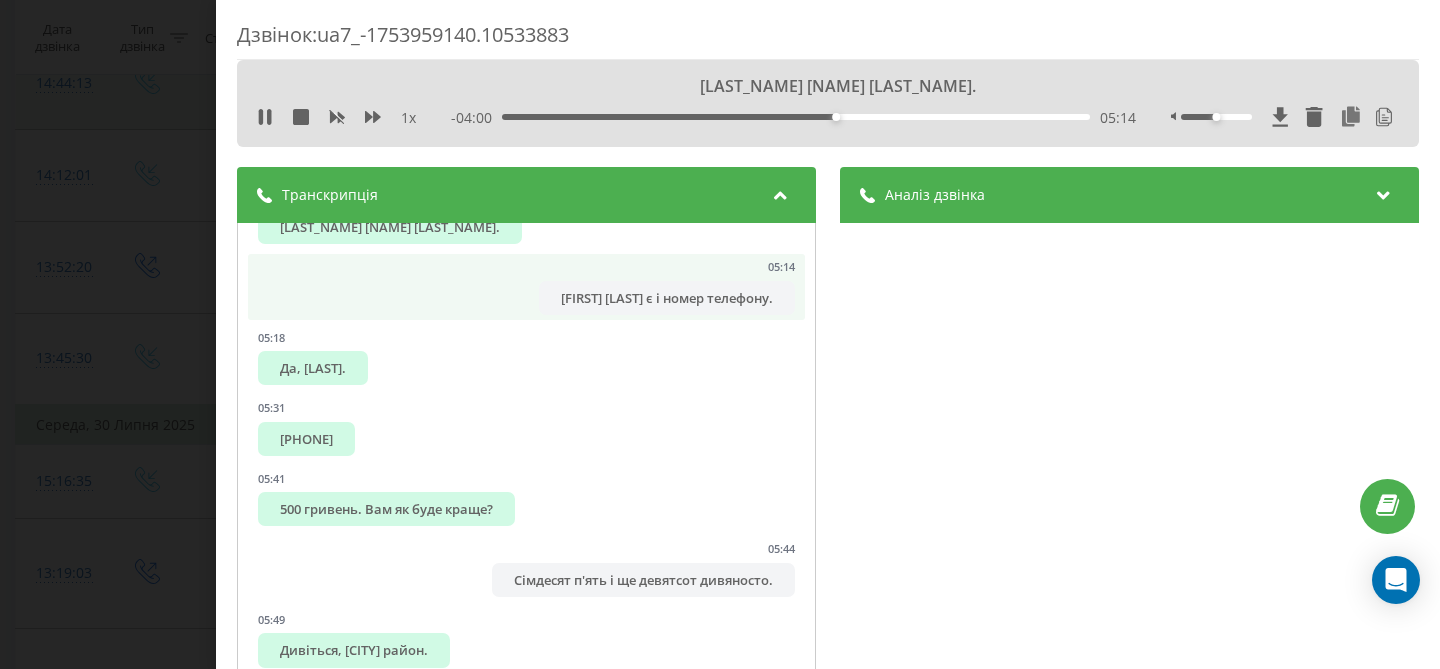 scroll, scrollTop: 5975, scrollLeft: 0, axis: vertical 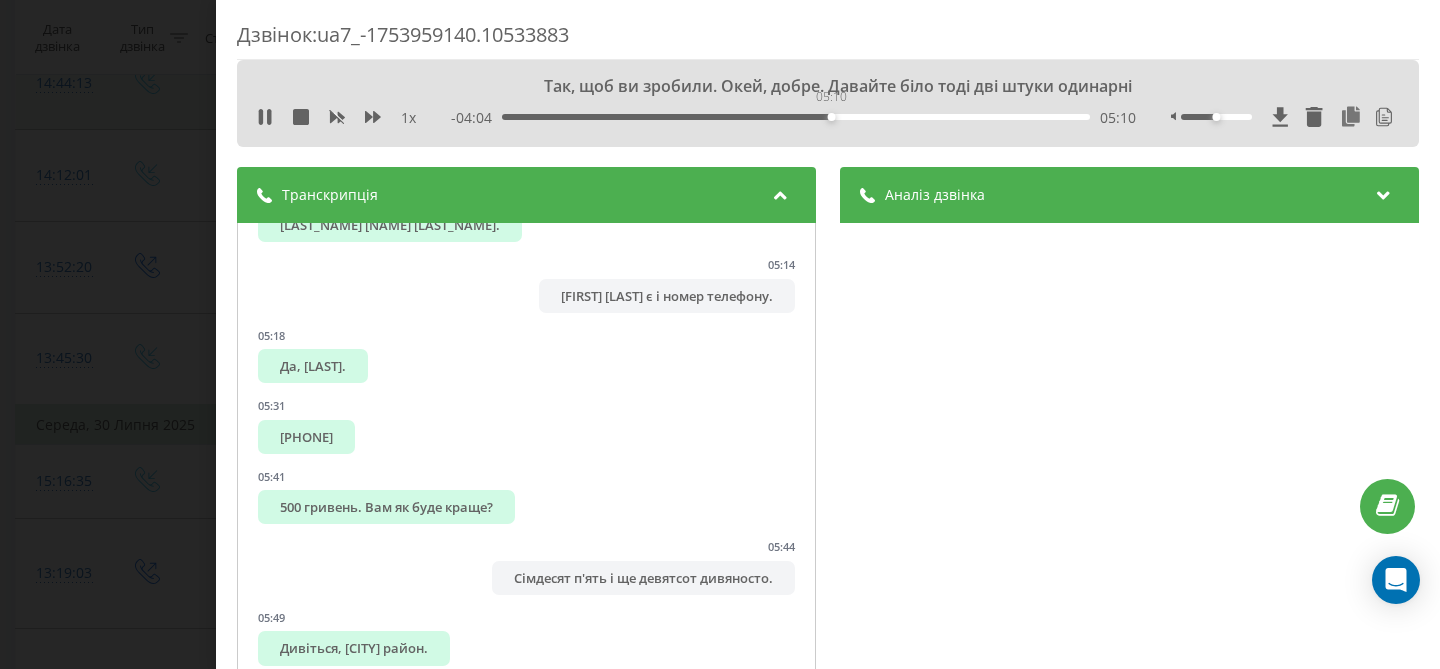 click on "05:10" at bounding box center (832, 117) 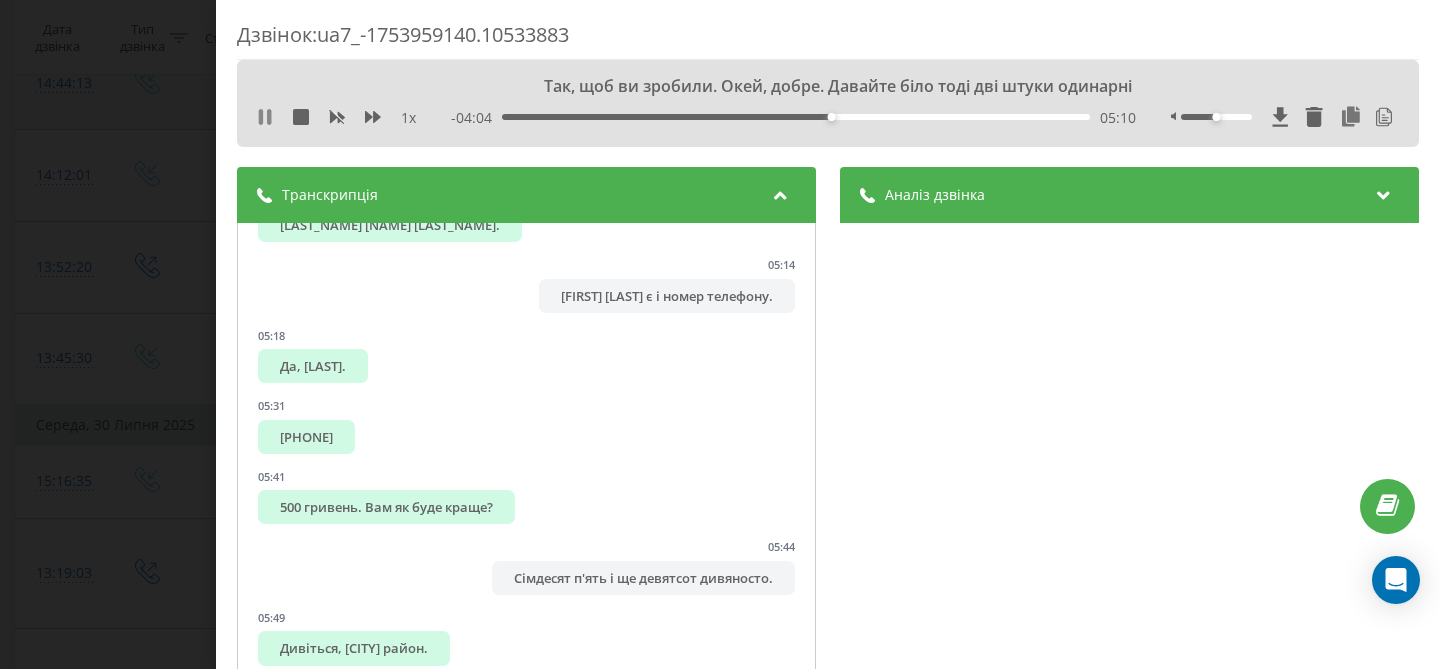 click 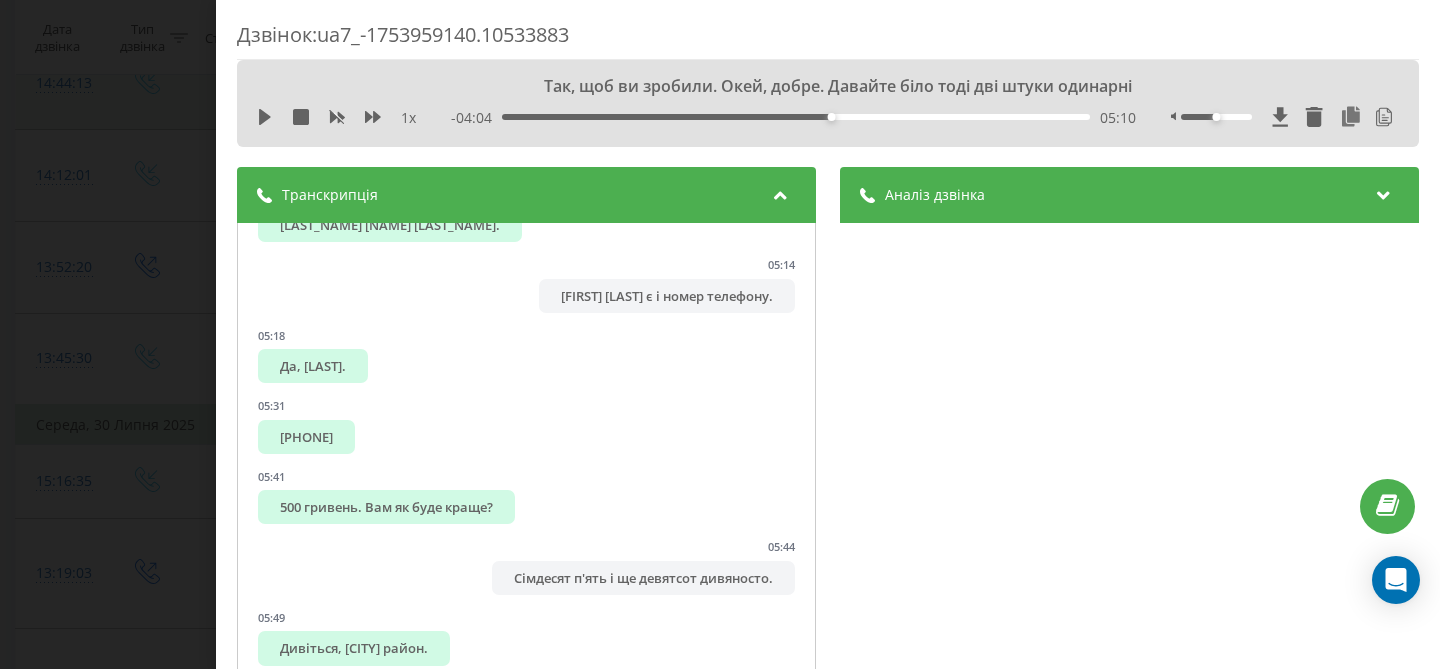click 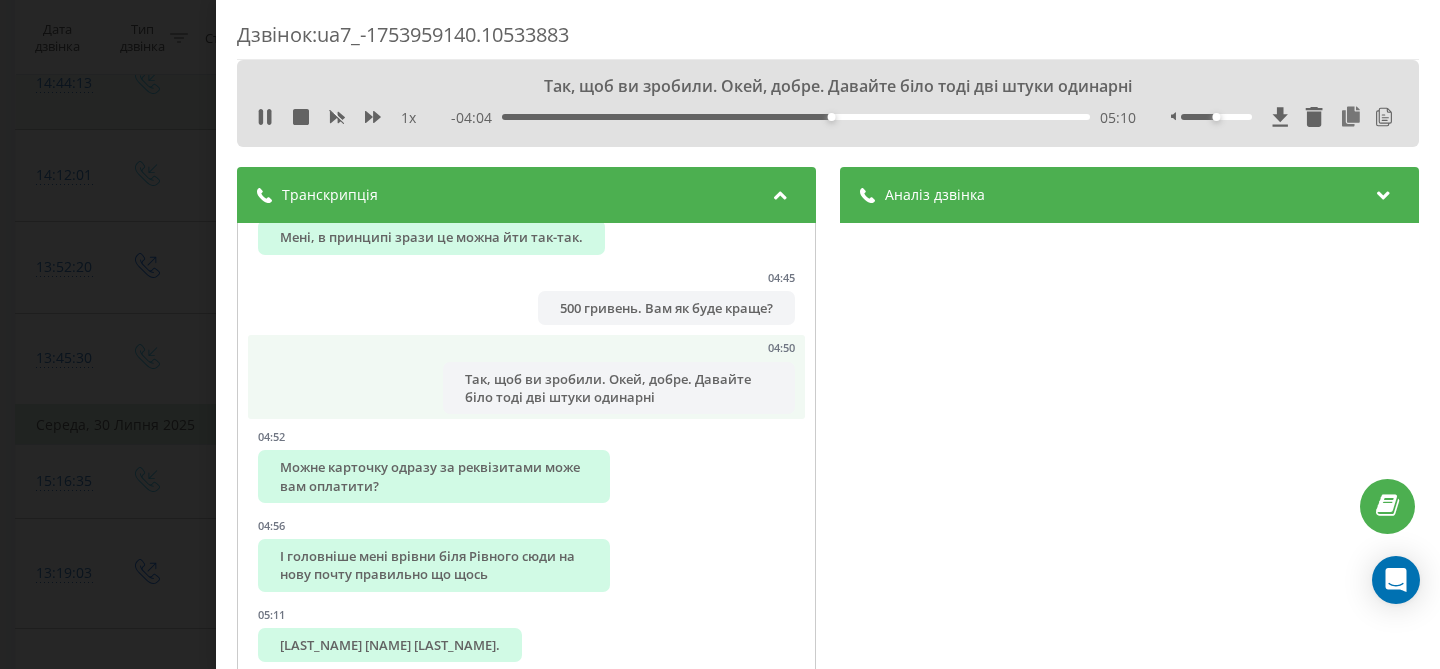 scroll, scrollTop: 5550, scrollLeft: 0, axis: vertical 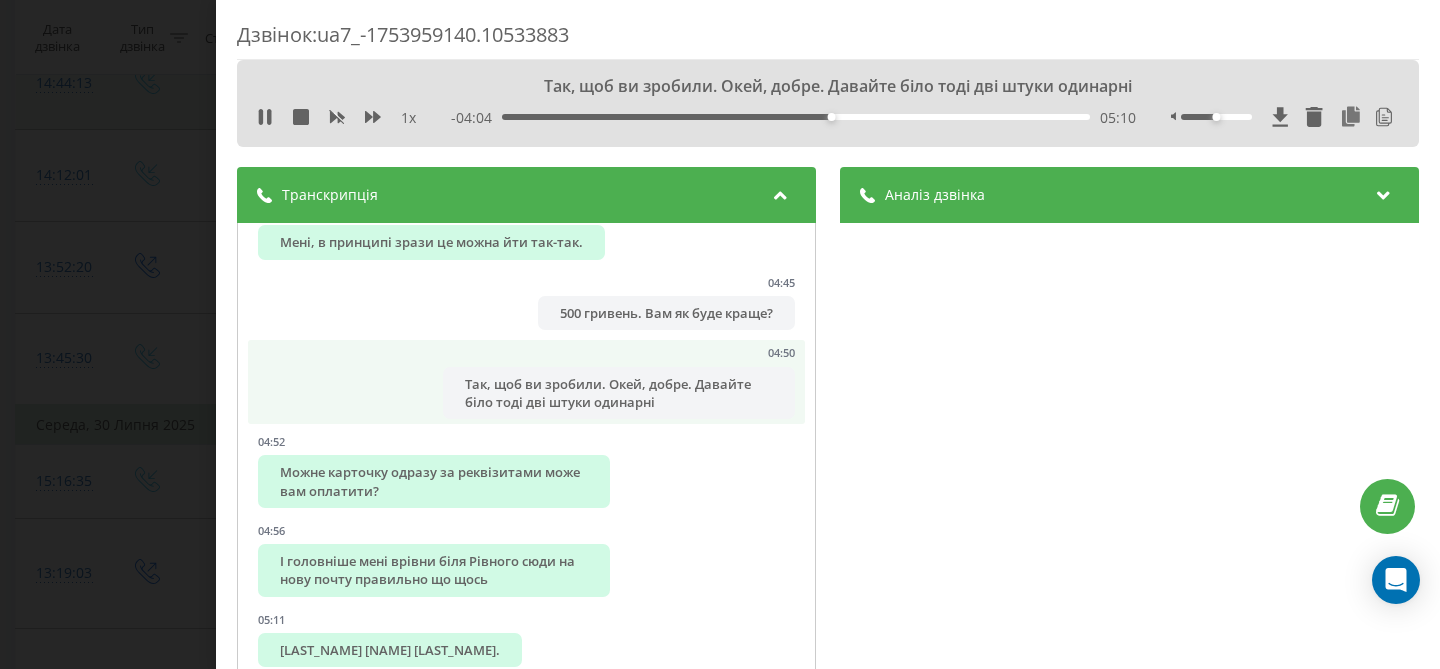 click on "Так, щоб ви зробили. Окей, добре. Давайте біло тоді дві штуки одинарні" at bounding box center (619, 393) 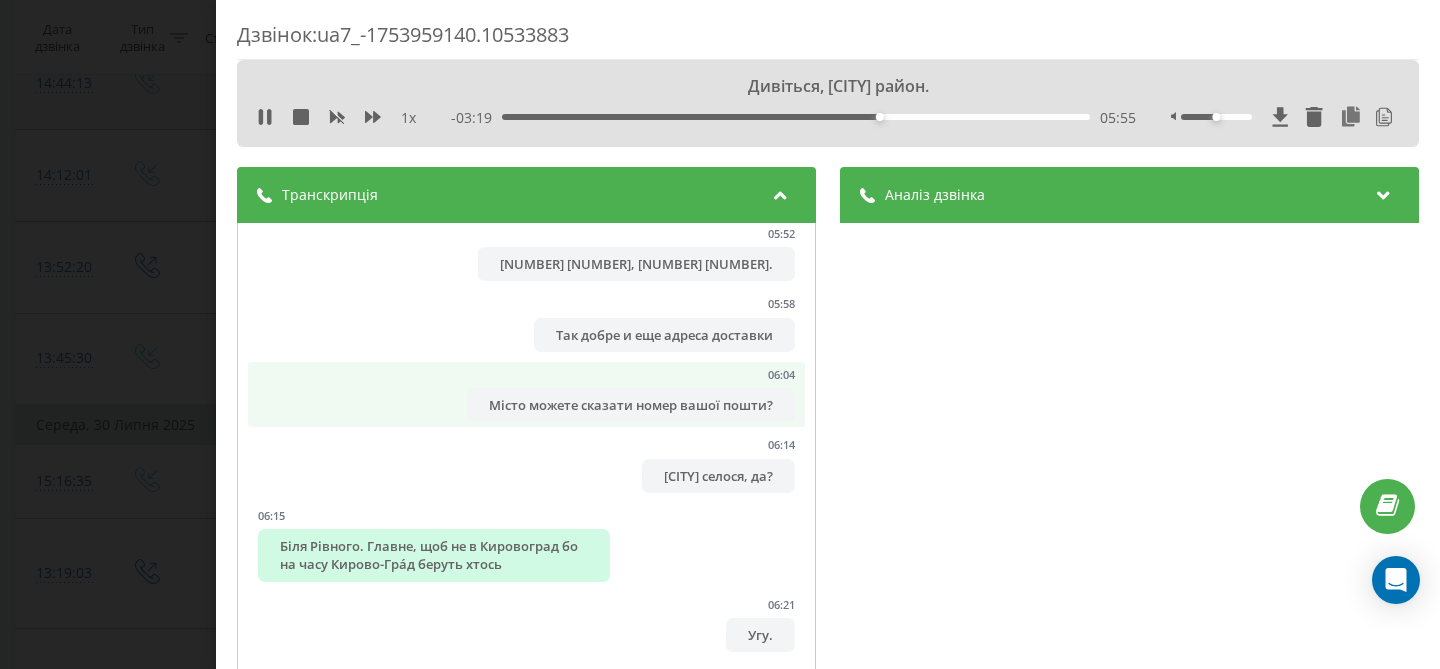 scroll, scrollTop: 6429, scrollLeft: 0, axis: vertical 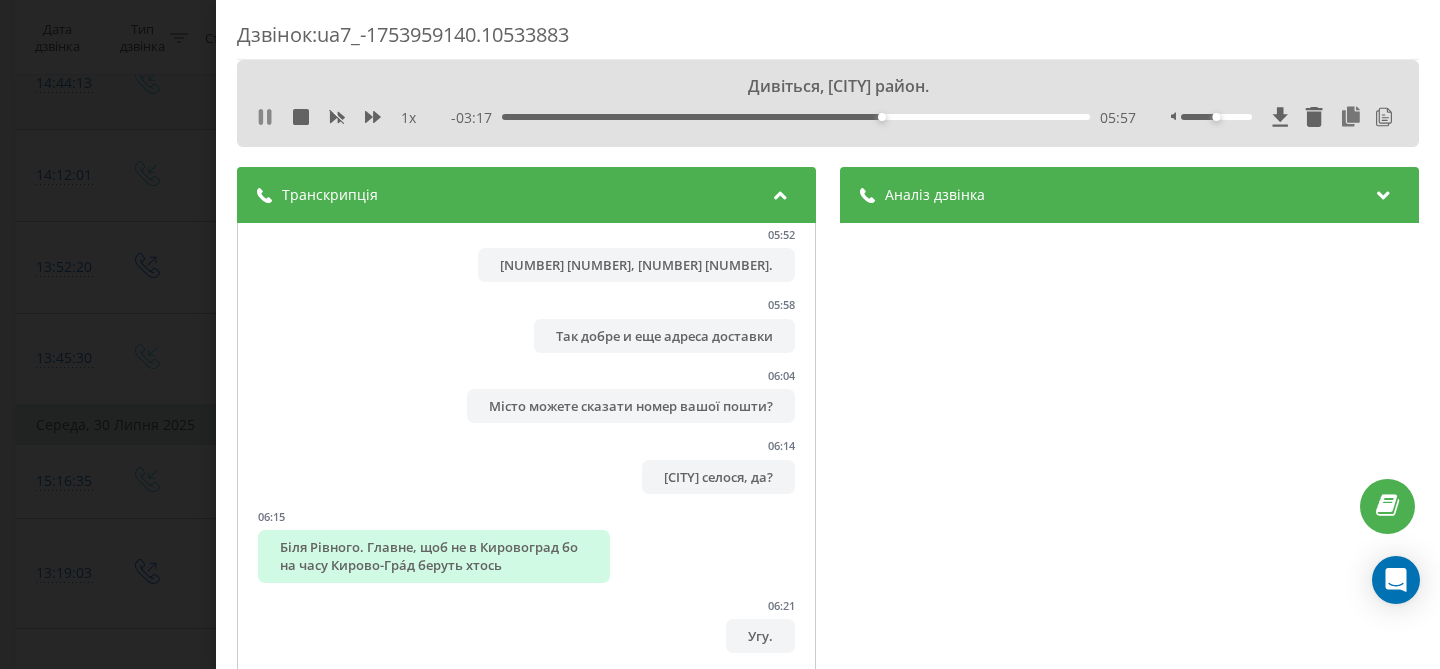 click 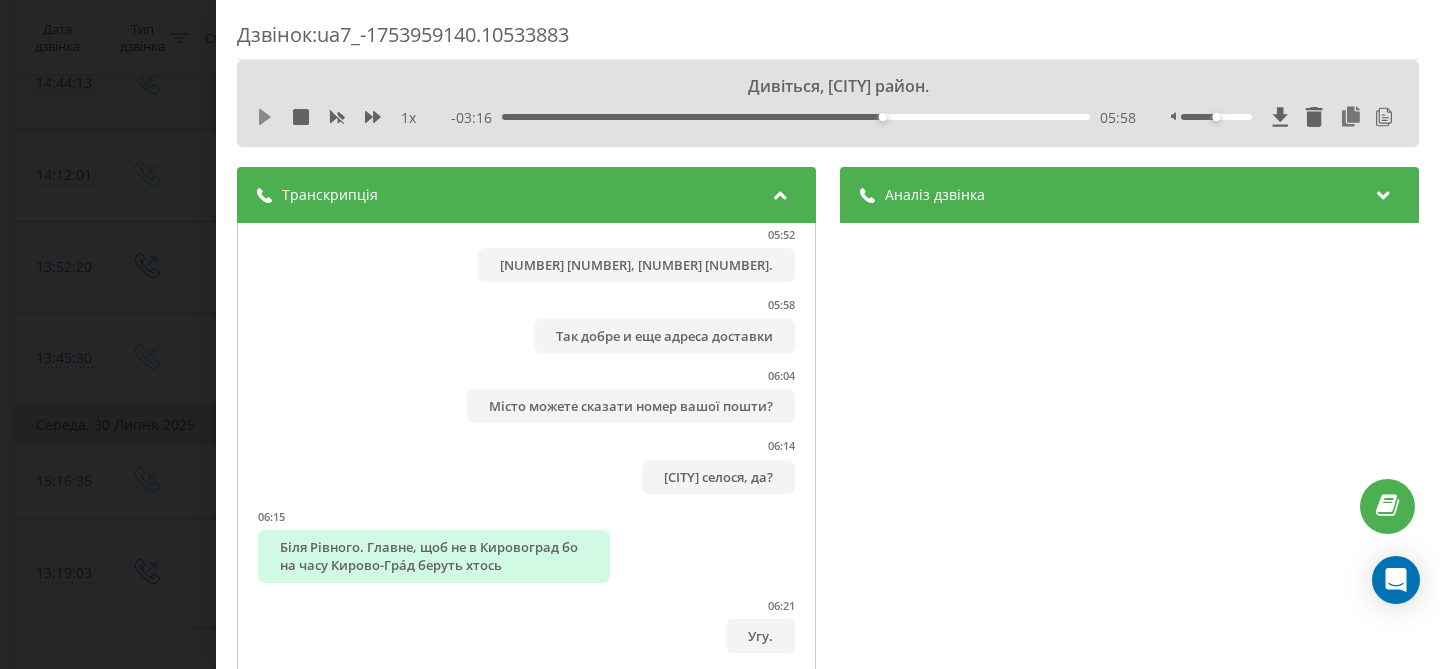 click 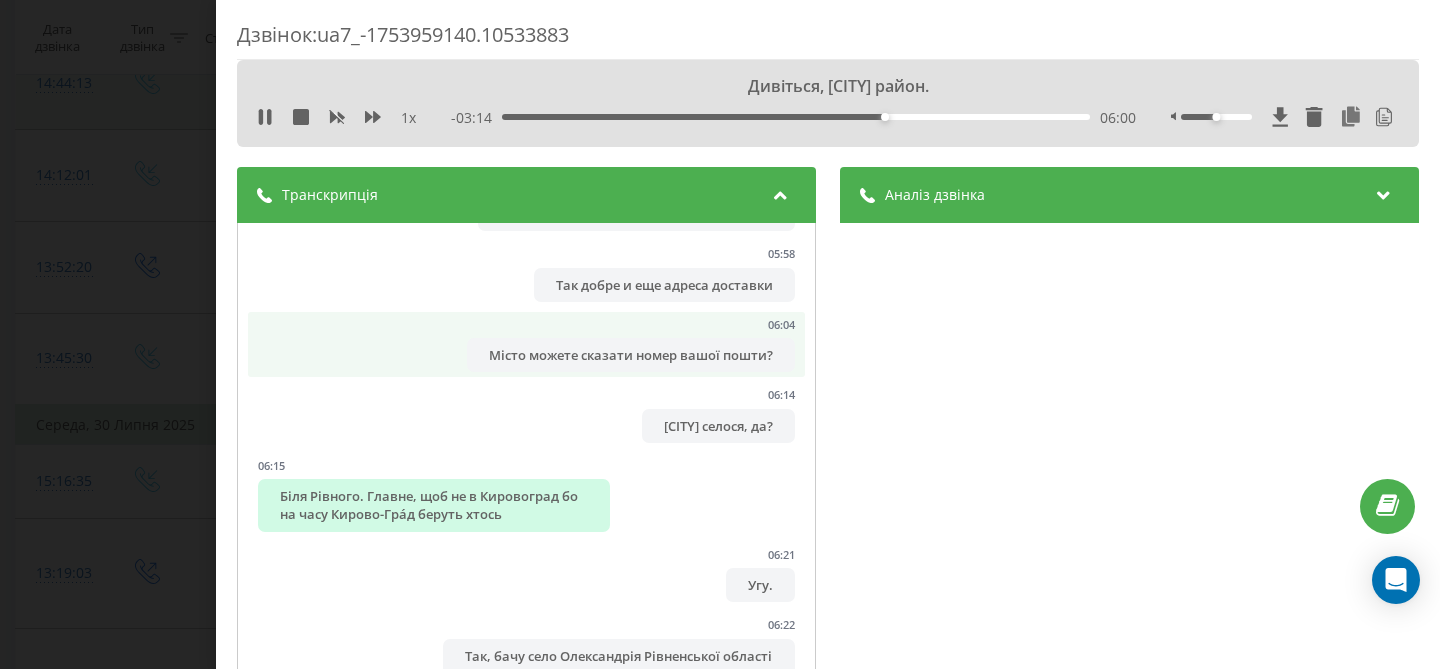scroll, scrollTop: 6528, scrollLeft: 0, axis: vertical 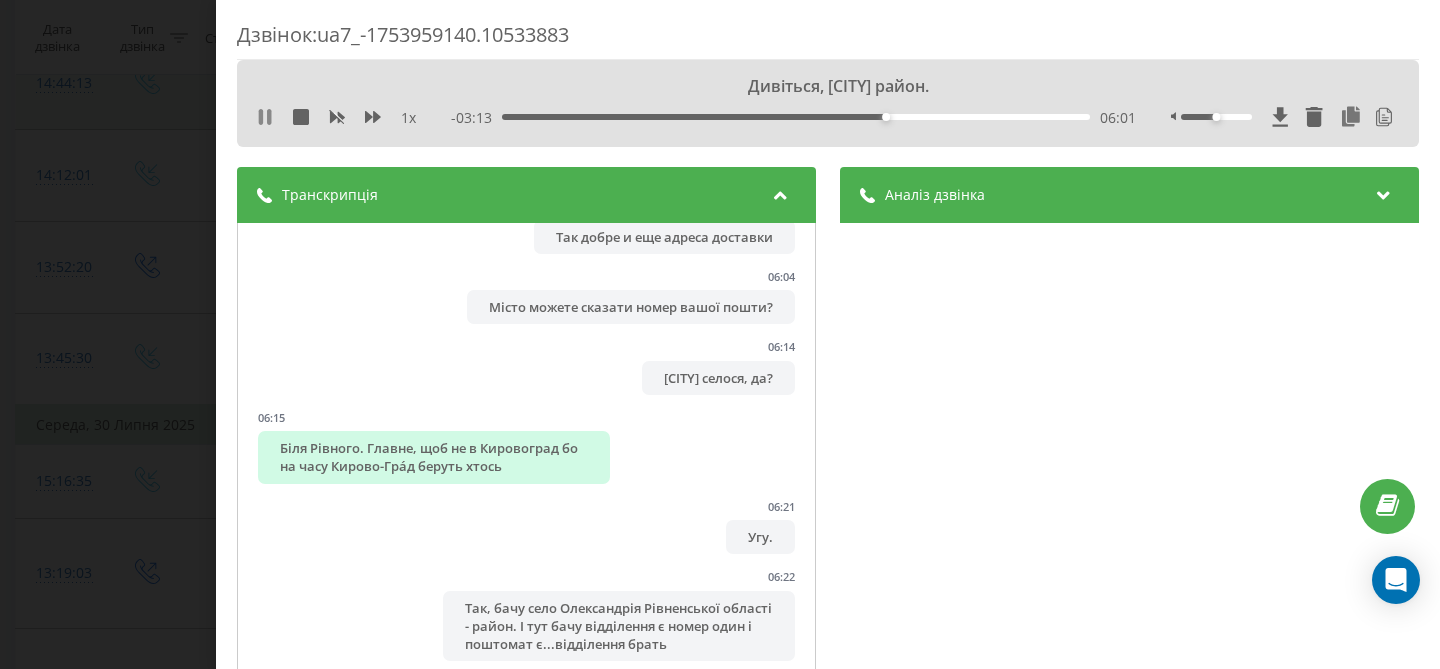 click 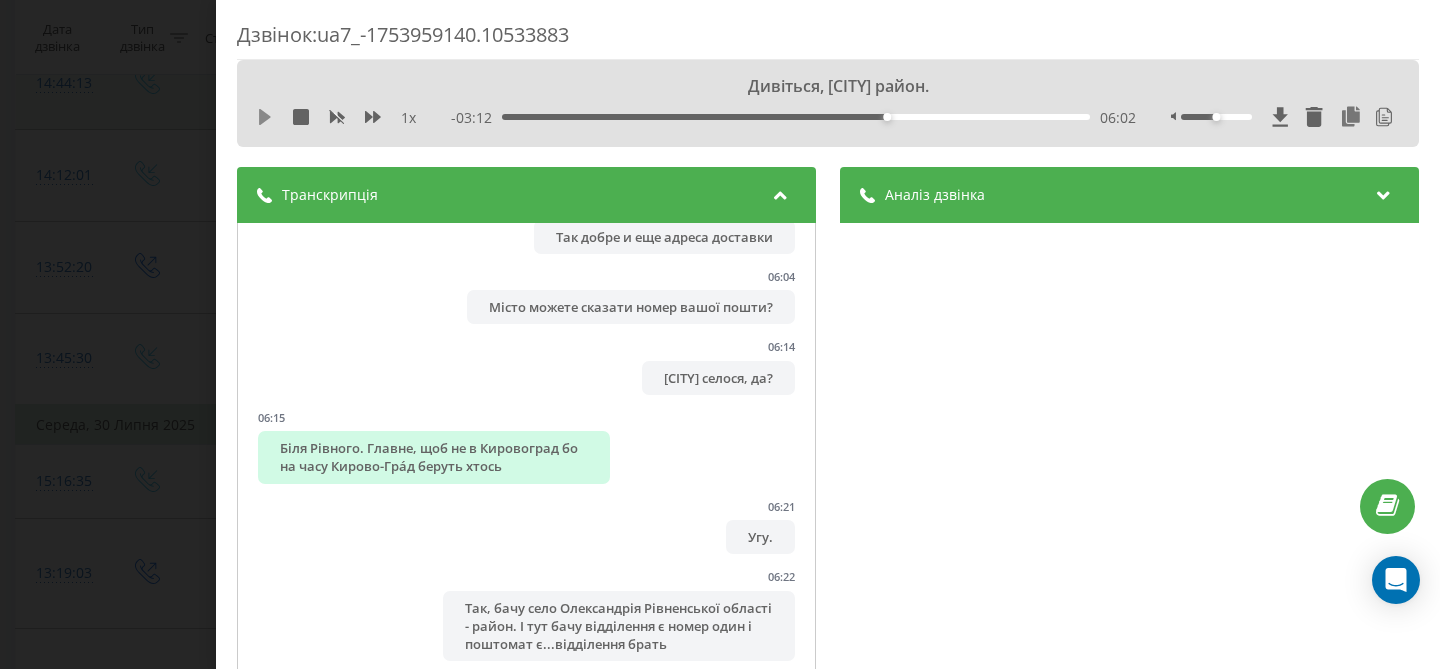 click 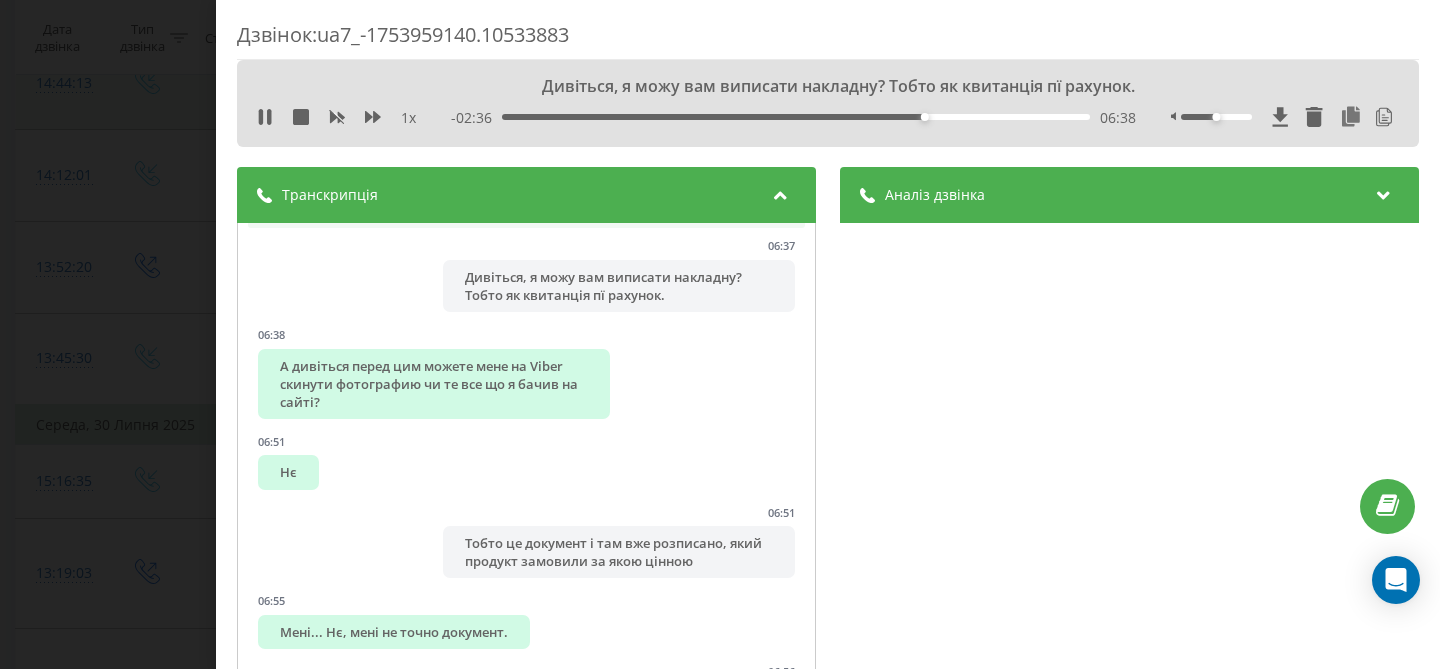 scroll, scrollTop: 7109, scrollLeft: 0, axis: vertical 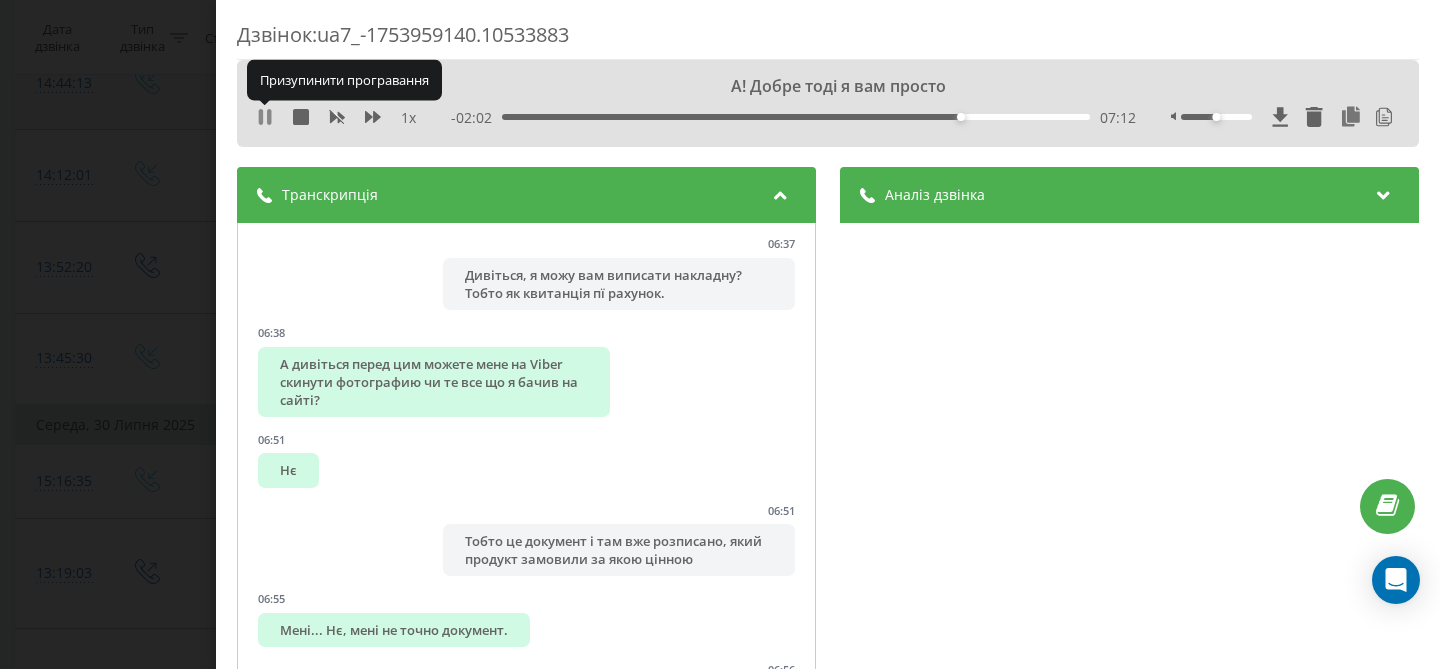 click 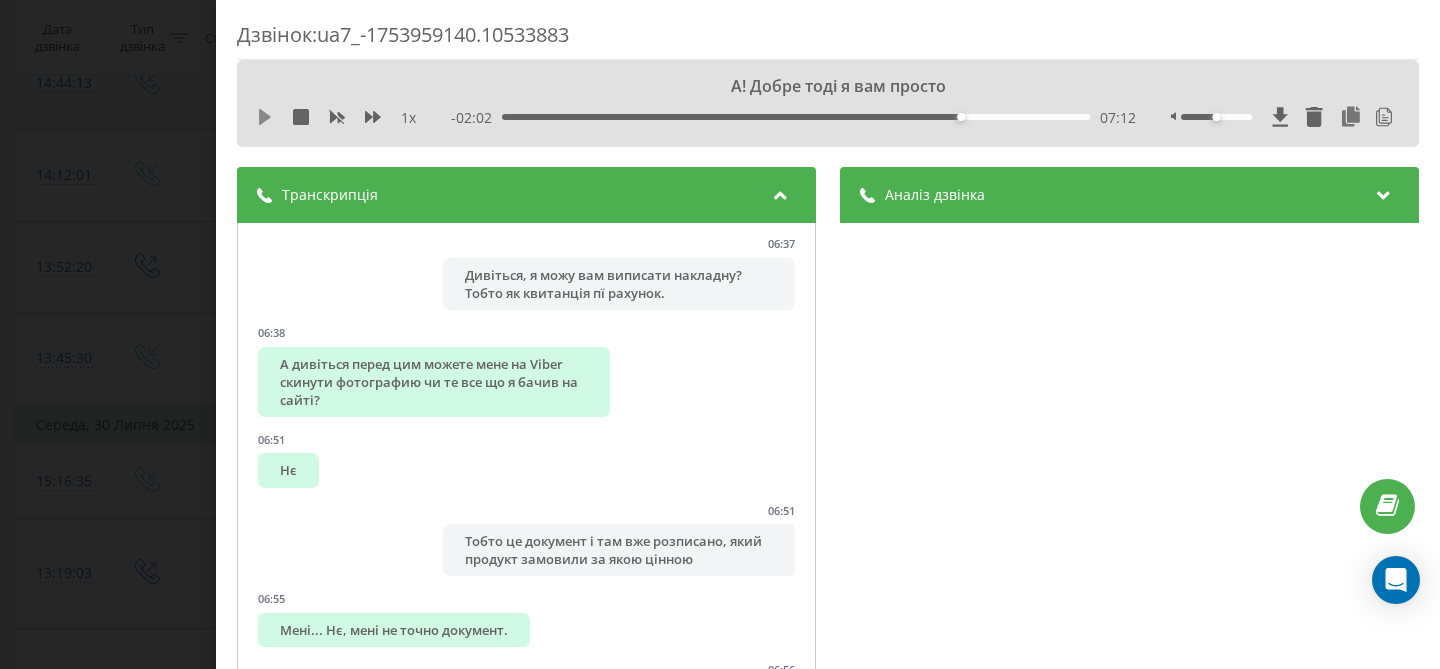 click 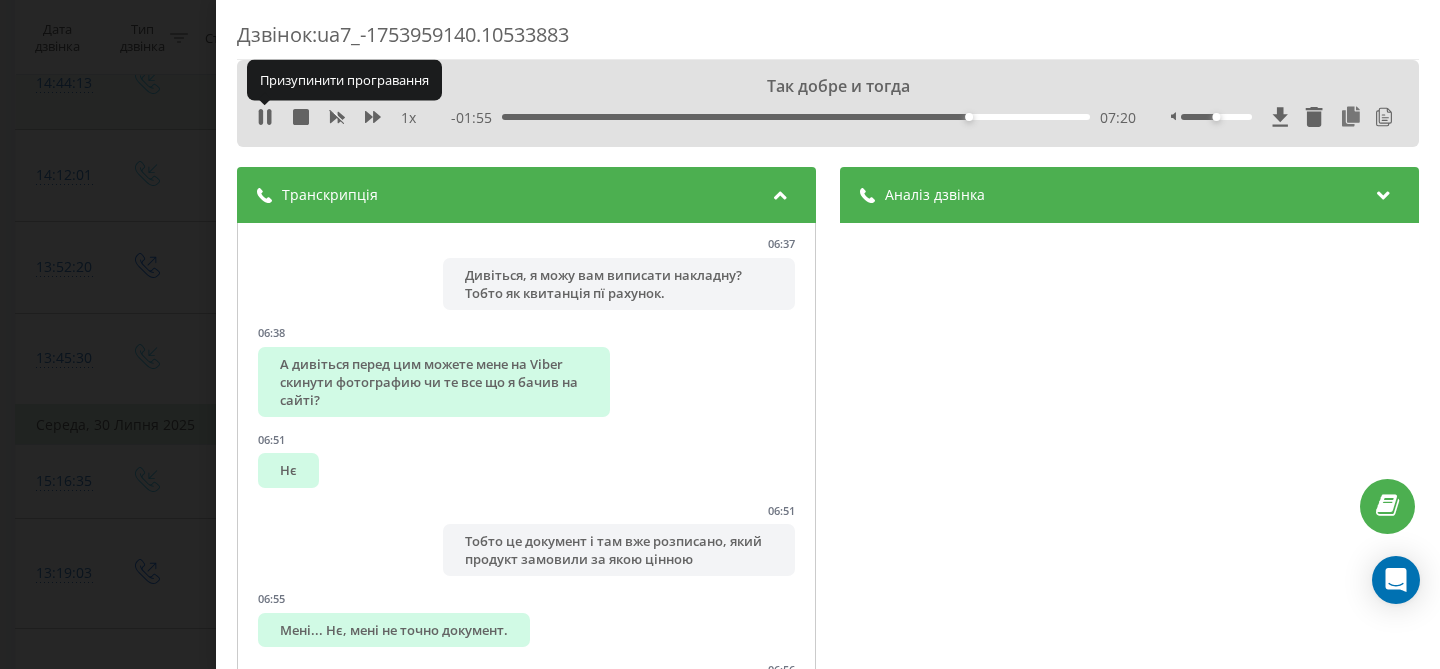 click 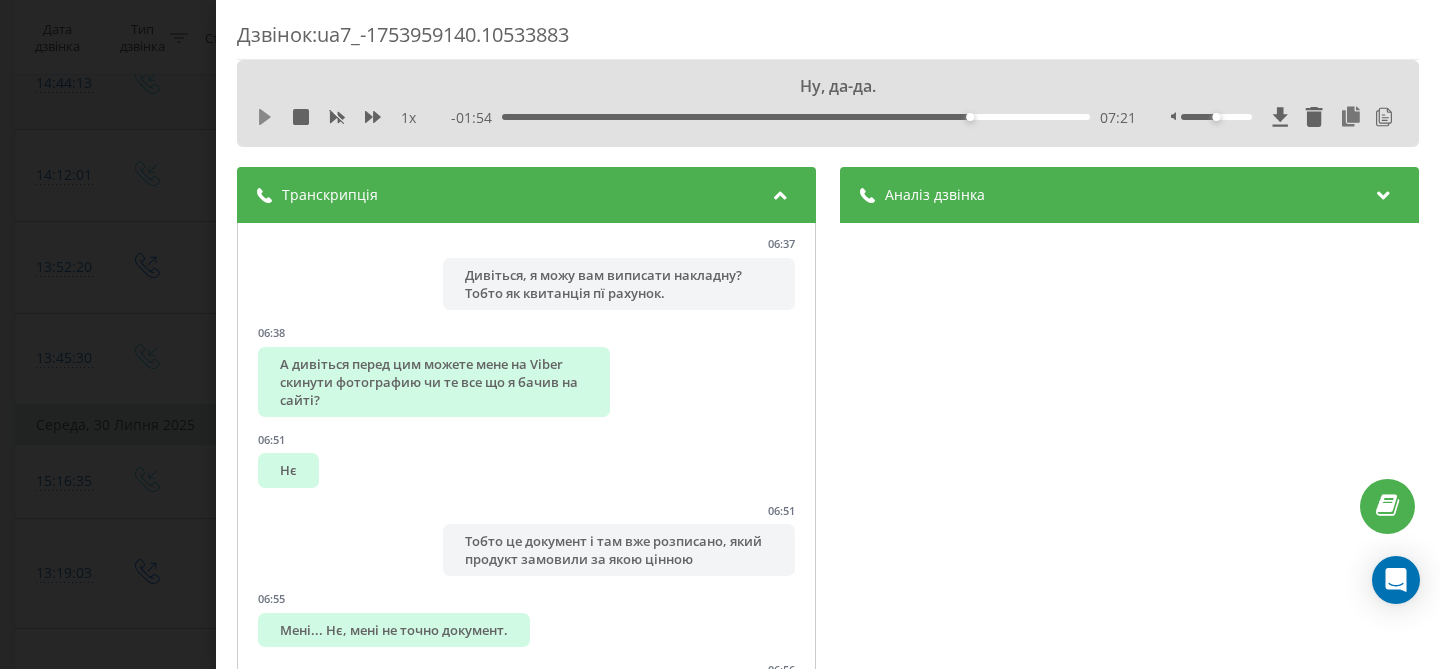 click 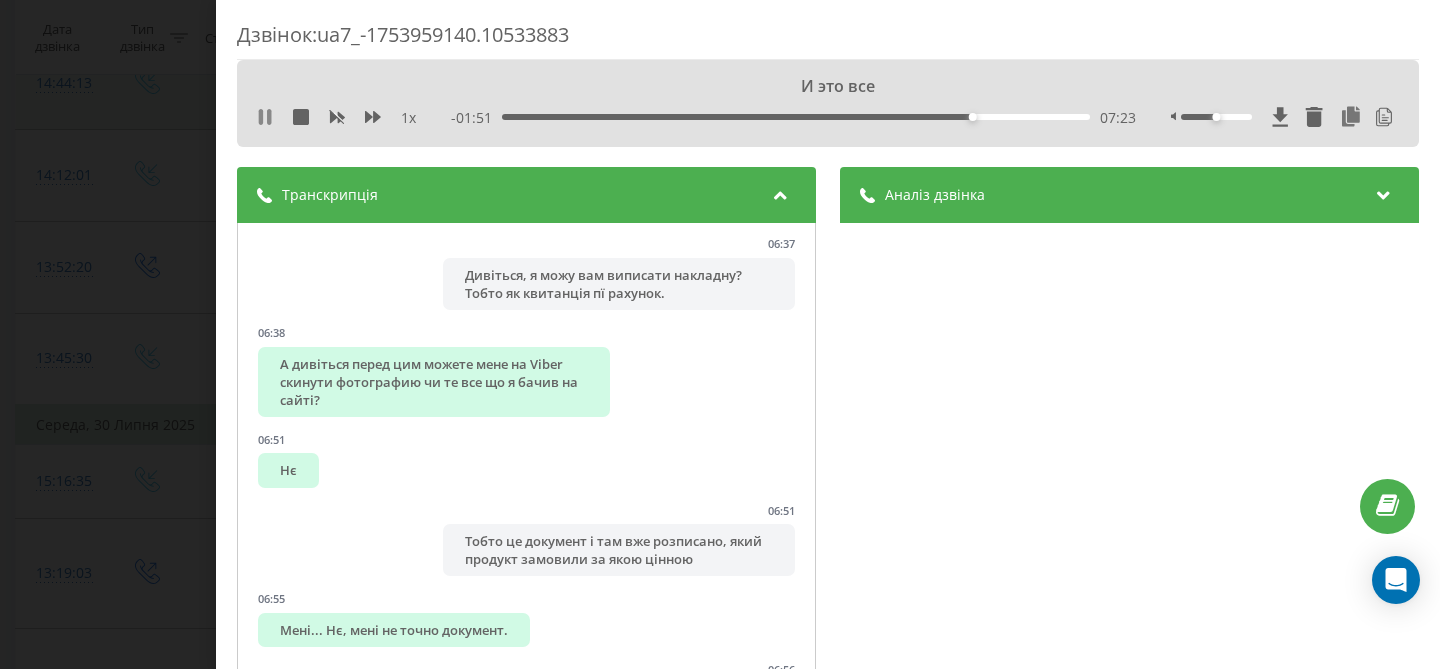 click 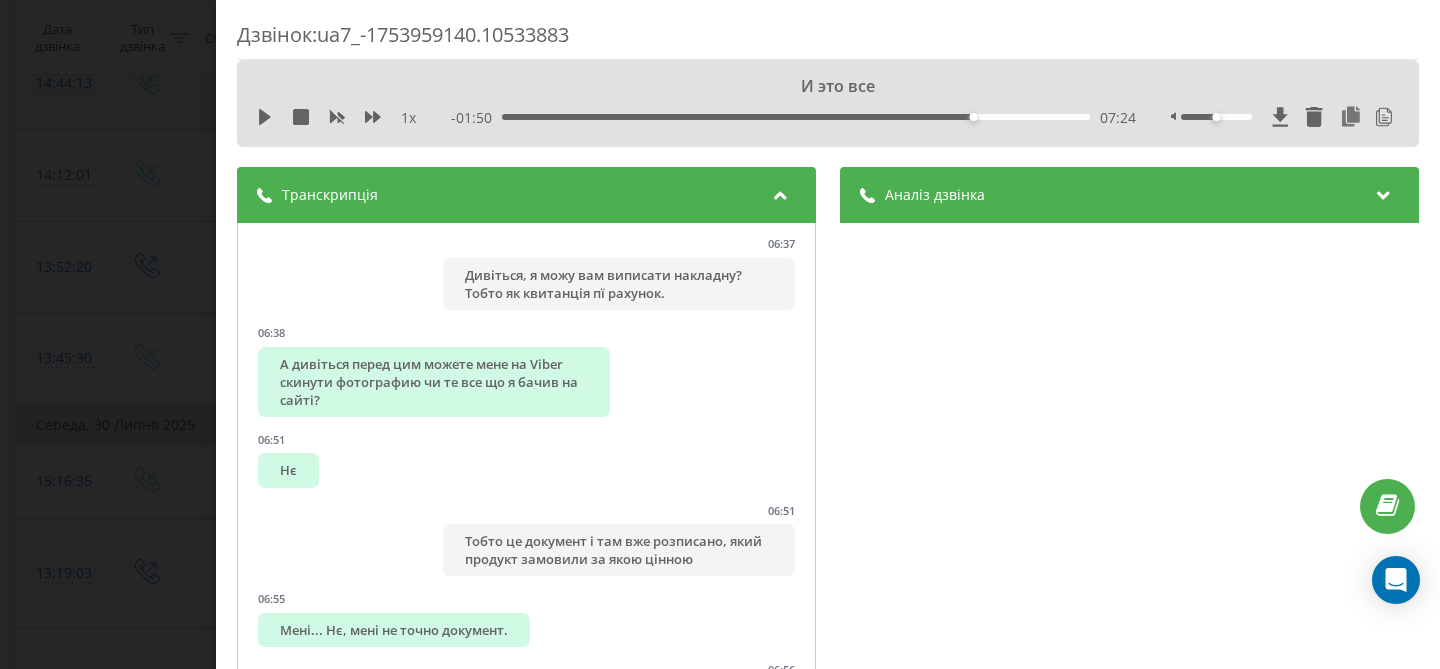 click on "1 x" at bounding box center (347, 118) 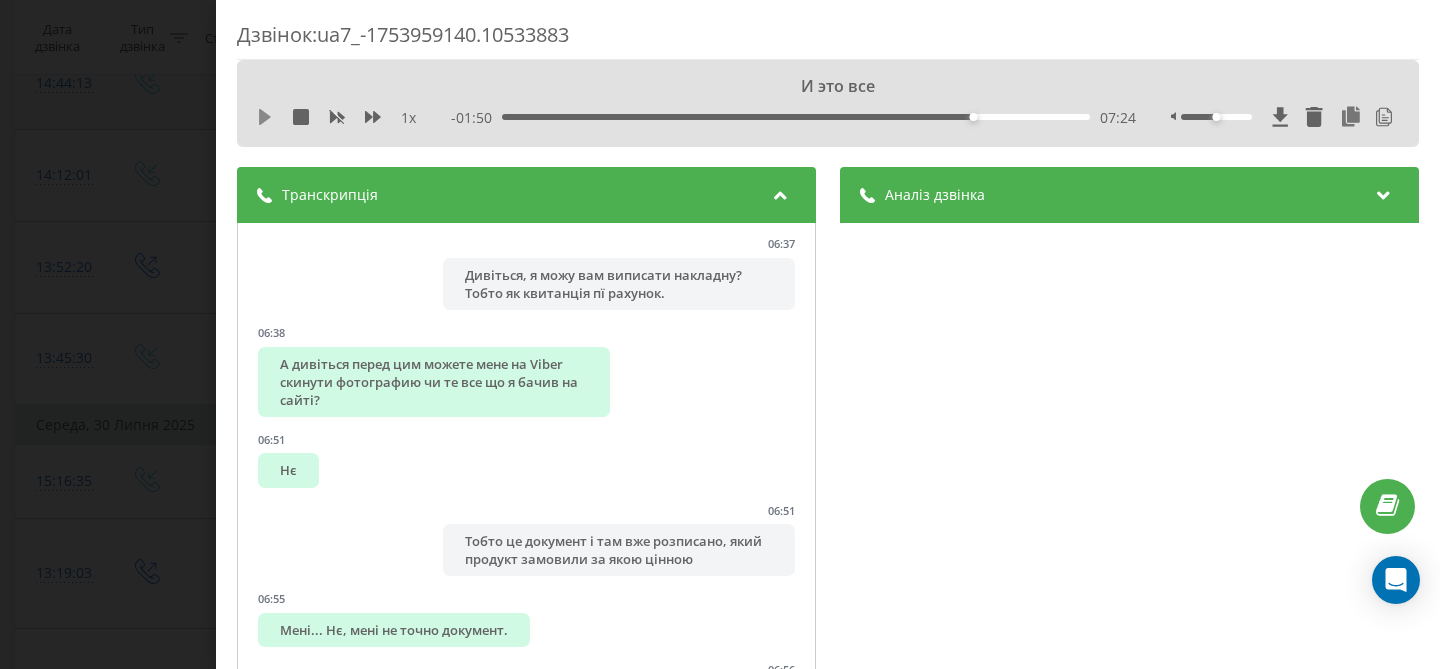 click 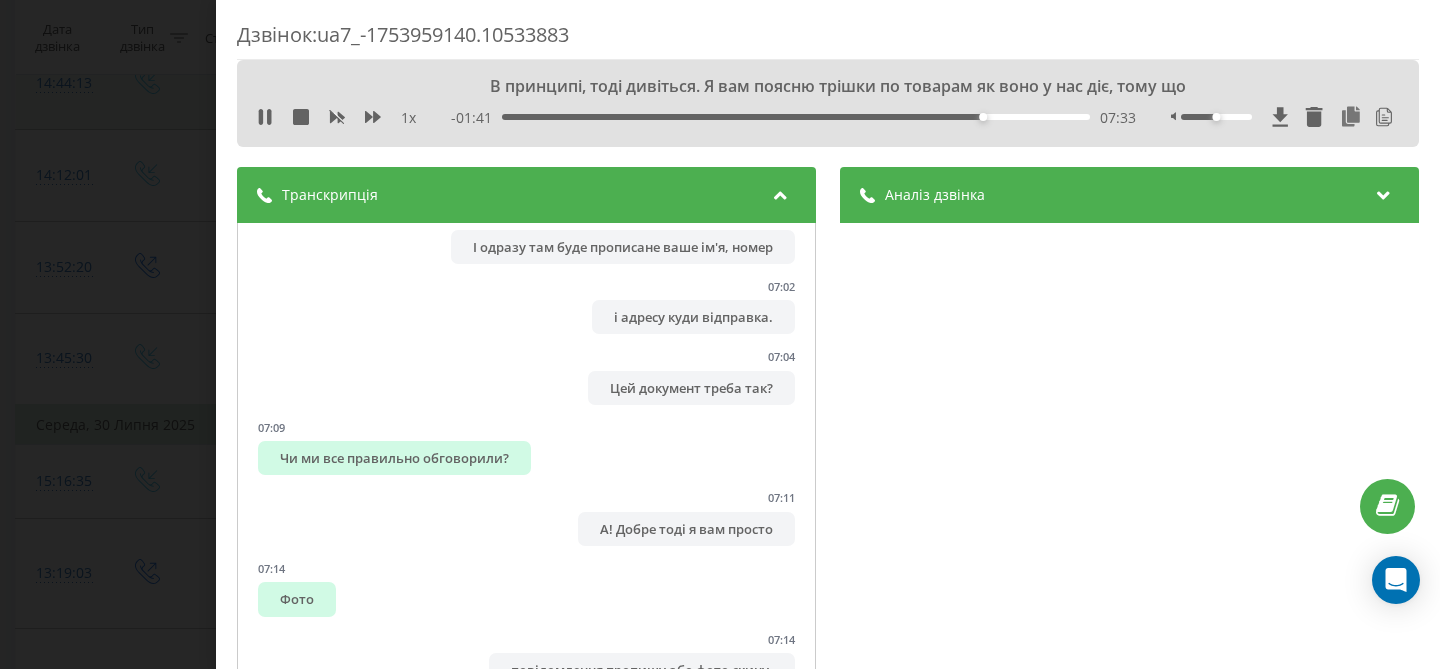 scroll, scrollTop: 7706, scrollLeft: 0, axis: vertical 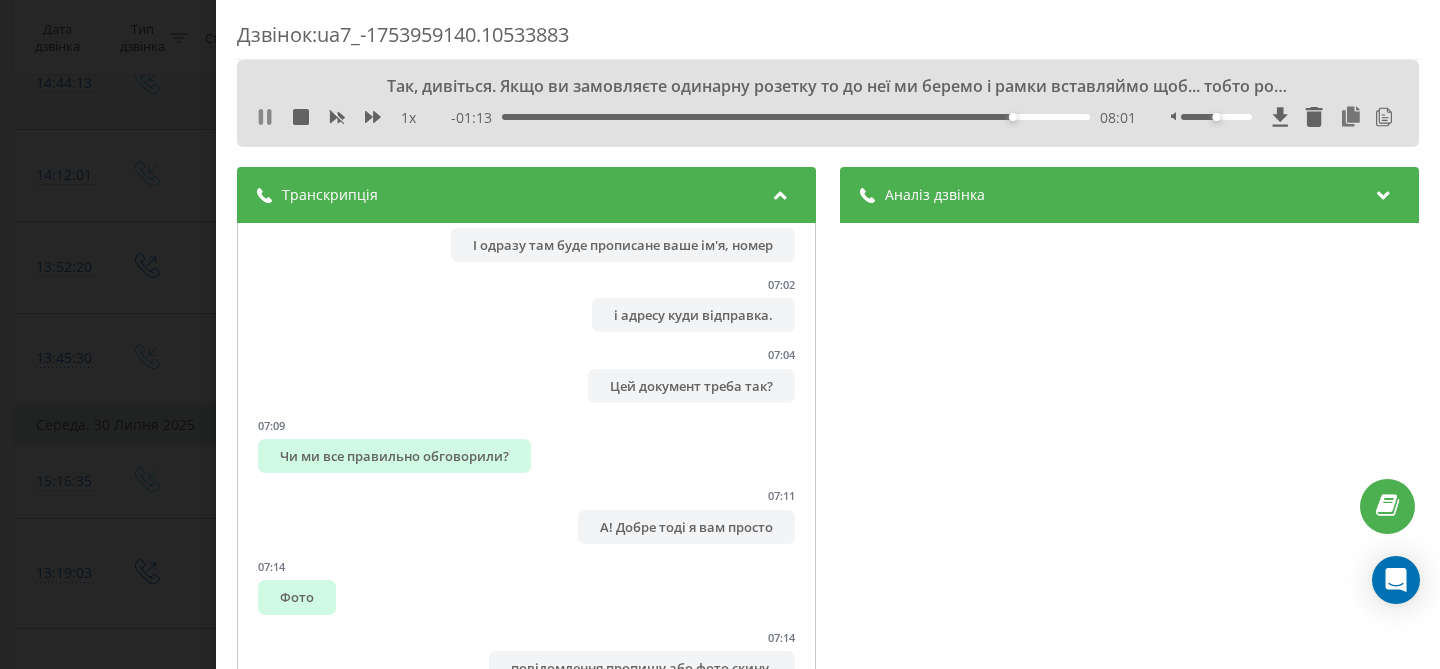 click 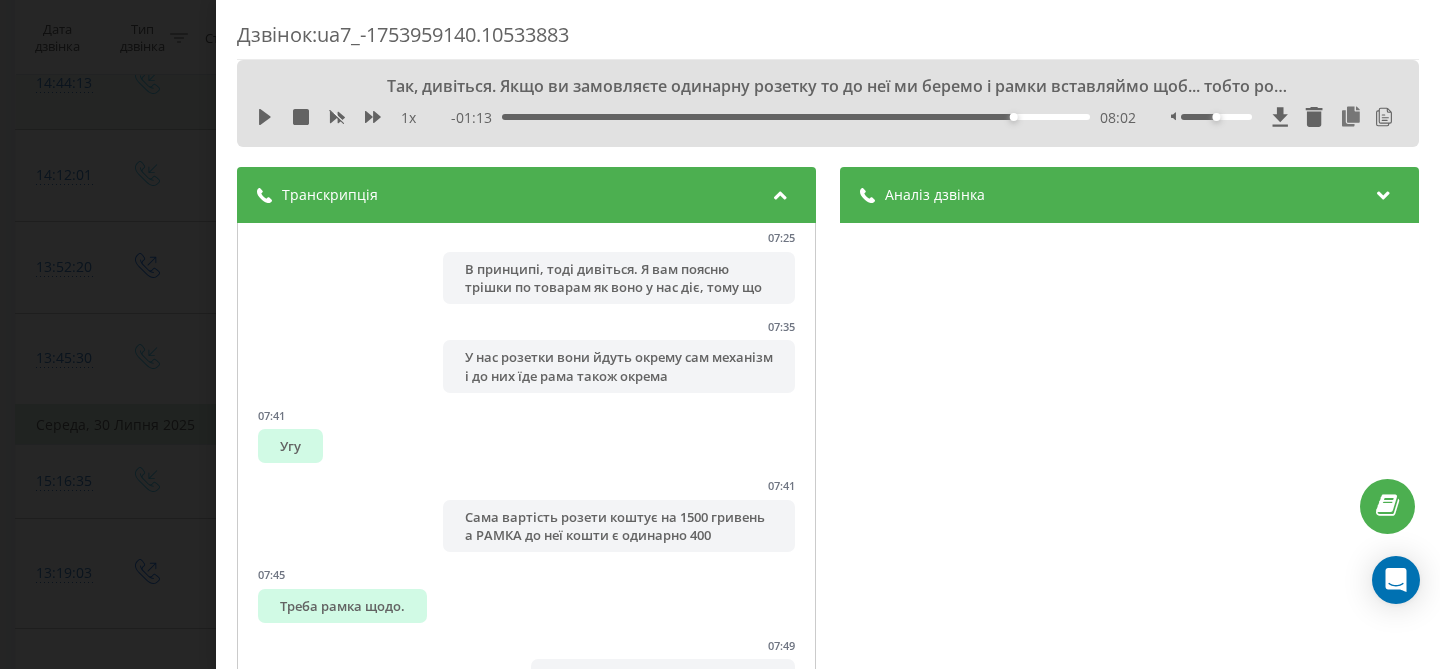 scroll, scrollTop: 8672, scrollLeft: 0, axis: vertical 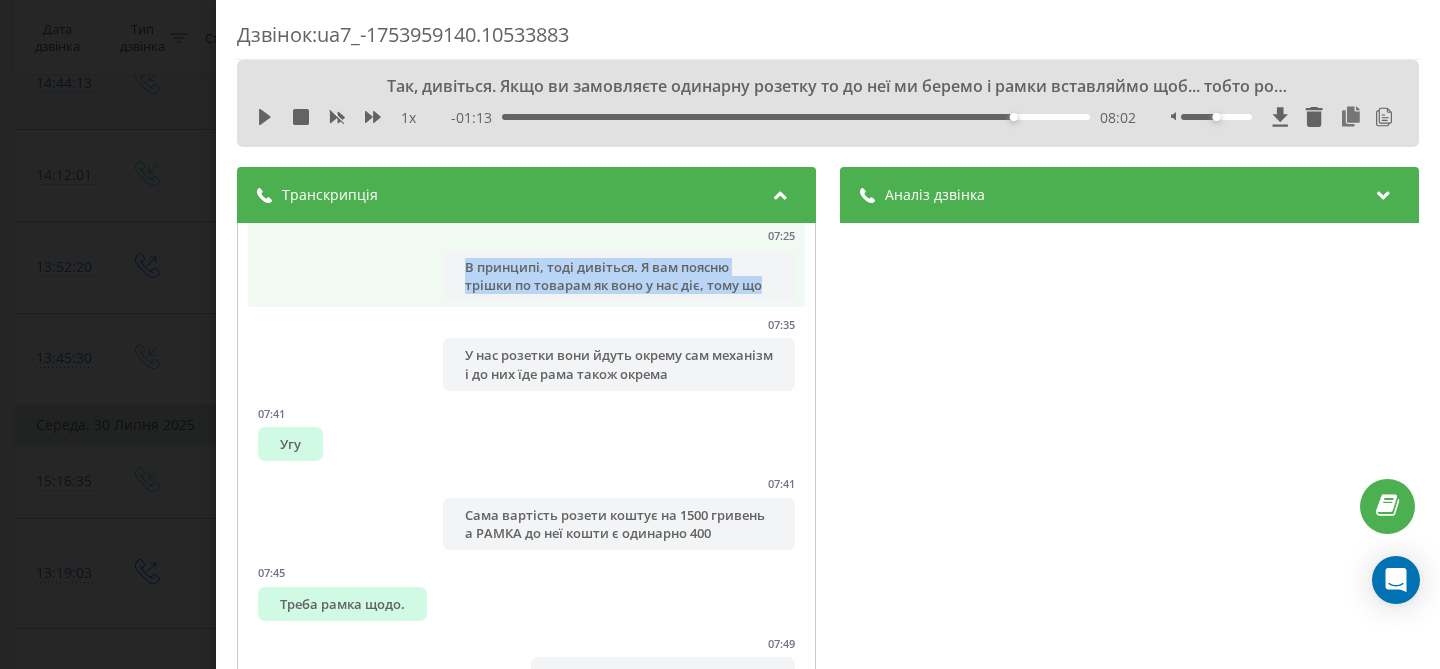 drag, startPoint x: 468, startPoint y: 303, endPoint x: 772, endPoint y: 331, distance: 305.28674 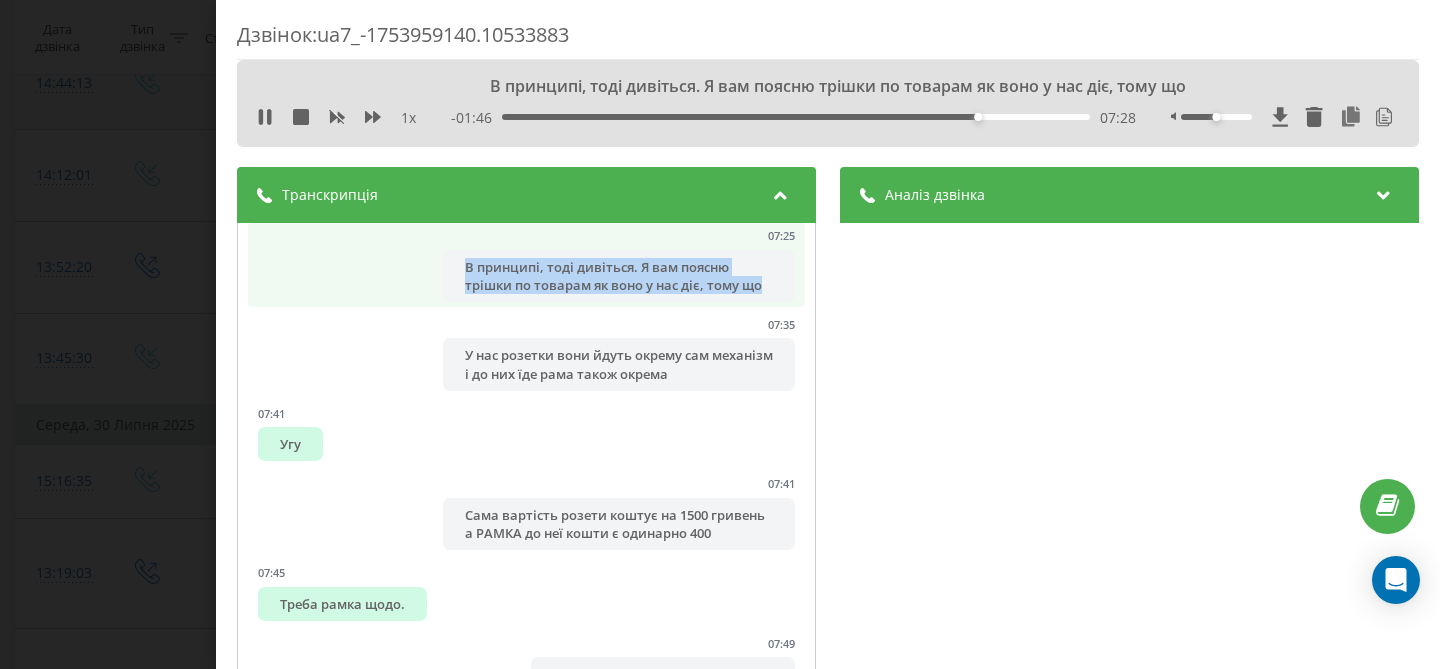 copy on "В принципі, тоді дивіться. Я вам поясню трішки по товарам як воно у нас діє, тому що" 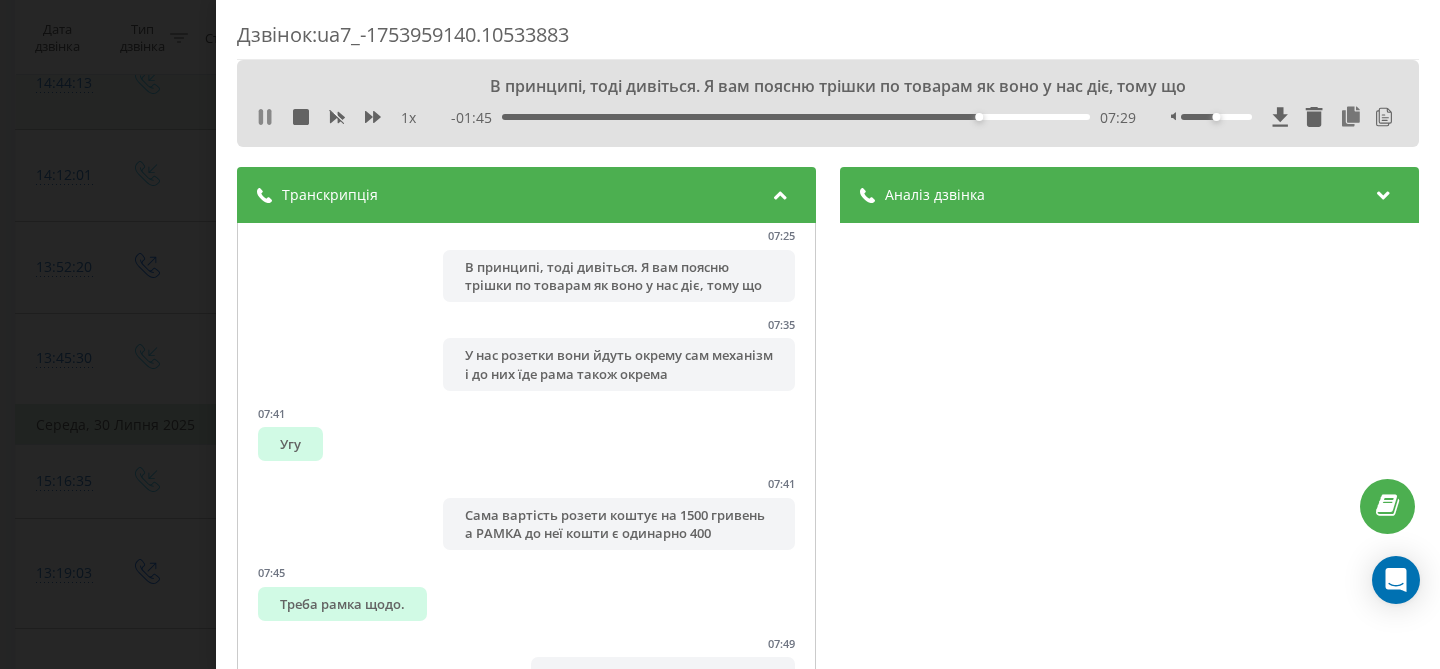 click 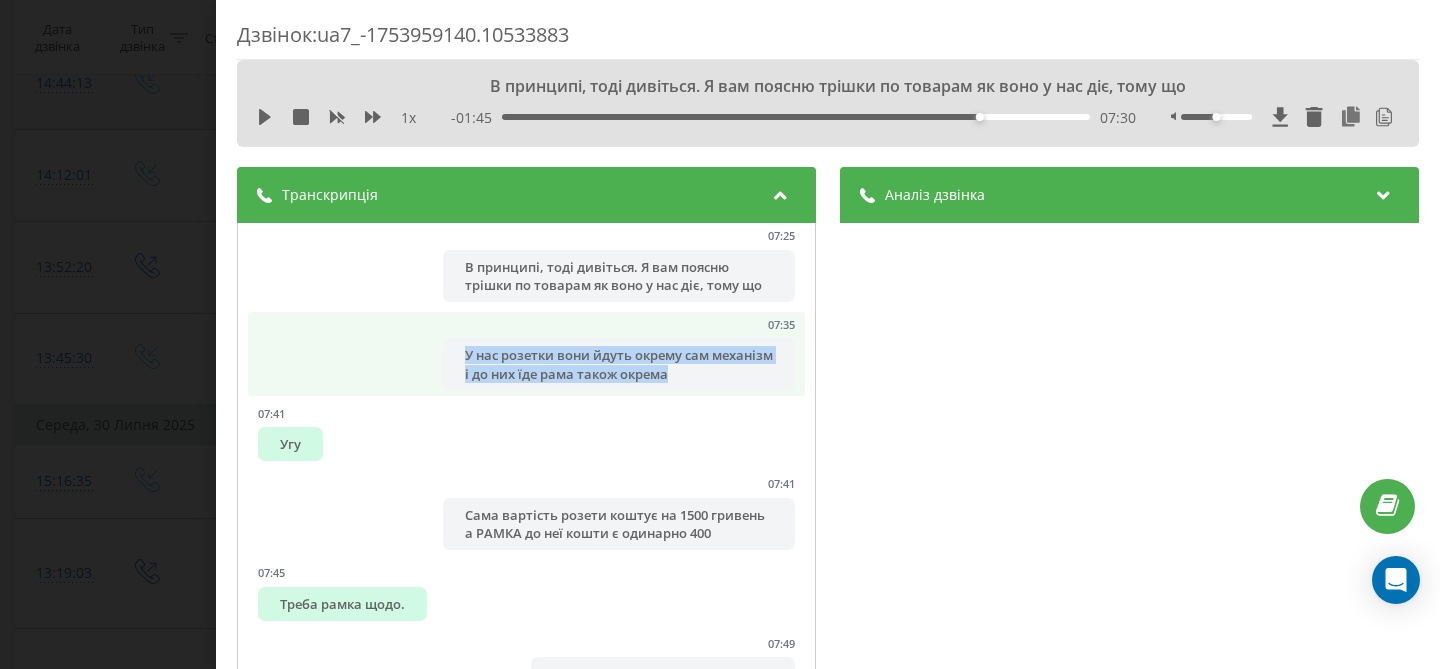 drag, startPoint x: 745, startPoint y: 413, endPoint x: 467, endPoint y: 390, distance: 278.94983 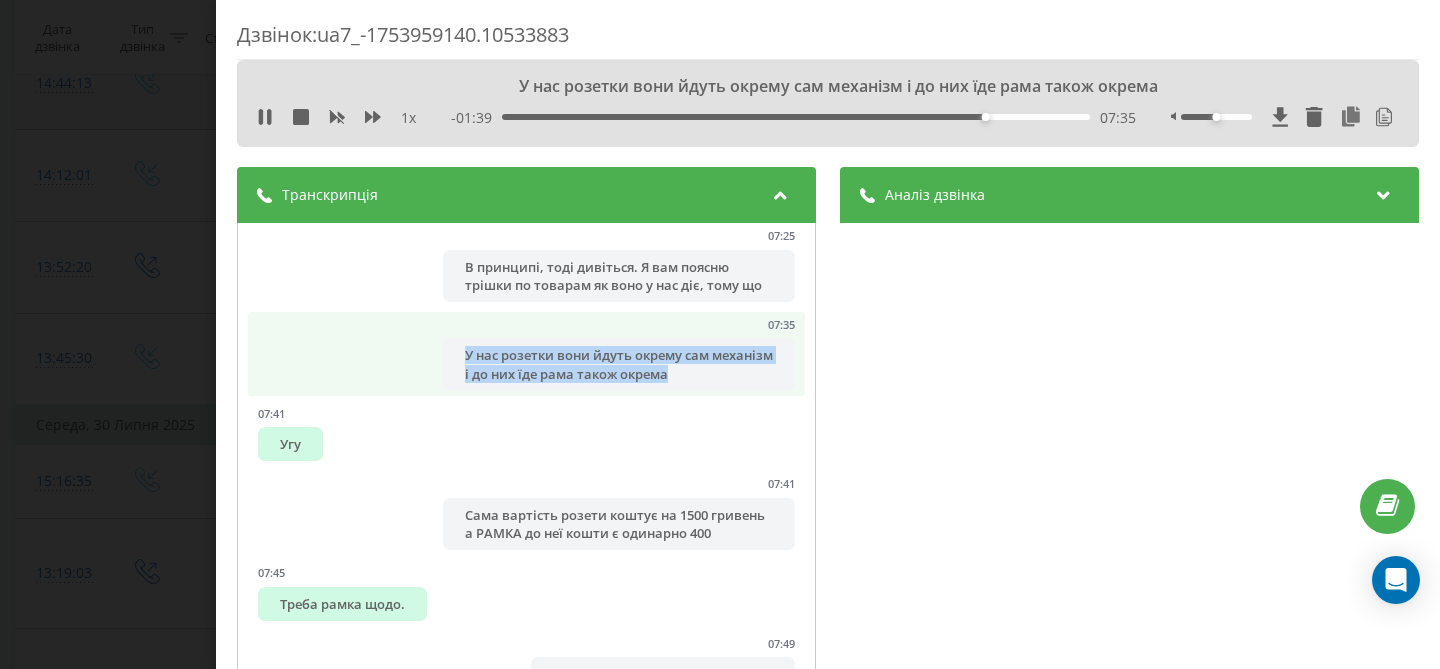 copy on "У нас розетки вони йдуть окрему сам механізм і до них їде рама також окрема" 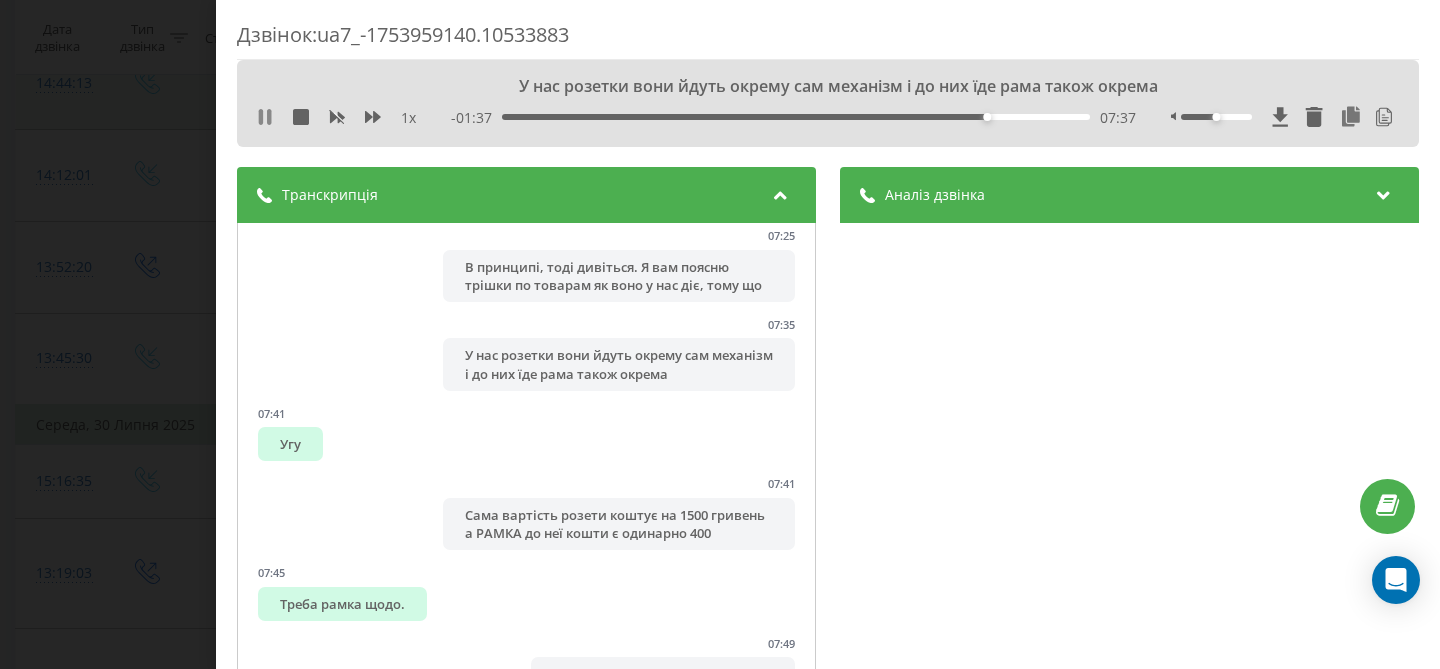 click 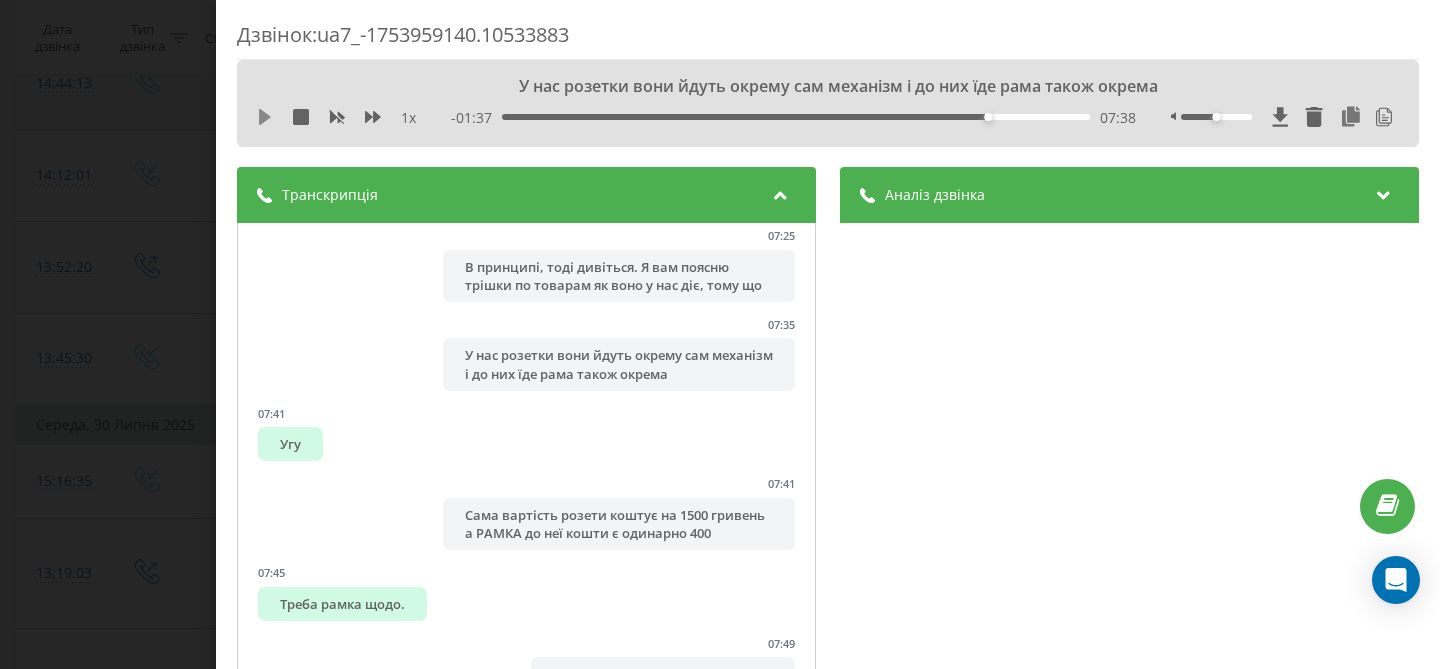 click 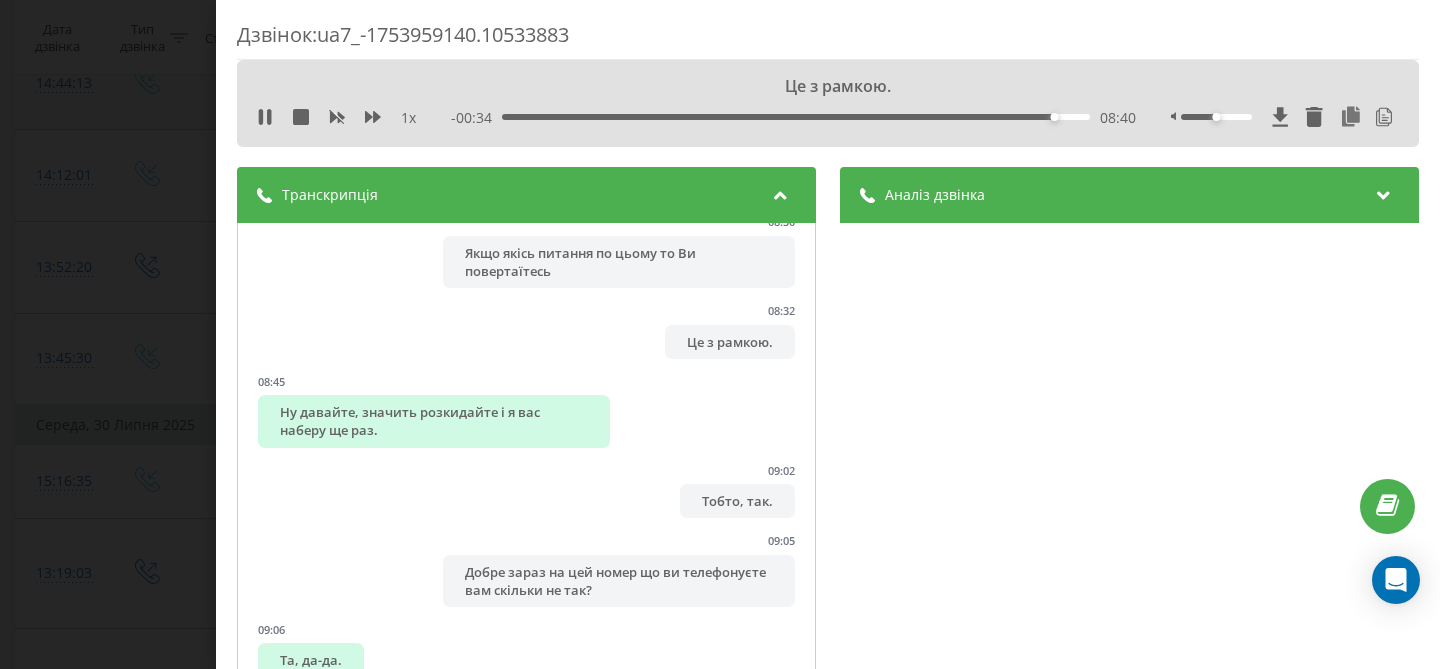 scroll, scrollTop: 9790, scrollLeft: 0, axis: vertical 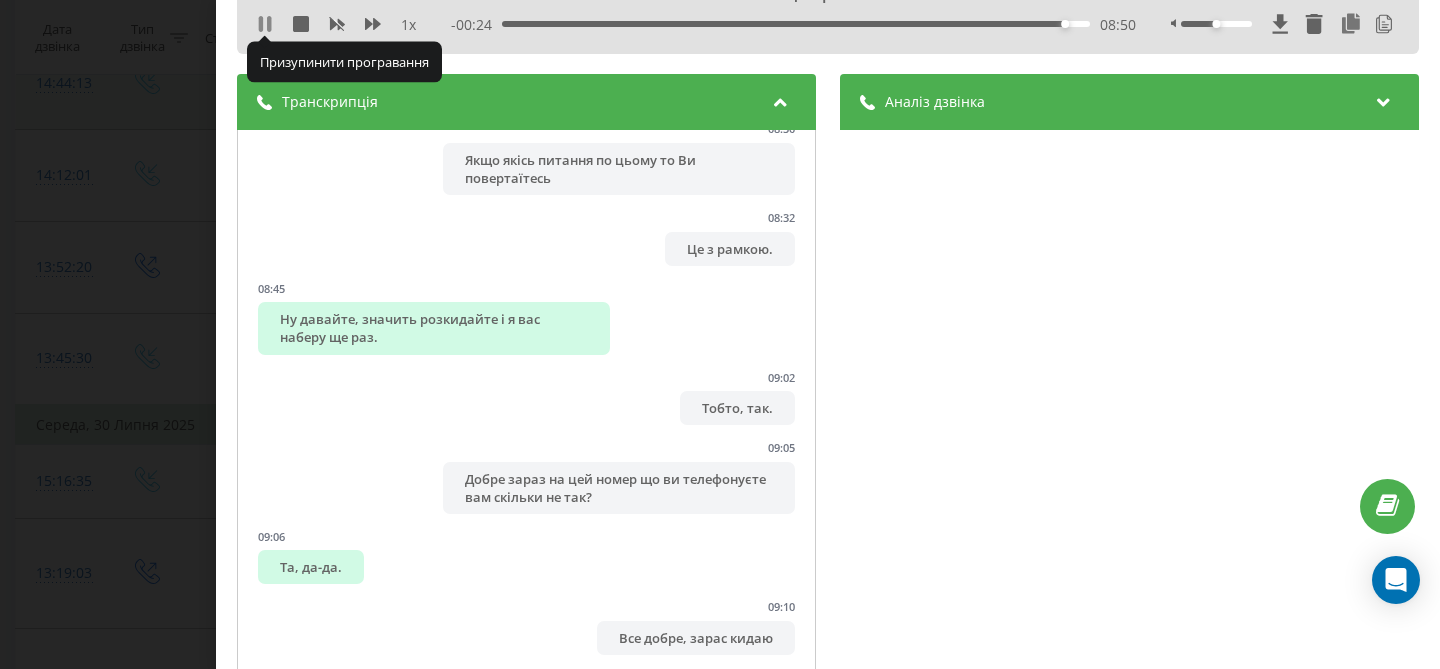 click 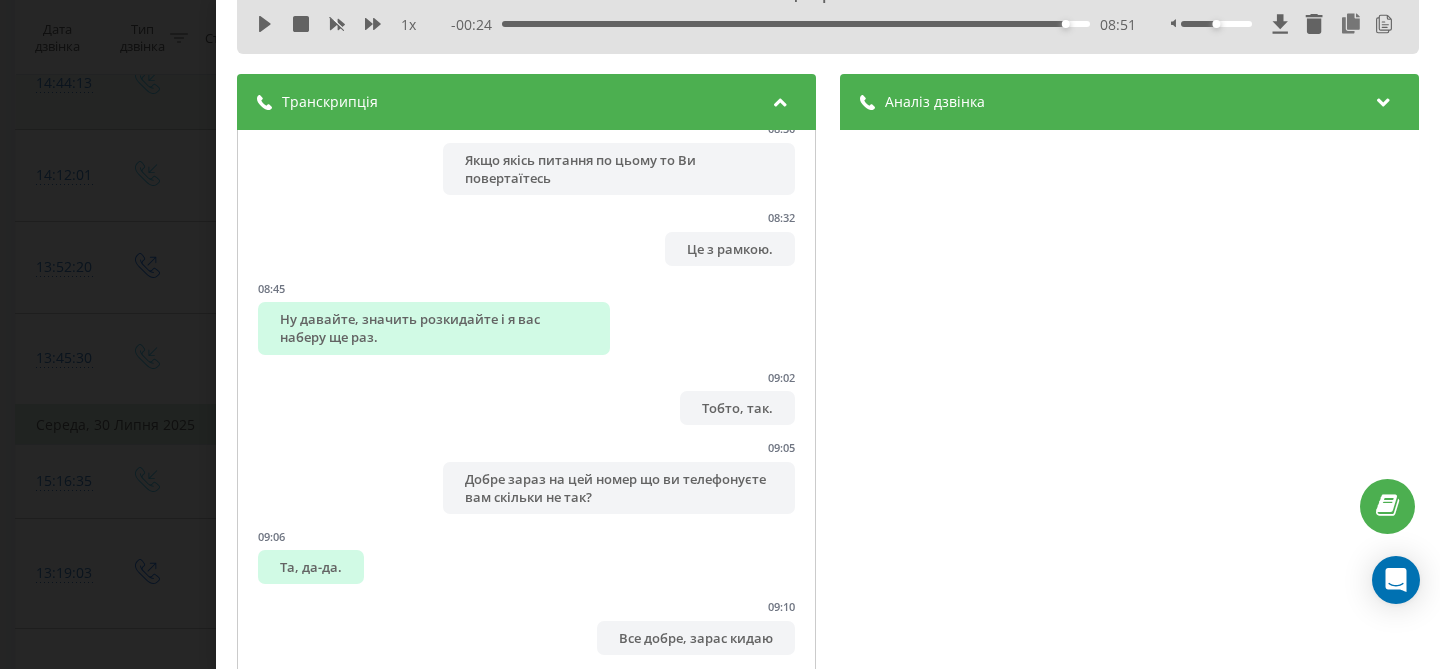 click on "1 x" at bounding box center [347, 25] 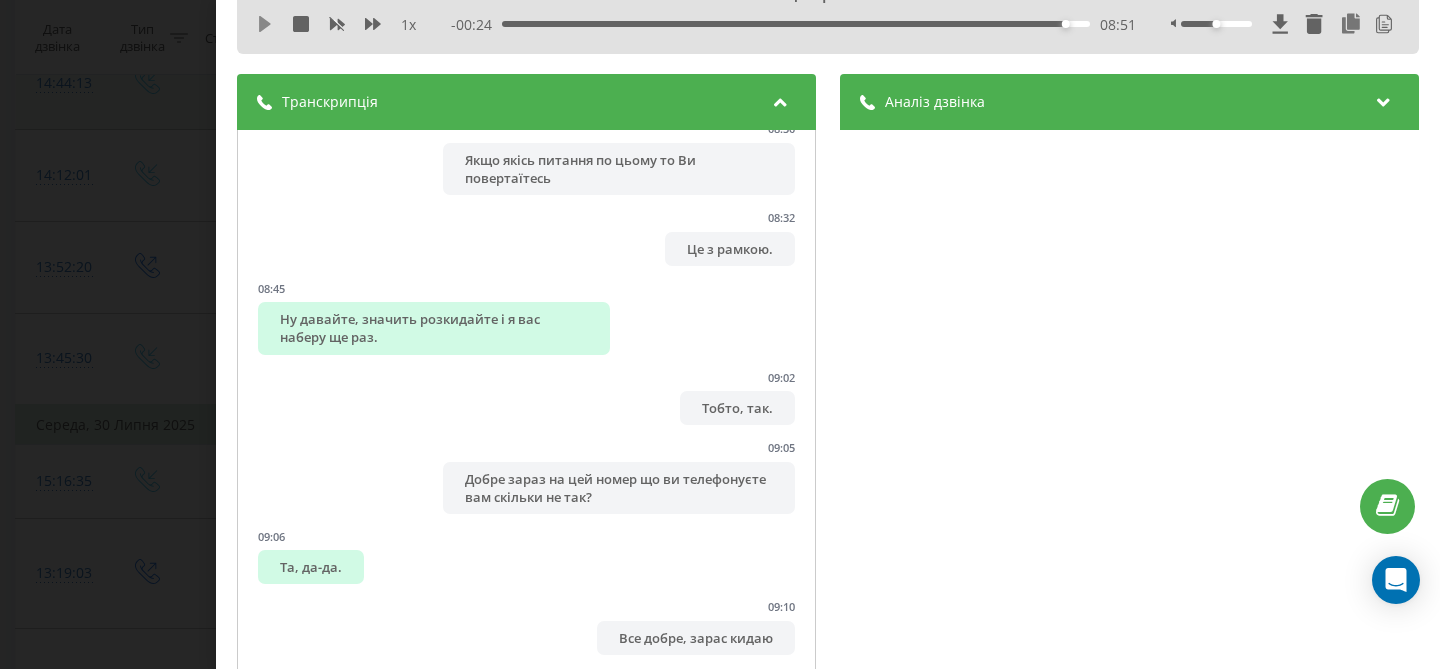 click 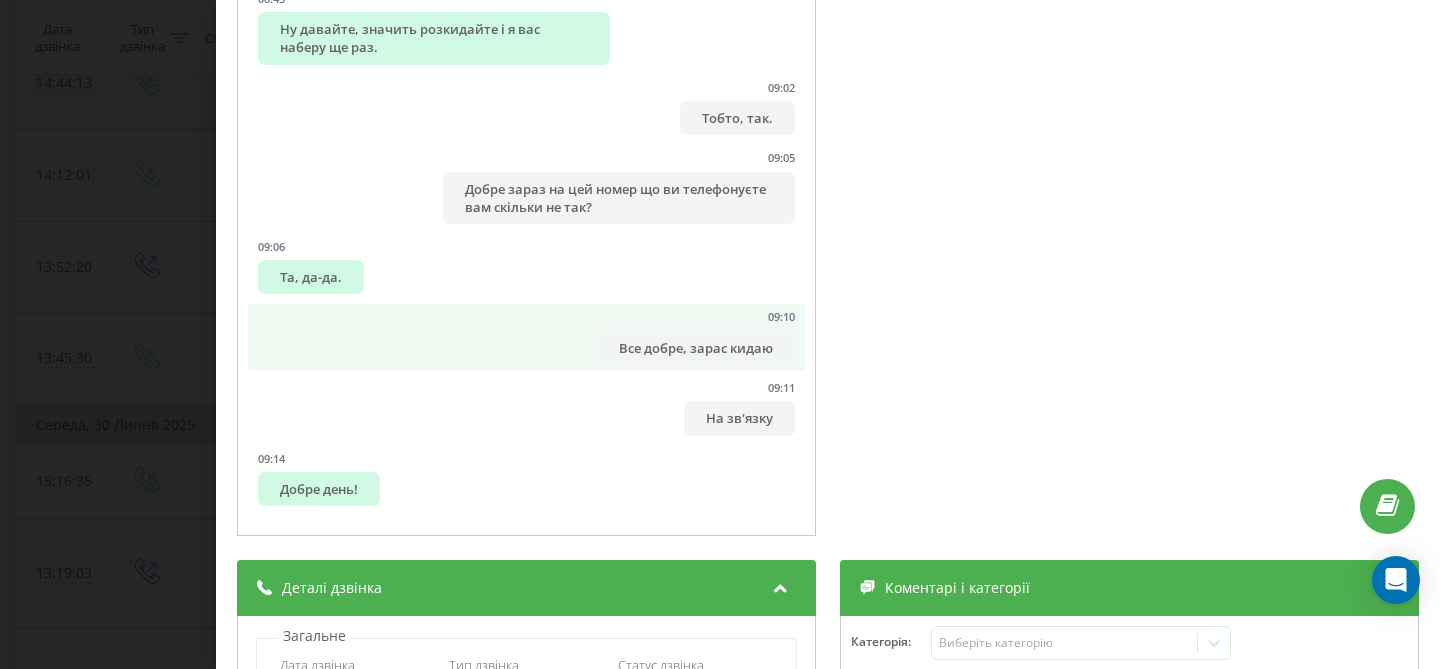 scroll, scrollTop: 387, scrollLeft: 0, axis: vertical 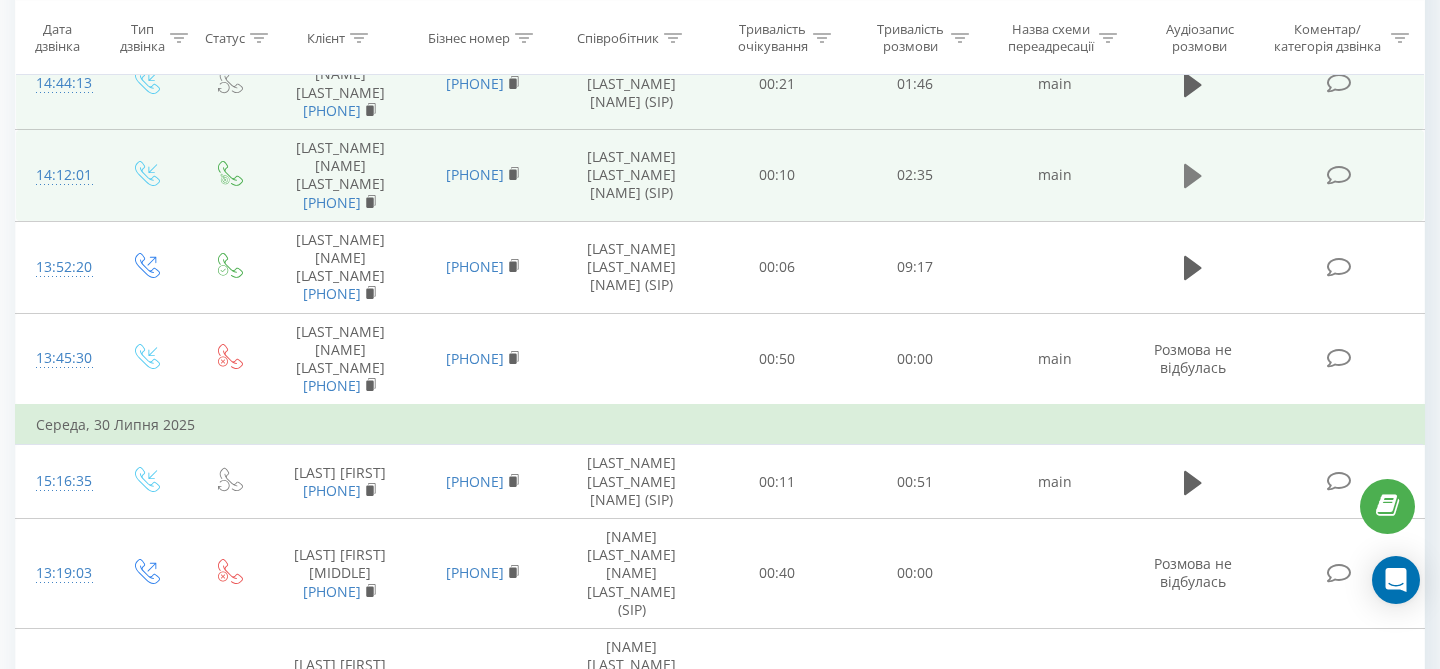 click 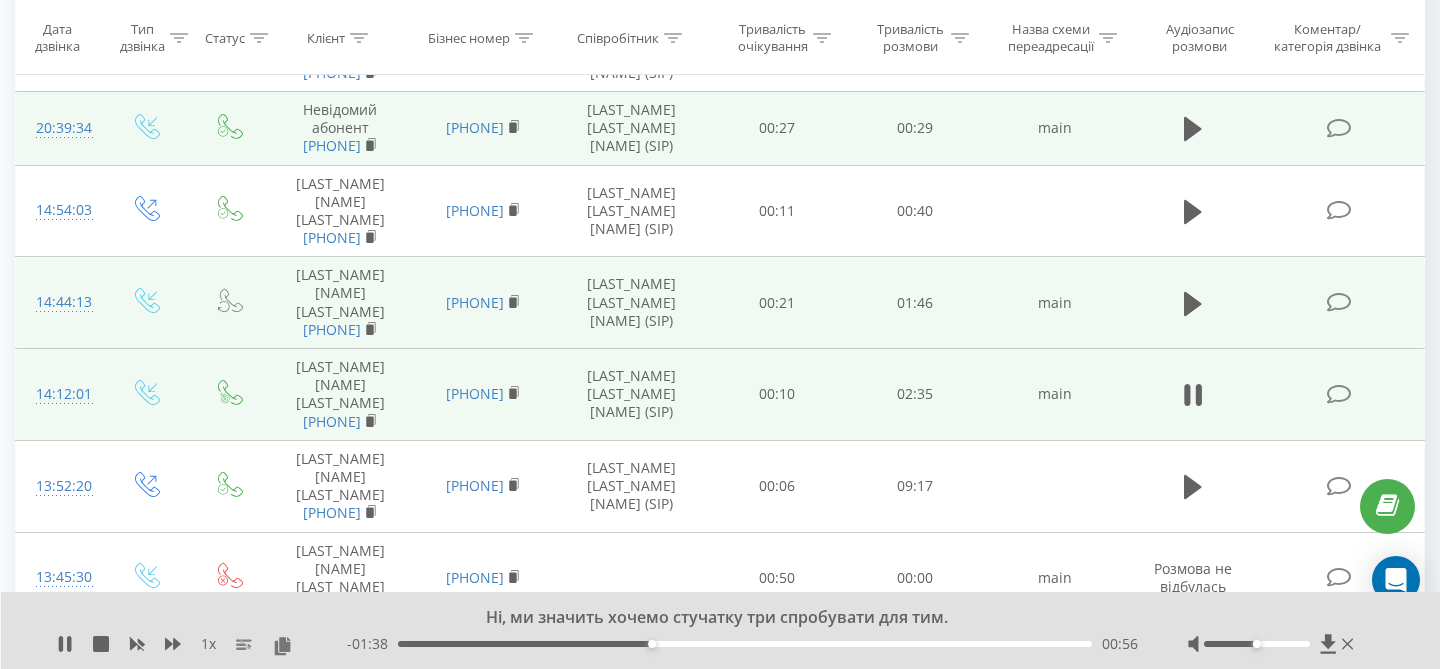 scroll, scrollTop: 274, scrollLeft: 0, axis: vertical 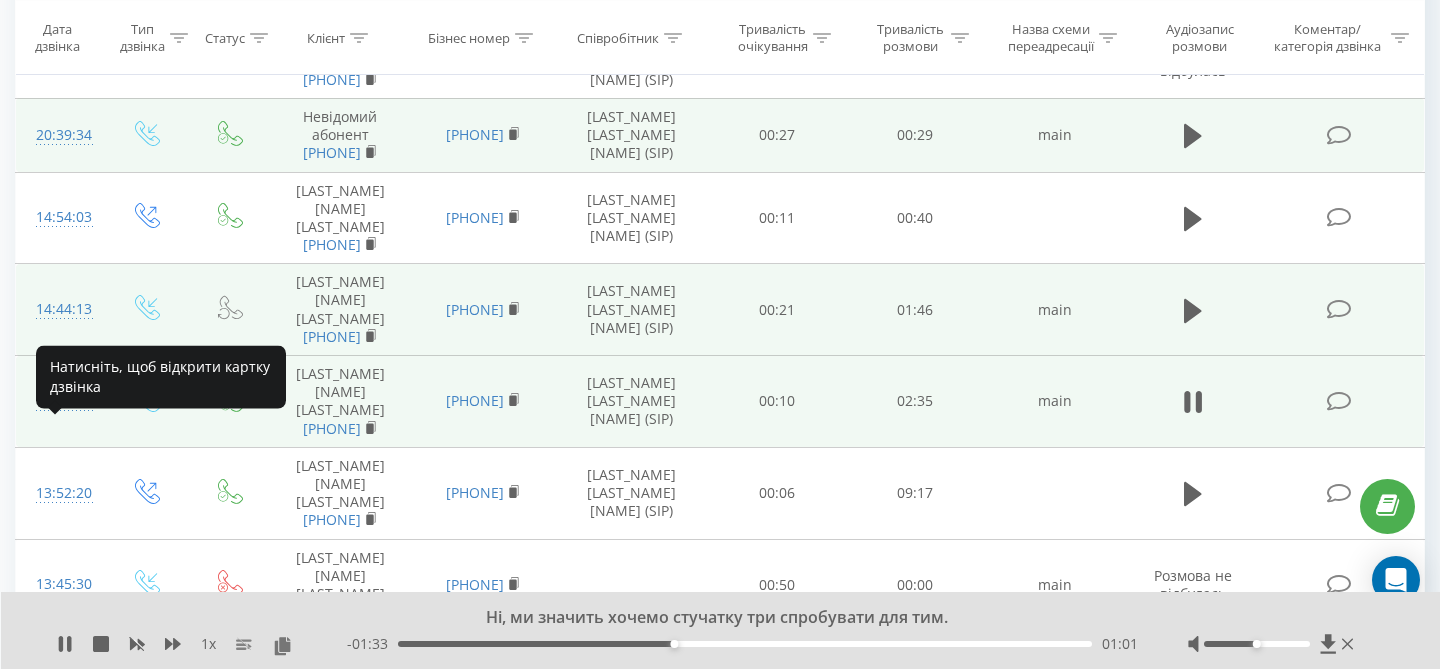 click on "14:12:01" at bounding box center [60, 401] 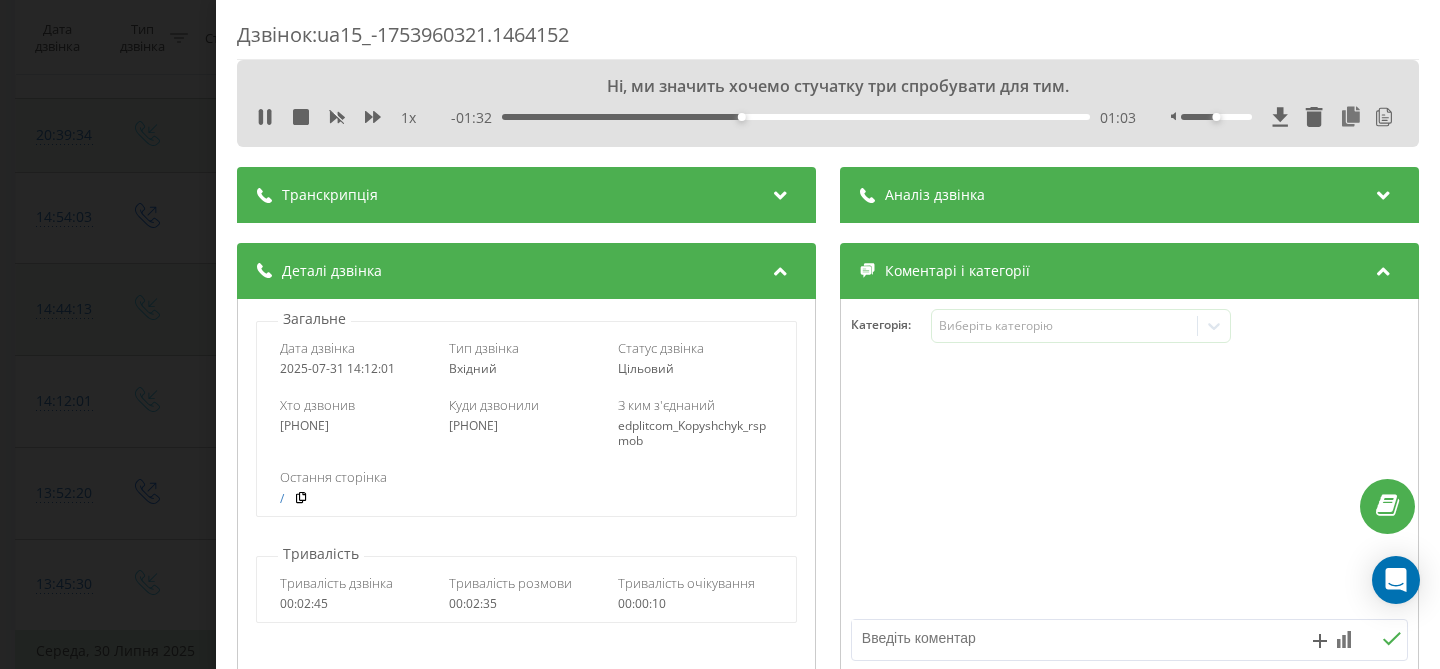 click on "1 x" at bounding box center [408, 118] 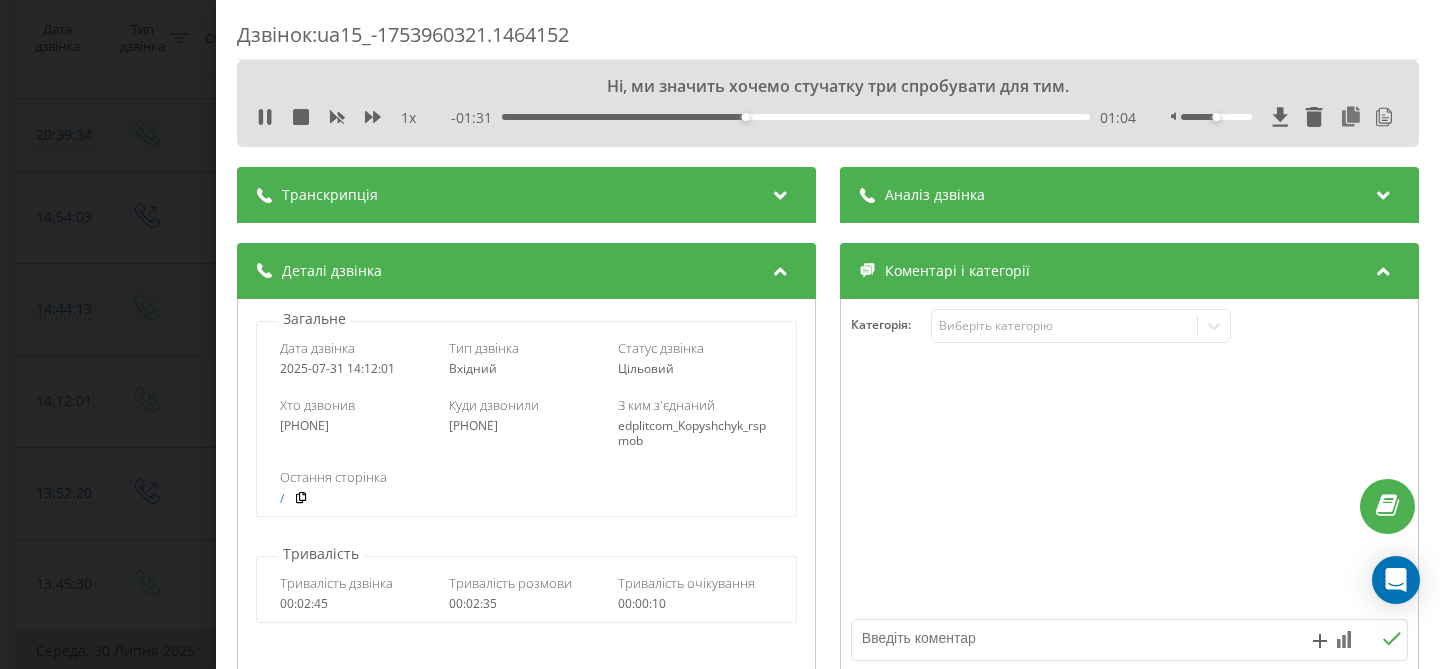 click on "1 x" at bounding box center (408, 118) 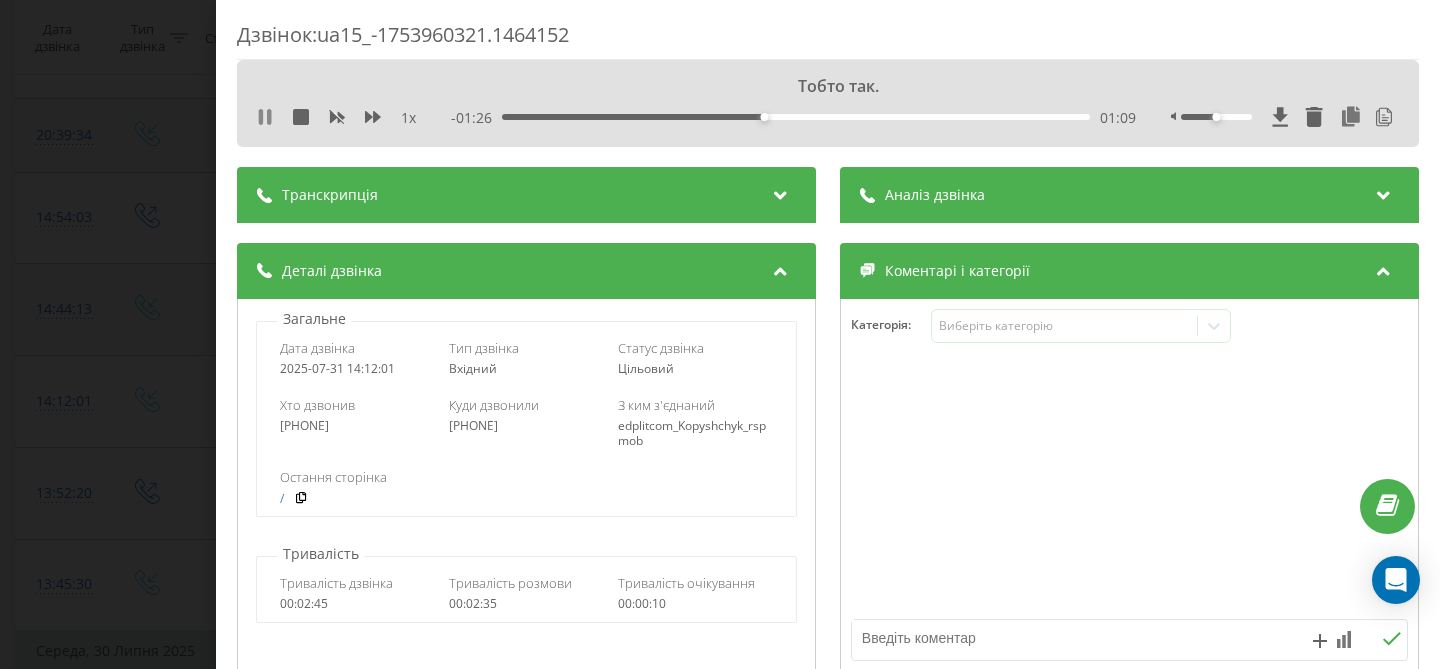 click 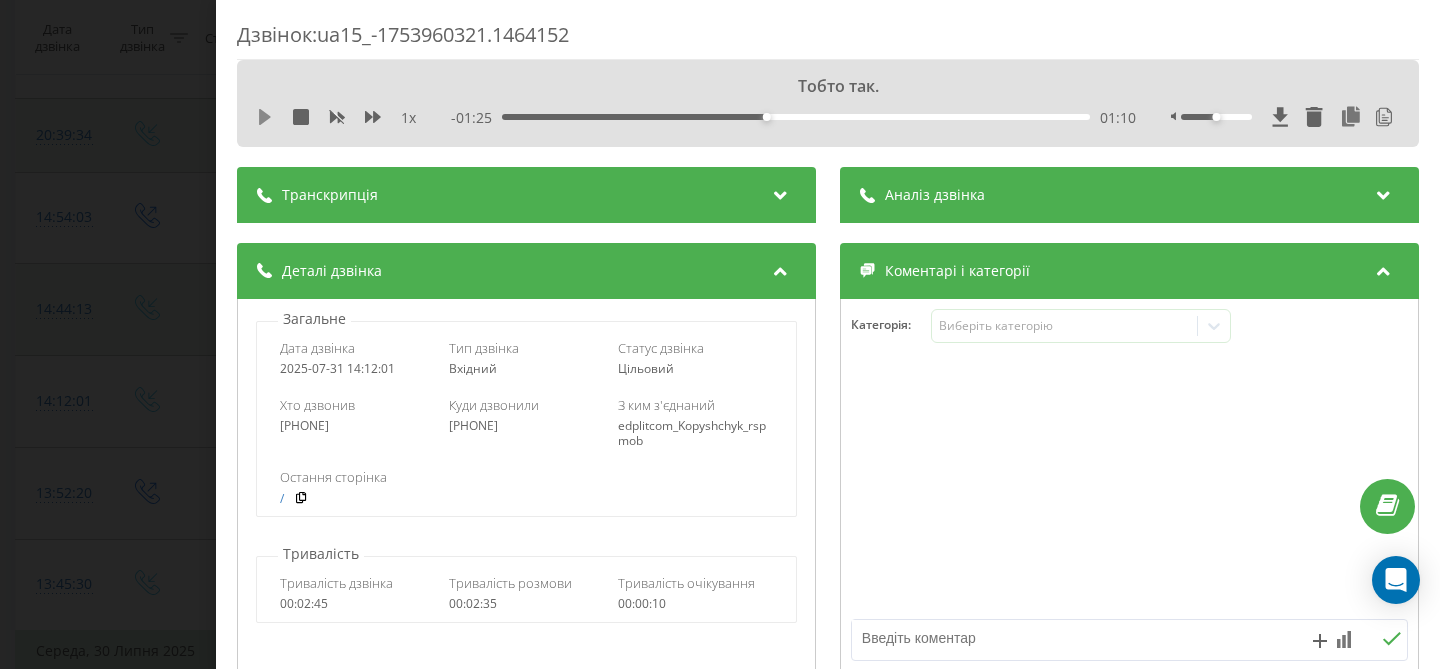 click 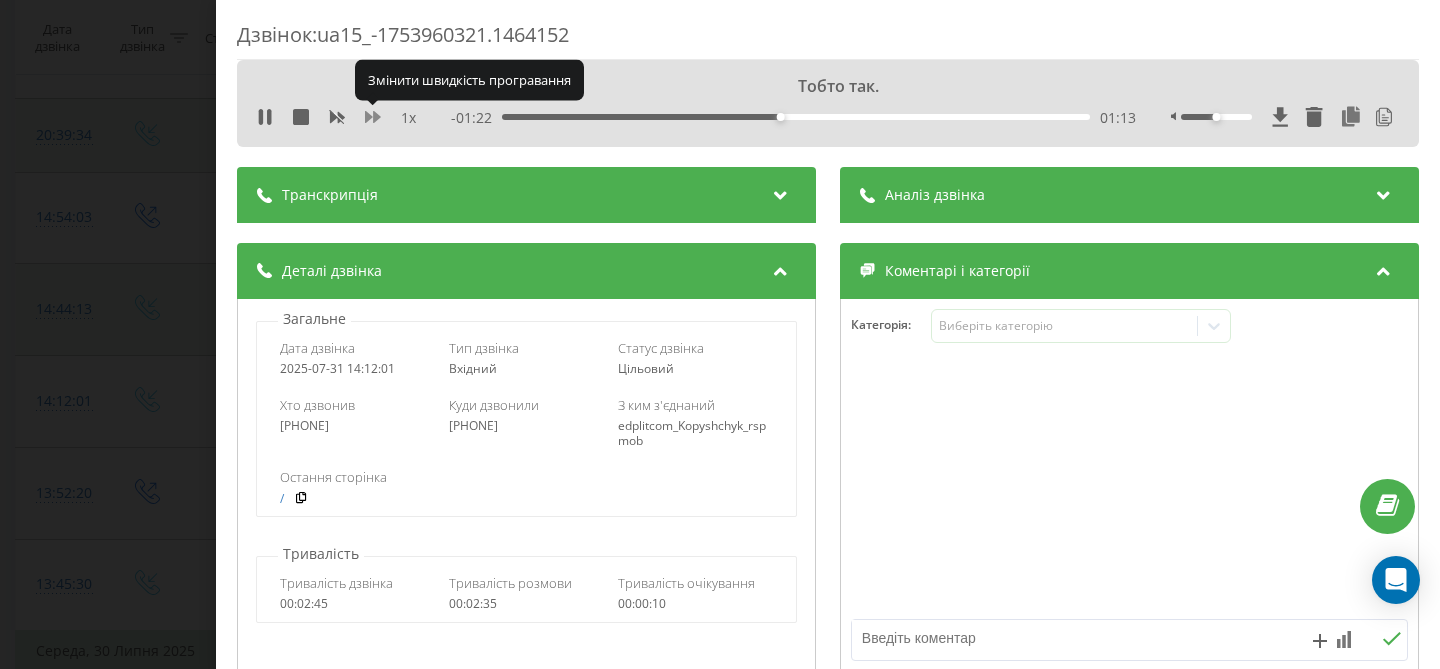 click 